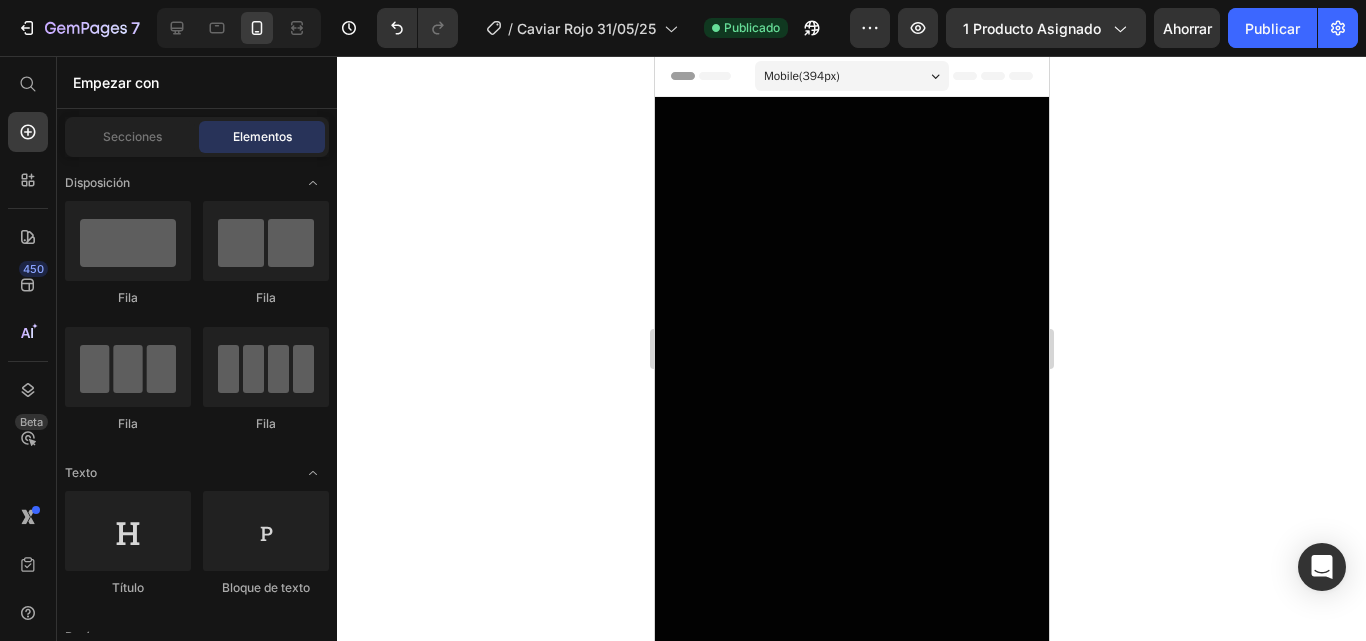 scroll, scrollTop: 0, scrollLeft: 0, axis: both 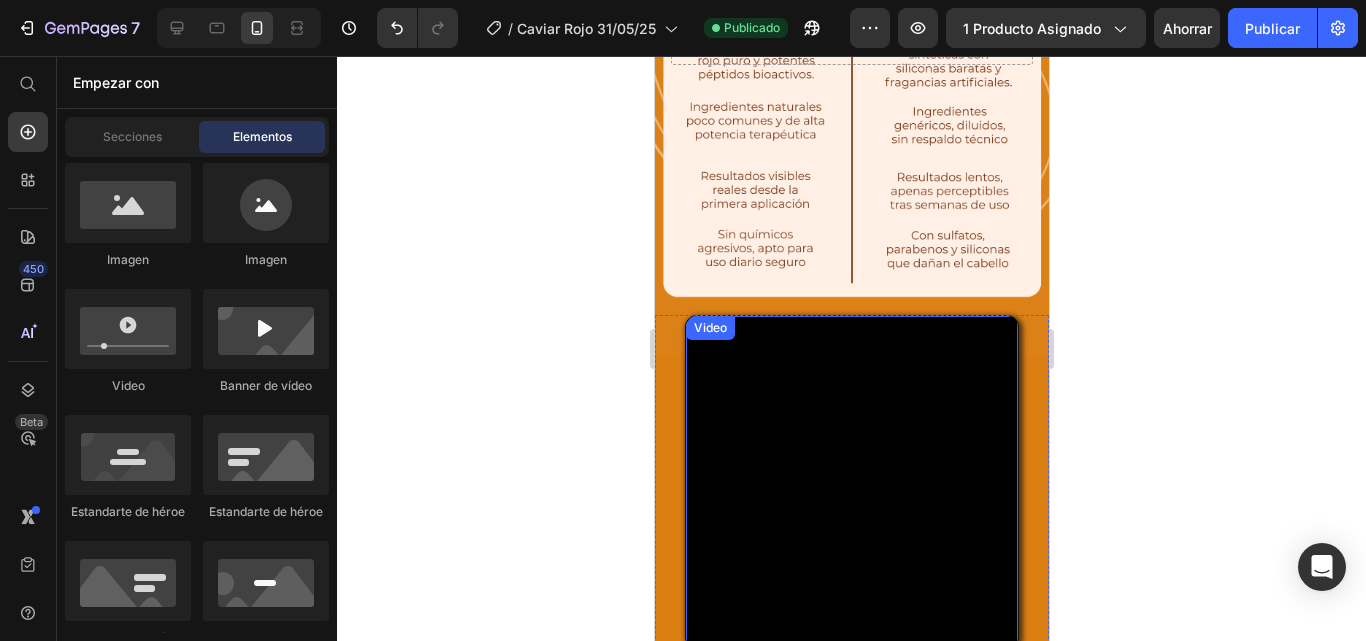 click at bounding box center [851, 482] 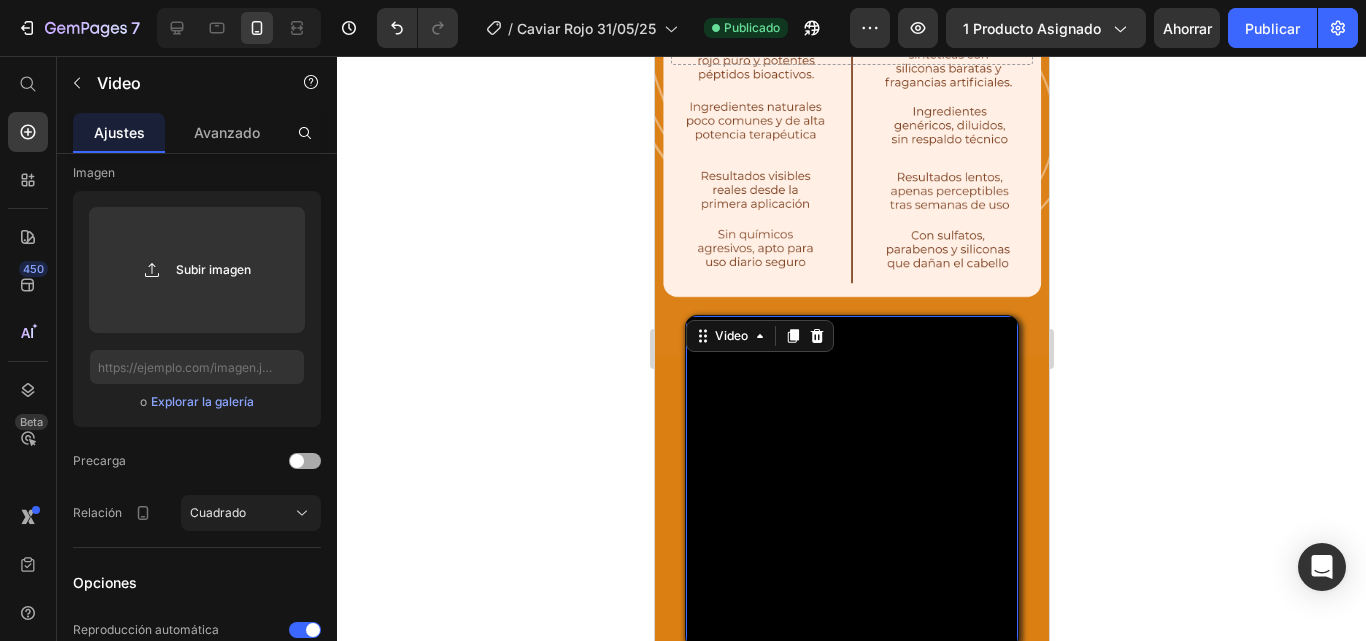 scroll, scrollTop: 0, scrollLeft: 0, axis: both 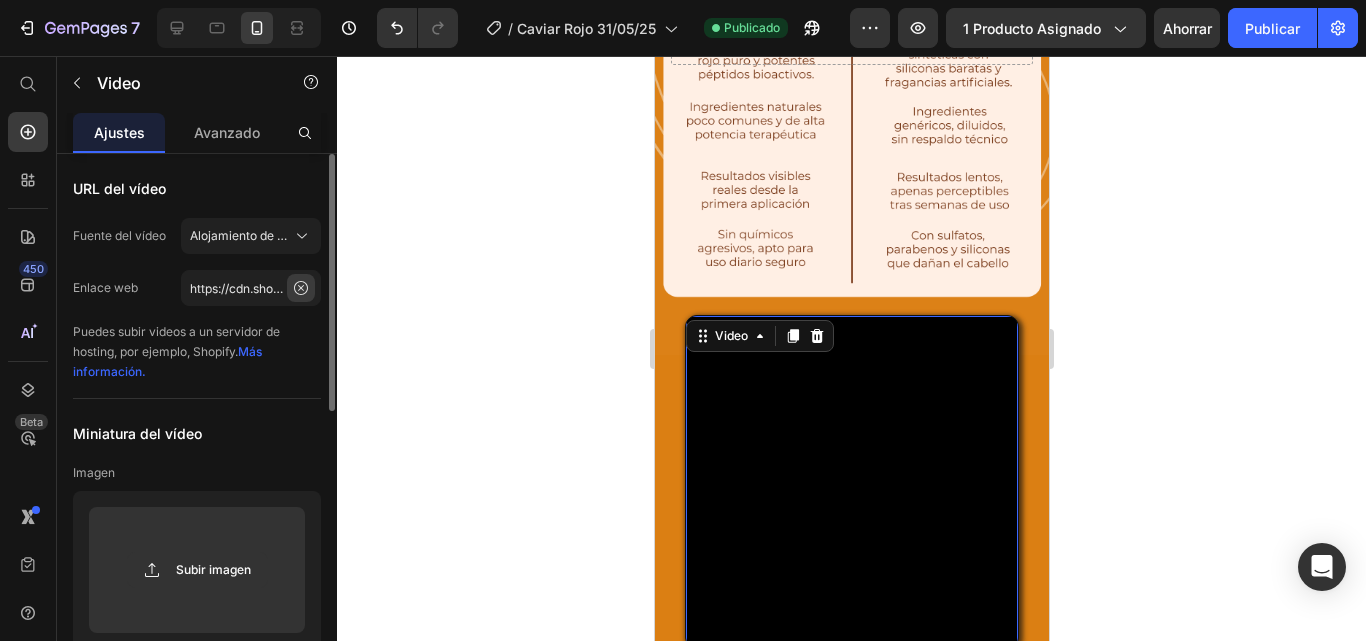 click 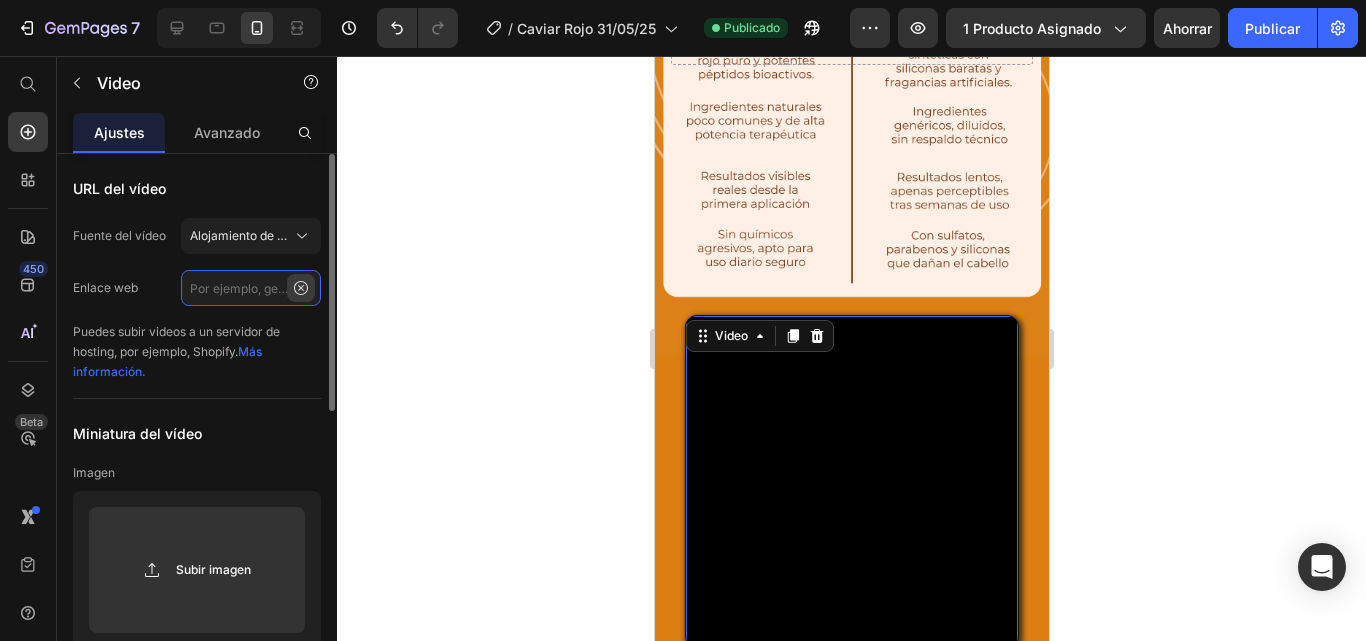 scroll, scrollTop: 0, scrollLeft: 0, axis: both 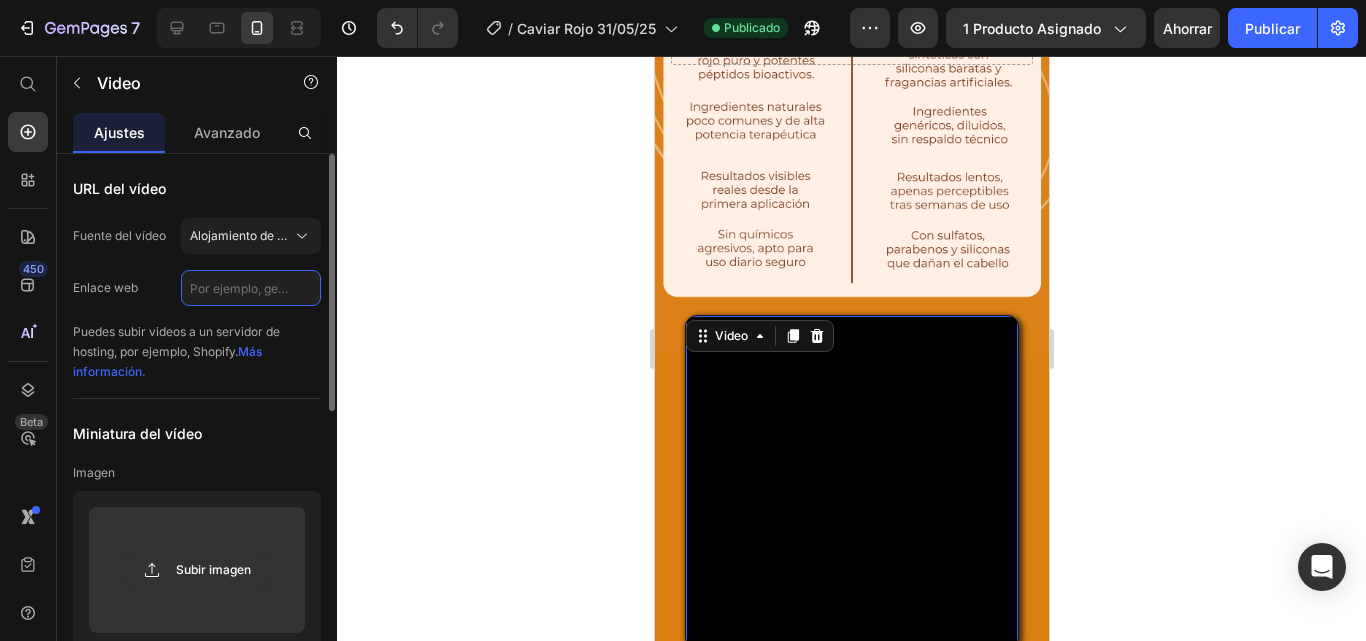 paste on "https://cdn.shopify.com/videos/c/o/v/4e074cb8e5e441deb3768143e8e468a1.mp4" 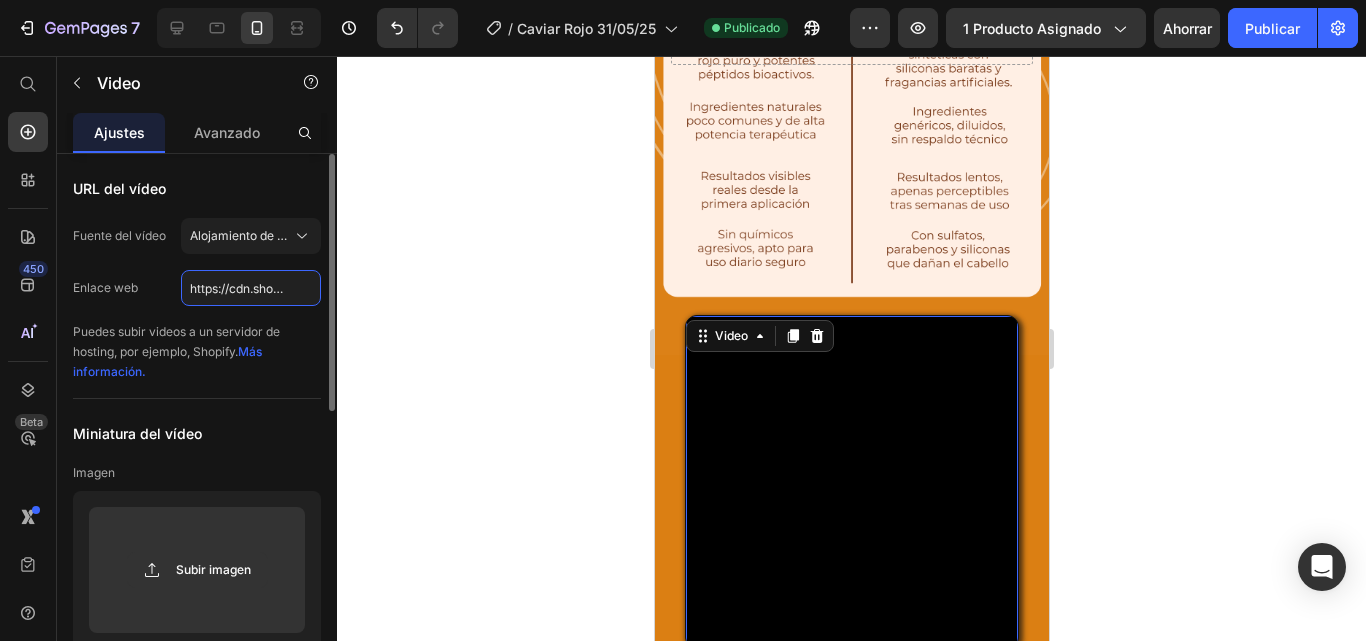 scroll, scrollTop: 0, scrollLeft: 369, axis: horizontal 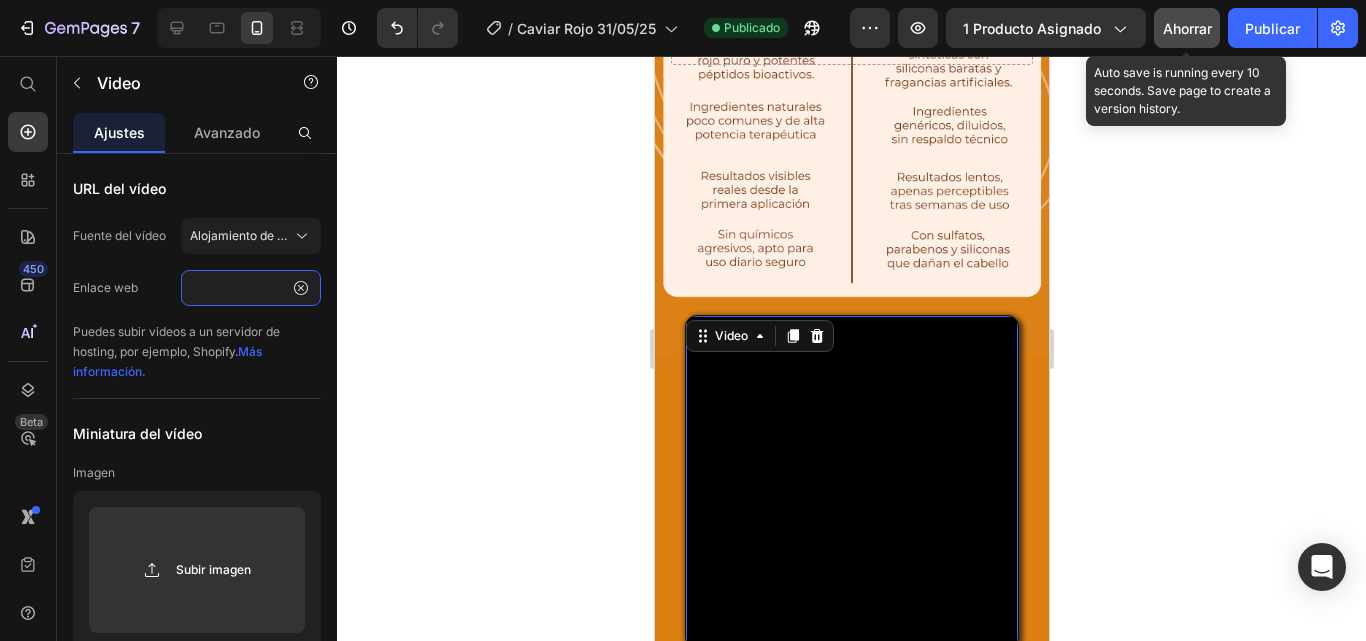 type on "https://cdn.shopify.com/videos/c/o/v/4e074cb8e5e441deb3768143e8e468a1.mp4" 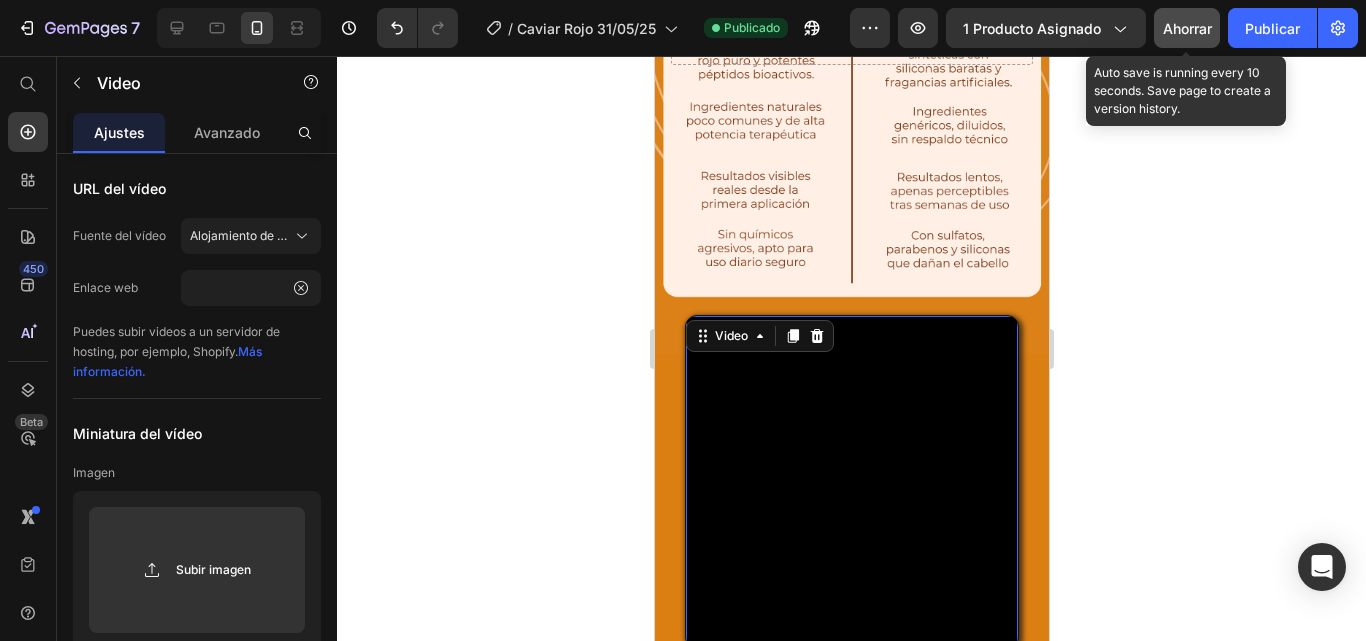 click on "Ahorrar" at bounding box center (1187, 28) 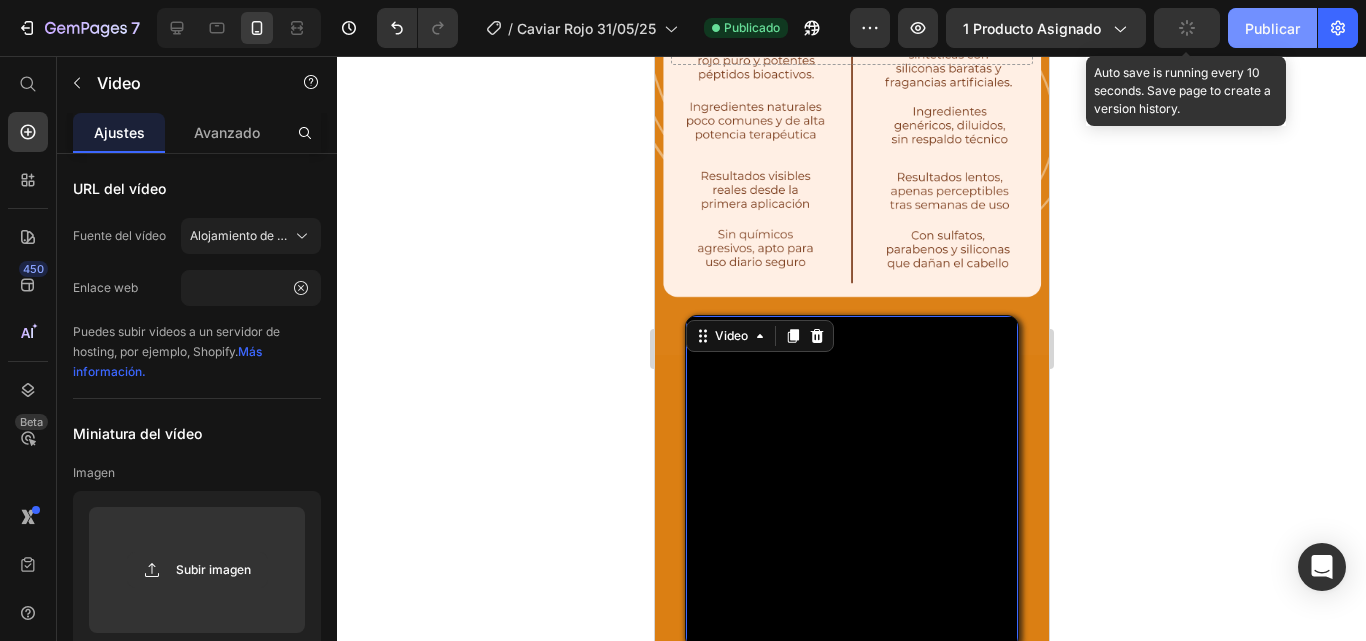 scroll, scrollTop: 0, scrollLeft: 0, axis: both 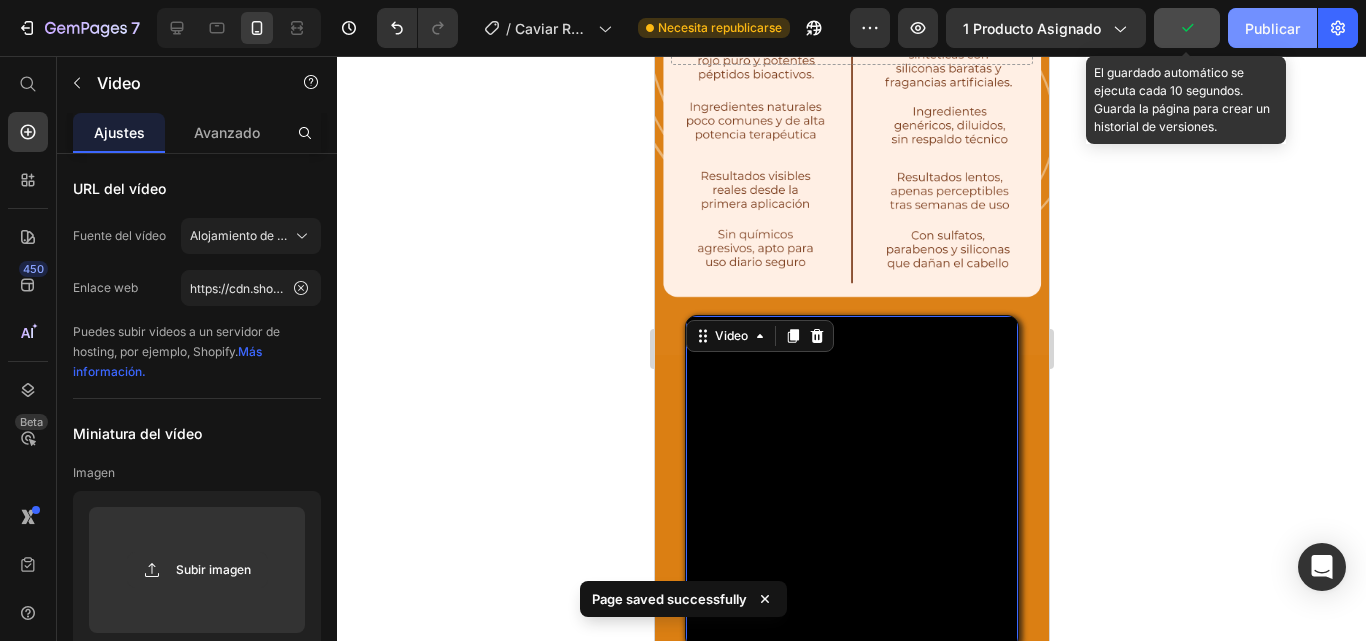 click on "Publicar" 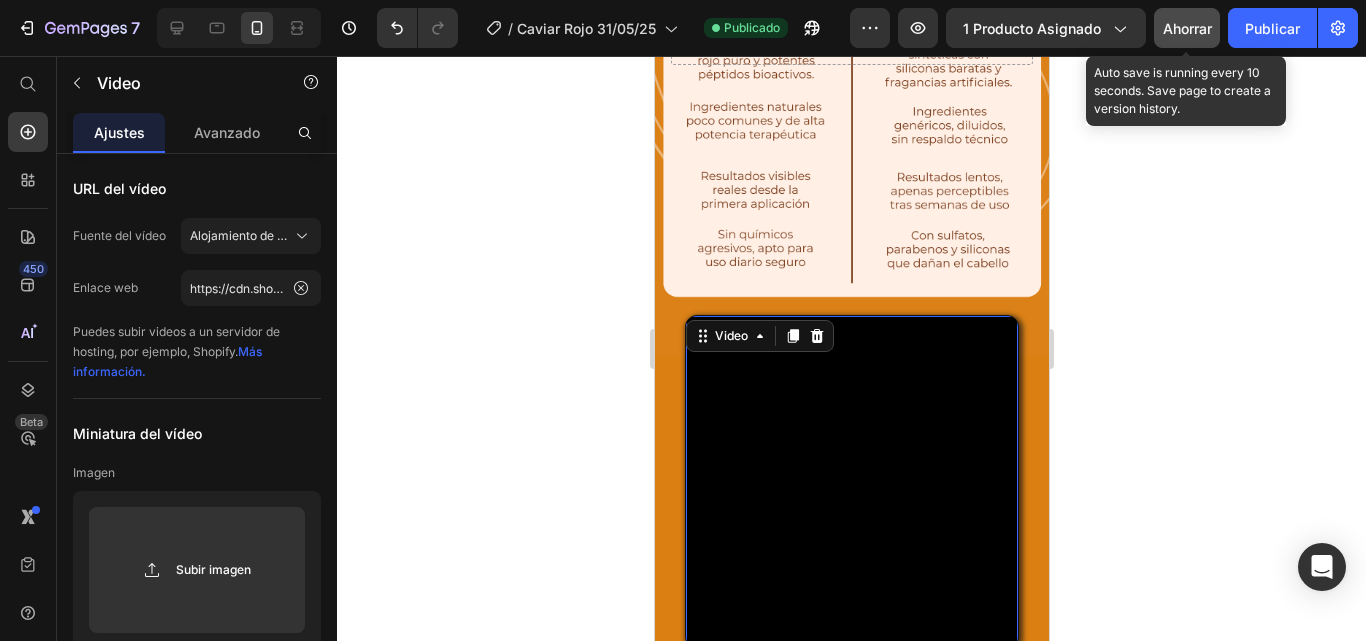 click on "Ahorrar" at bounding box center [1187, 28] 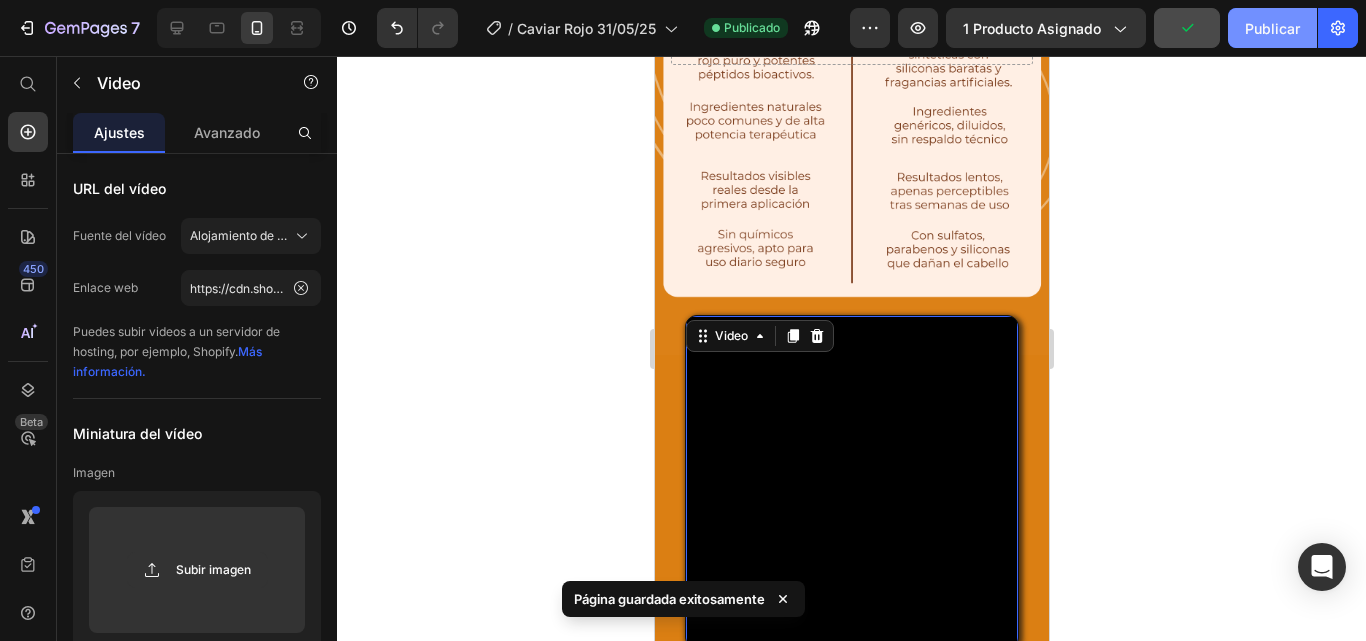 click on "Publicar" at bounding box center [1272, 28] 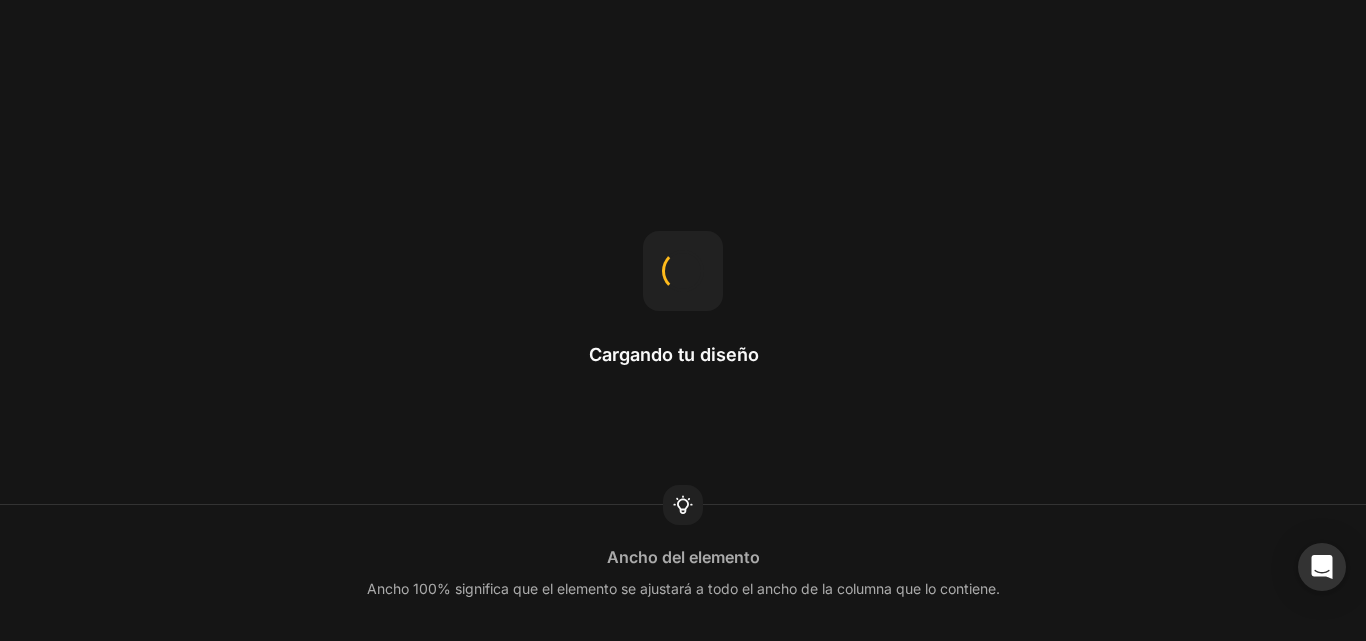 scroll, scrollTop: 0, scrollLeft: 0, axis: both 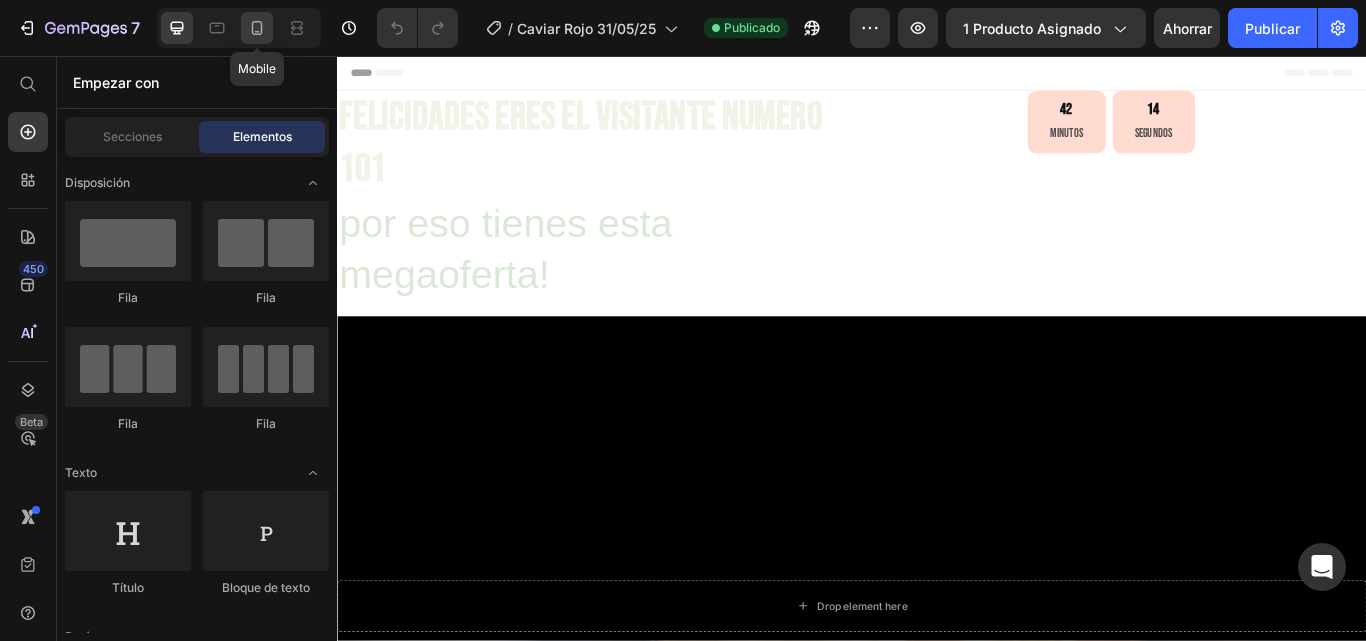 click 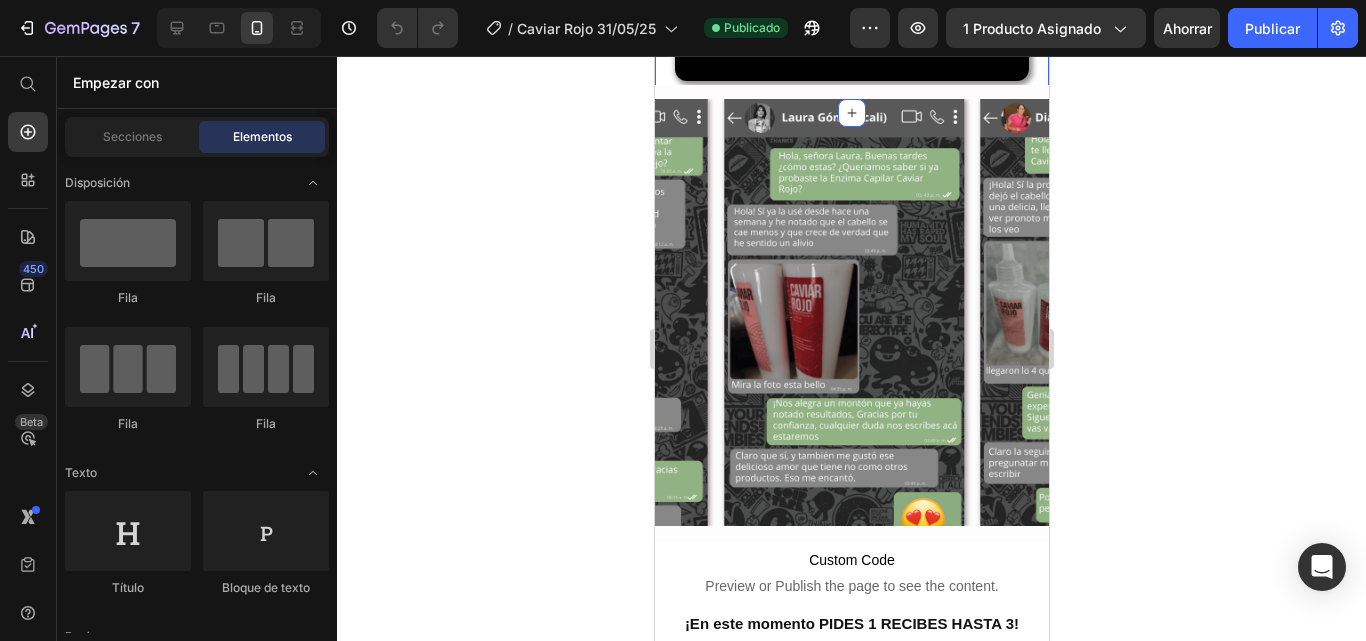 scroll, scrollTop: 1400, scrollLeft: 0, axis: vertical 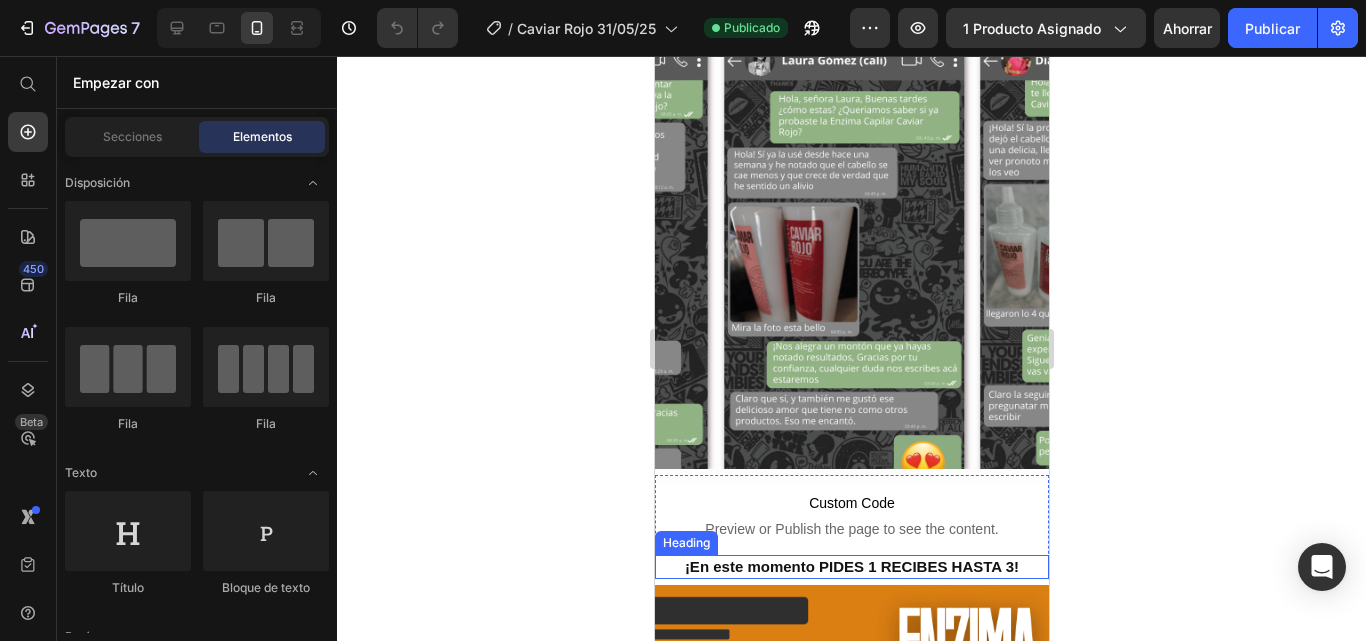 click on "¡En este momento PIDES 1 RECIBES HASTA 3!" at bounding box center (851, 567) 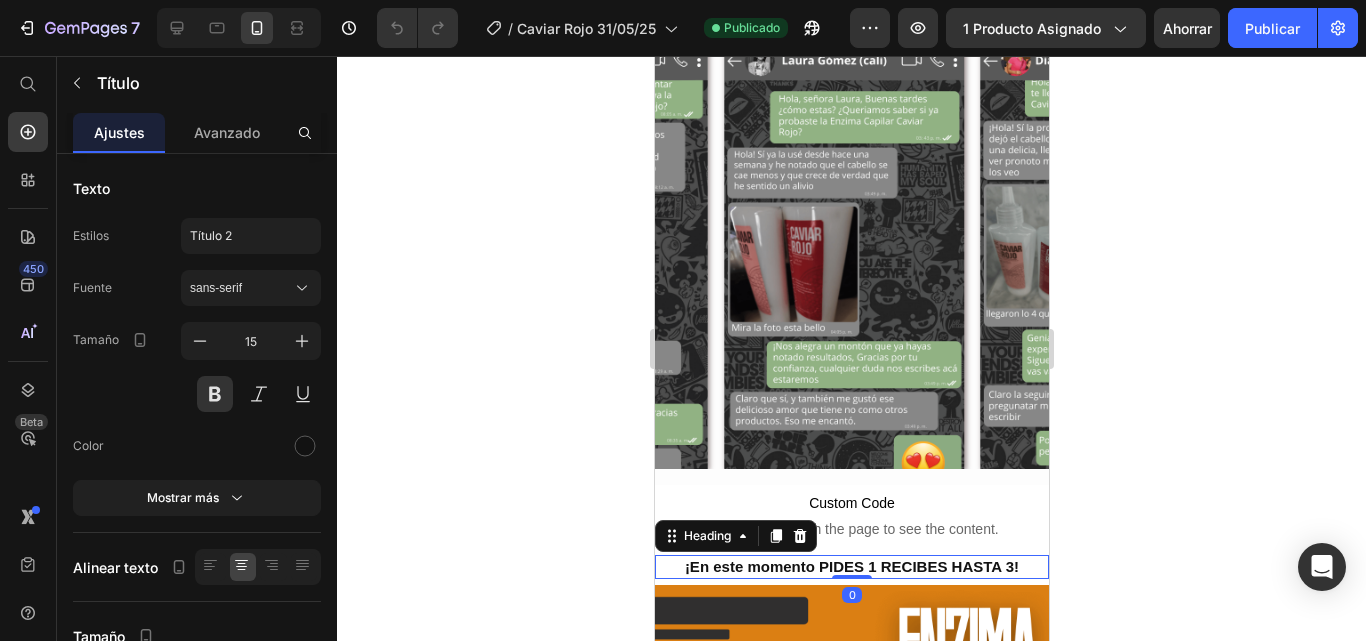 click on "¡En este momento PIDES 1 RECIBES HASTA 3!" at bounding box center [851, 567] 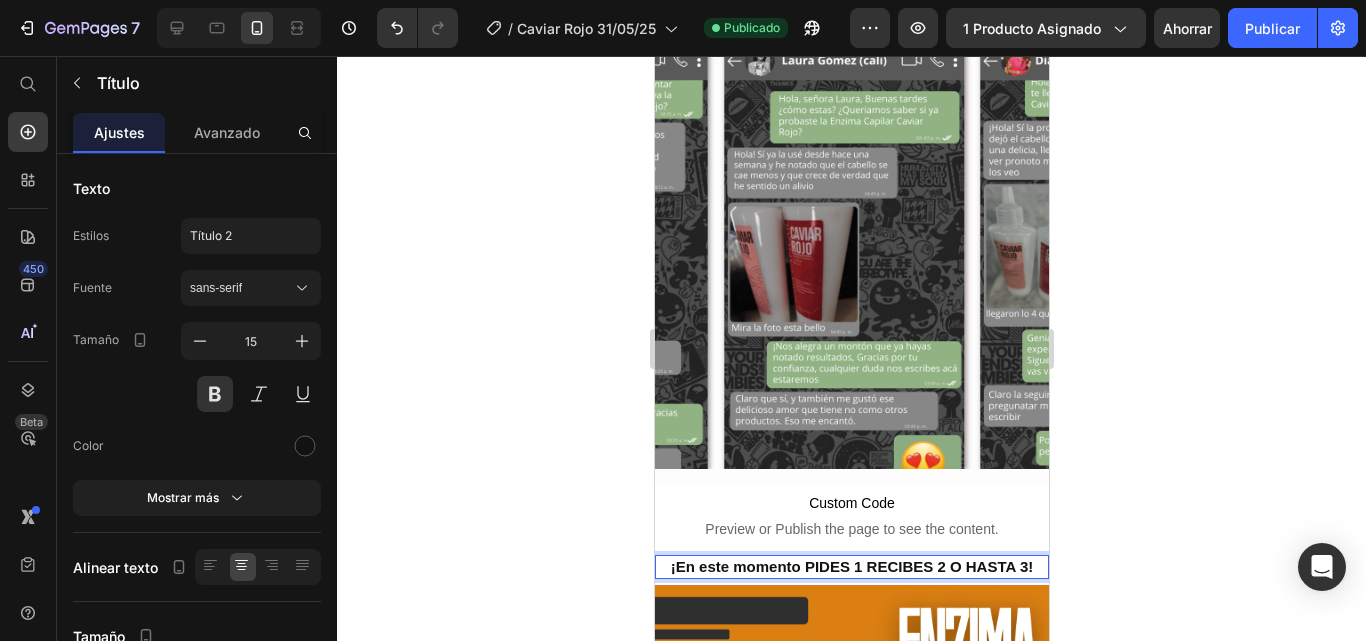 click 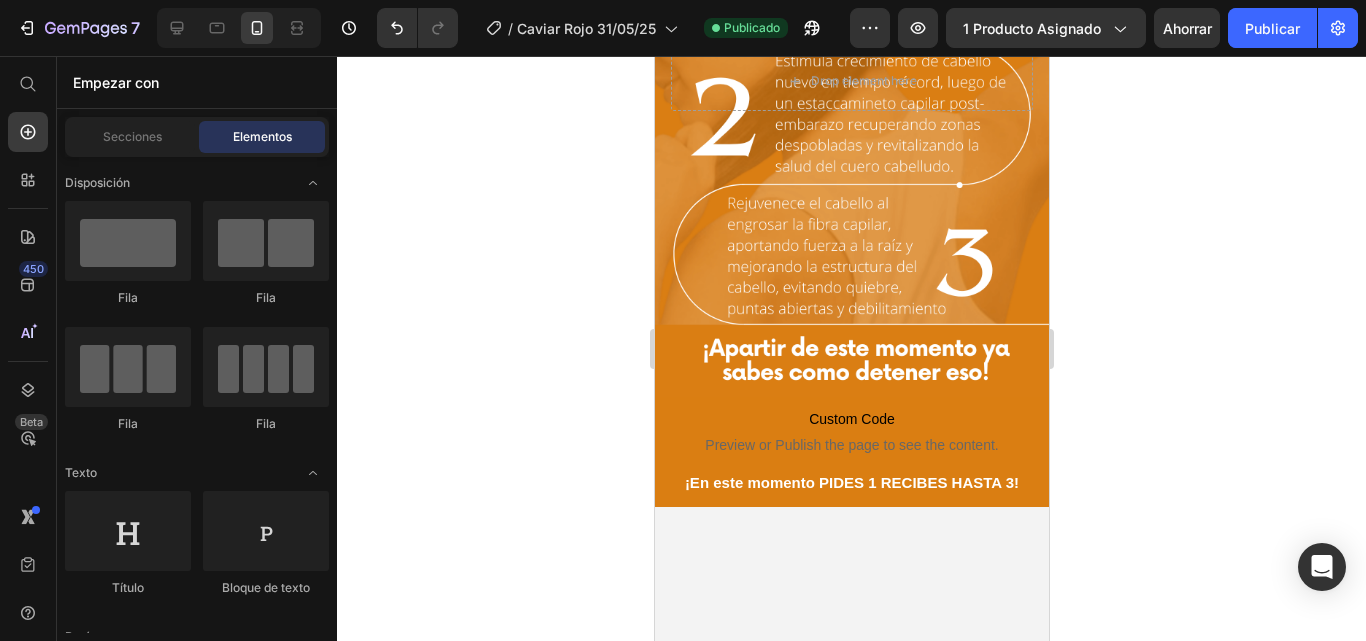 scroll, scrollTop: 3400, scrollLeft: 0, axis: vertical 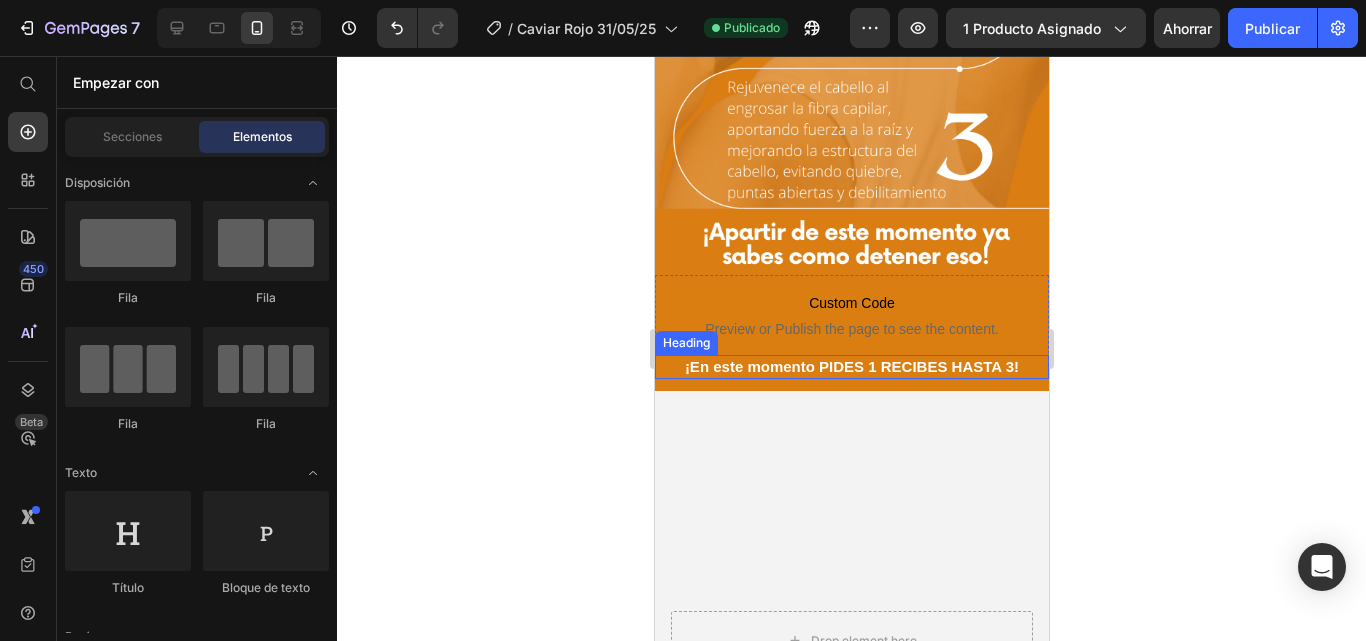 drag, startPoint x: 912, startPoint y: 350, endPoint x: 931, endPoint y: 343, distance: 20.248457 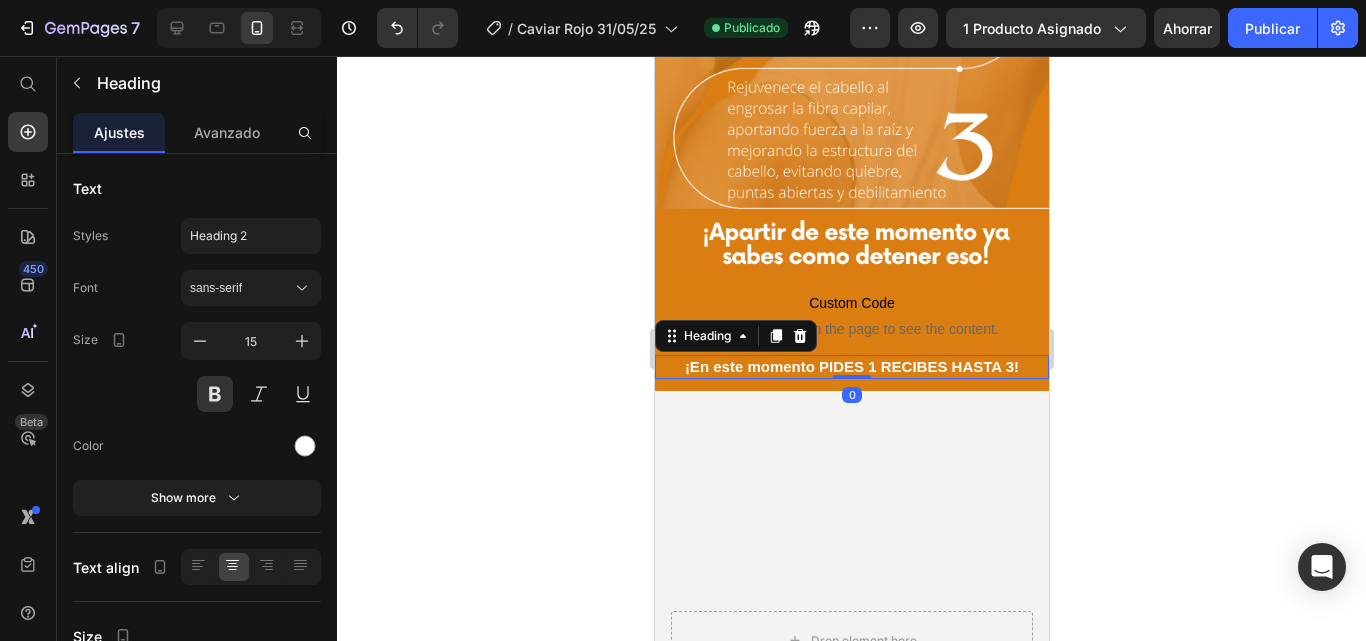 click on "¡En este momento PIDES 1 RECIBES HASTA 3!" at bounding box center [851, 367] 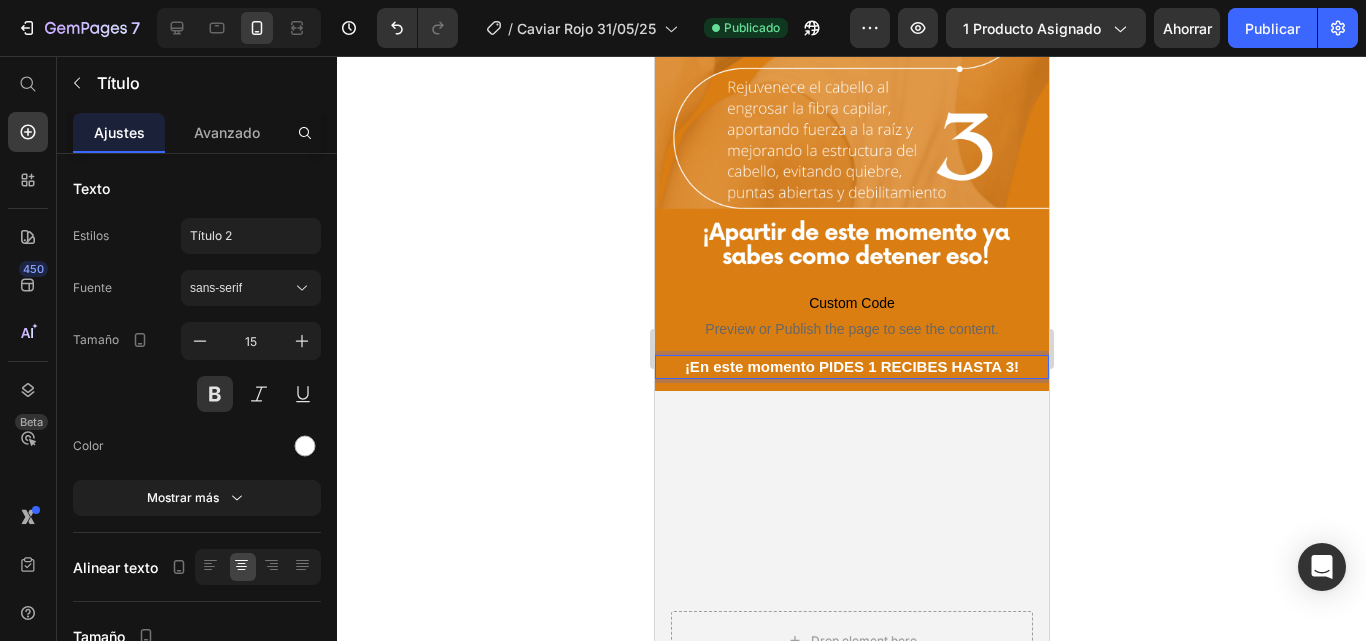 click on "¡En este momento PIDES 1 RECIBES HASTA 3!" at bounding box center [851, 367] 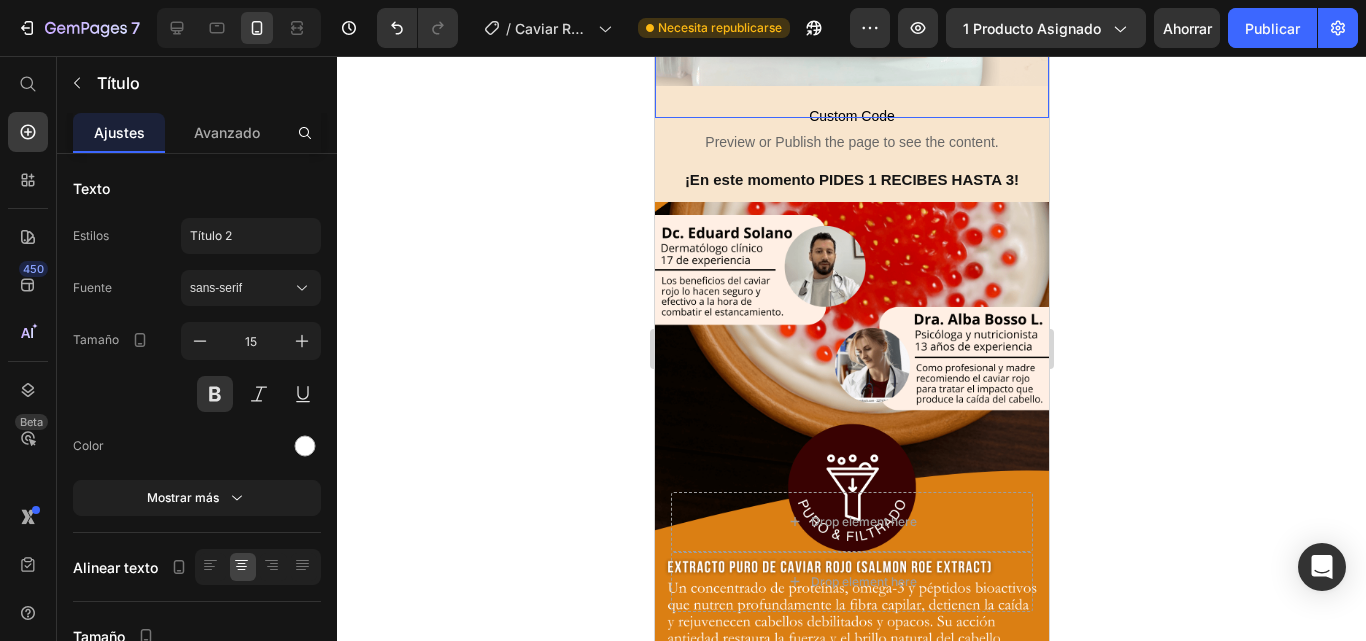 scroll, scrollTop: 5500, scrollLeft: 0, axis: vertical 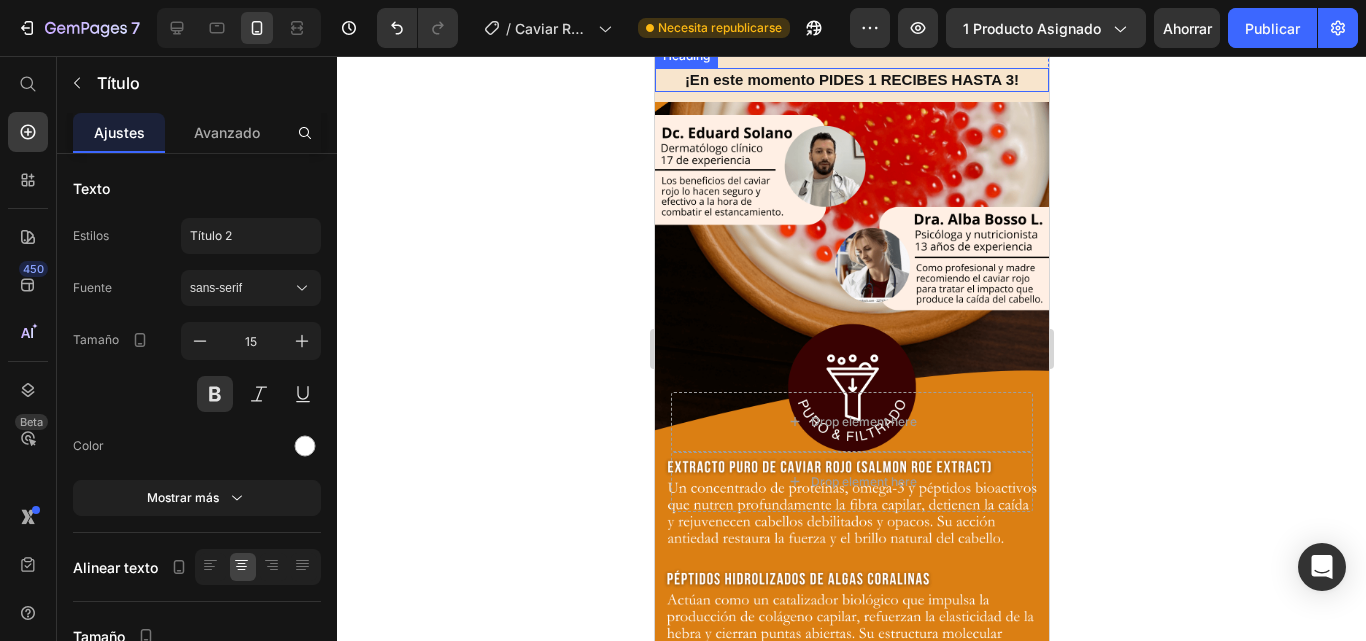 click on "¡En este momento PIDES 1 RECIBES HASTA 3!" at bounding box center [851, 80] 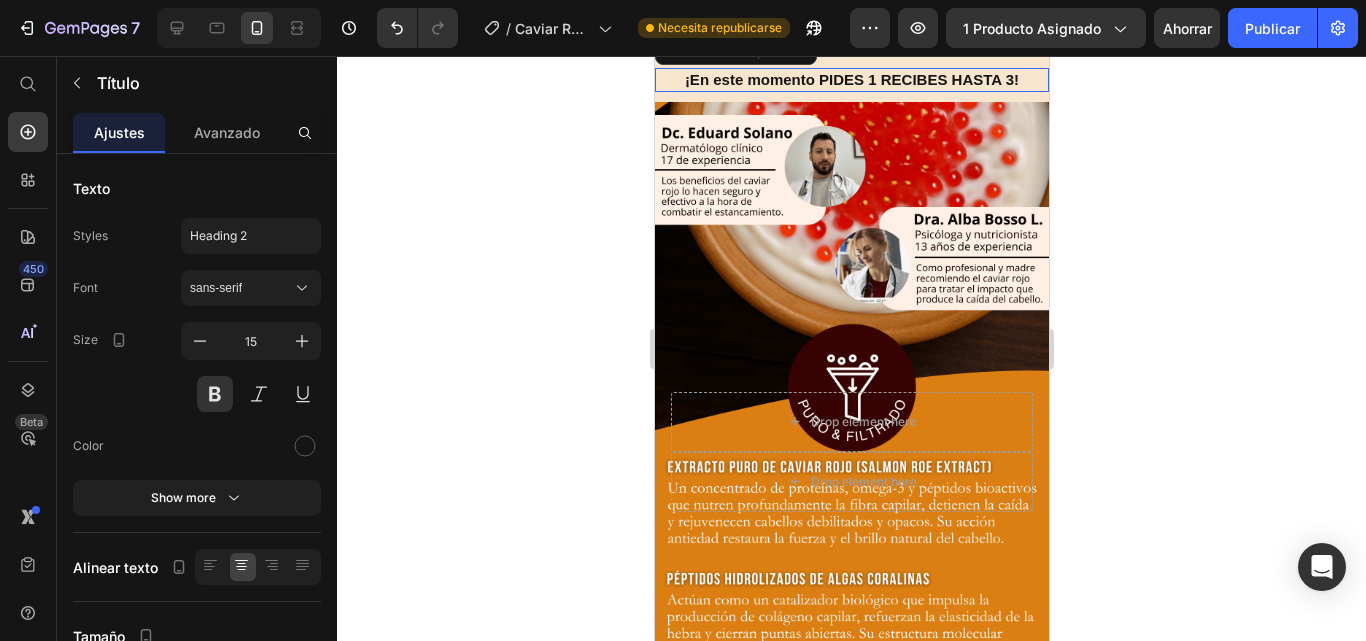 click on "¡En este momento PIDES 1 RECIBES HASTA 3!" at bounding box center [851, 80] 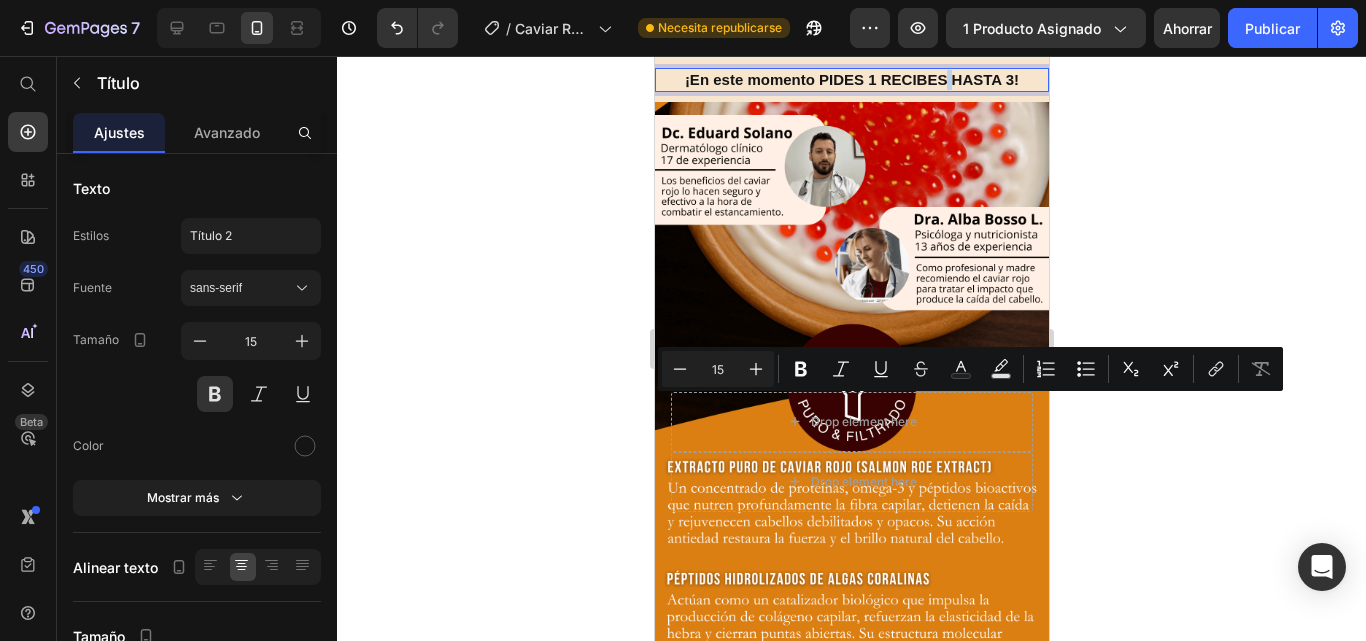 click on "¡En este momento PIDES 1 RECIBES HASTA 3!" at bounding box center (851, 80) 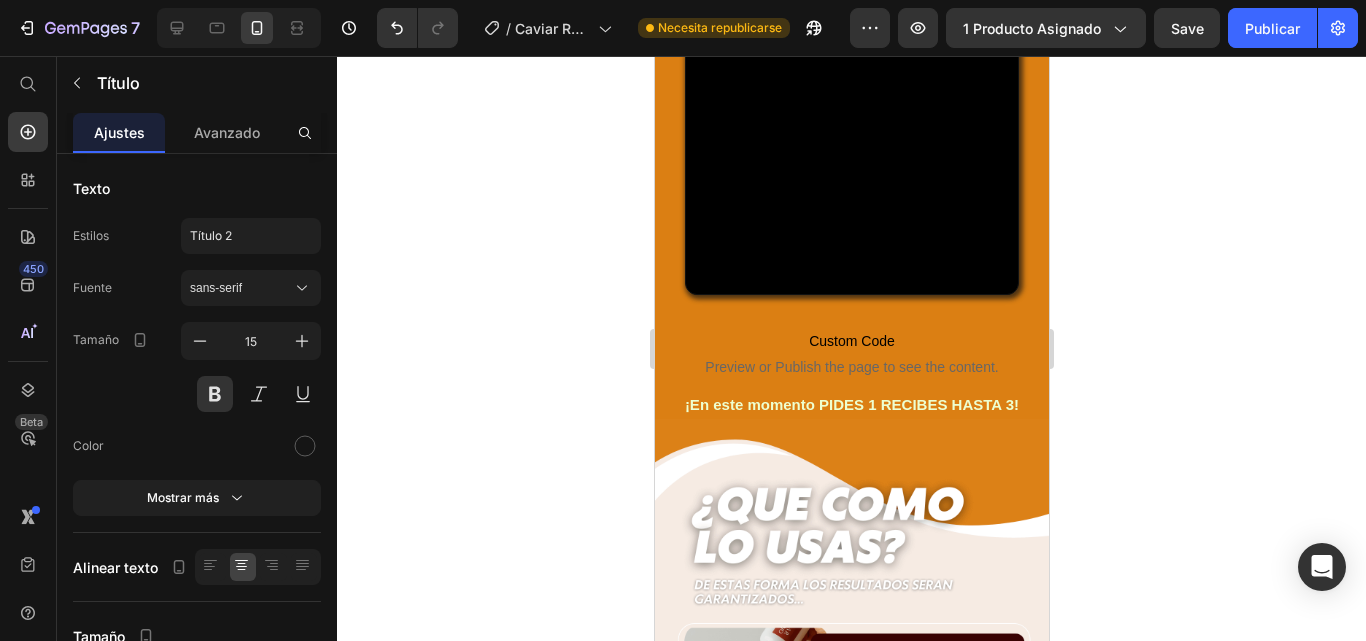 scroll, scrollTop: 7300, scrollLeft: 0, axis: vertical 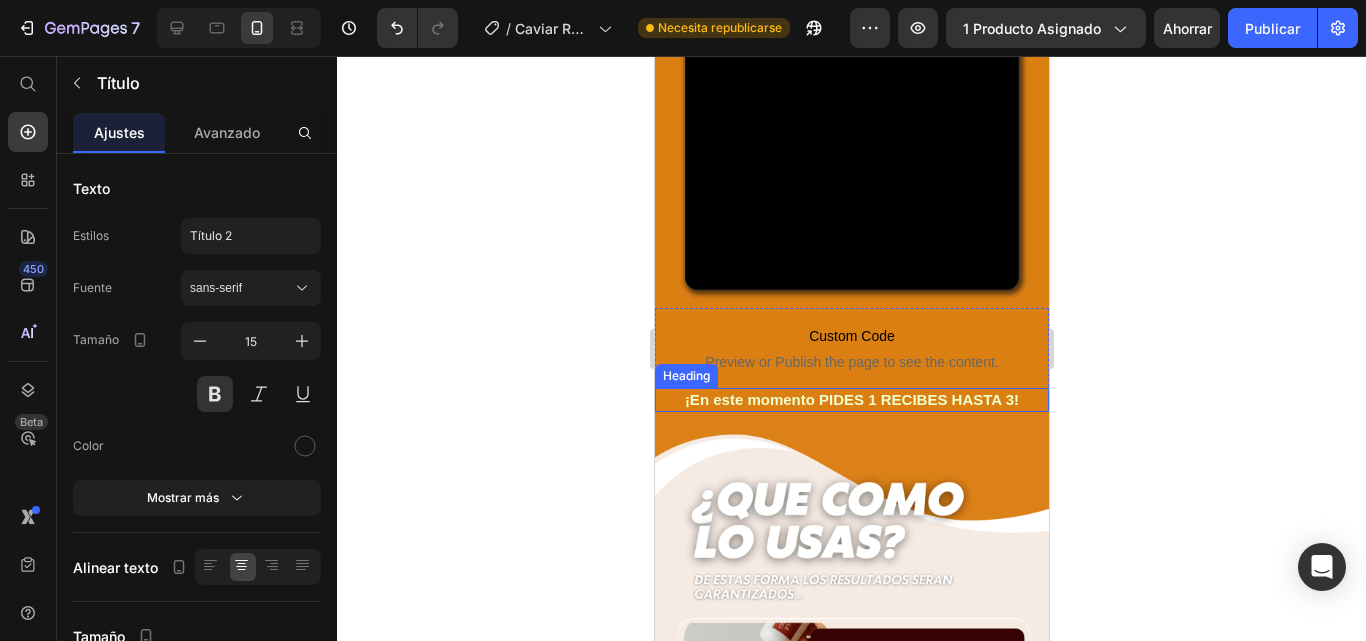 click on "¡En este momento PIDES 1 RECIBES HASTA 3!" at bounding box center [851, 400] 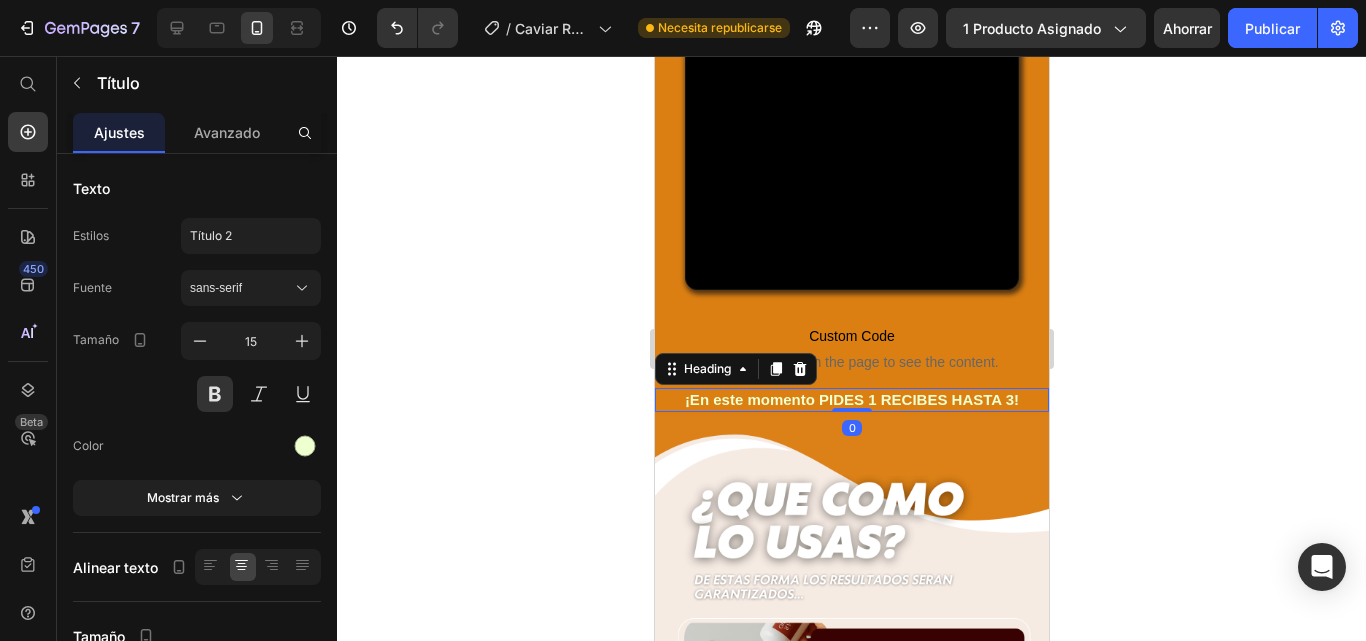 click on "¡En este momento PIDES 1 RECIBES HASTA 3!" at bounding box center (851, 400) 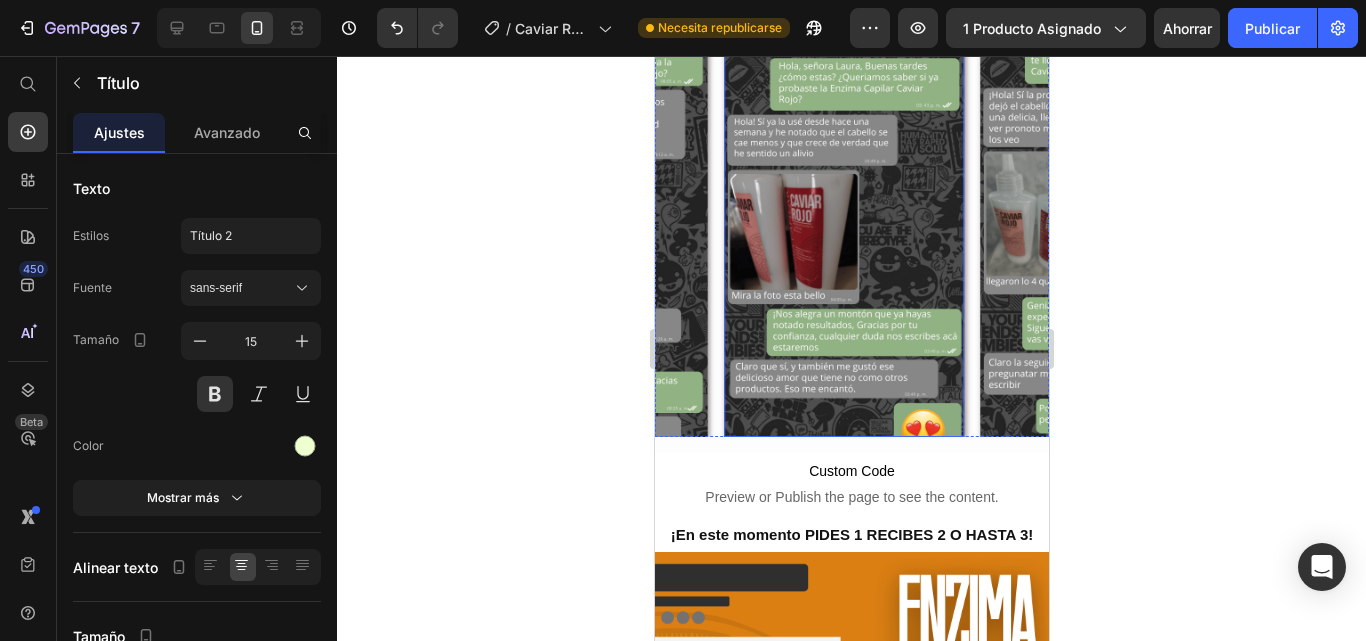 scroll, scrollTop: 1600, scrollLeft: 0, axis: vertical 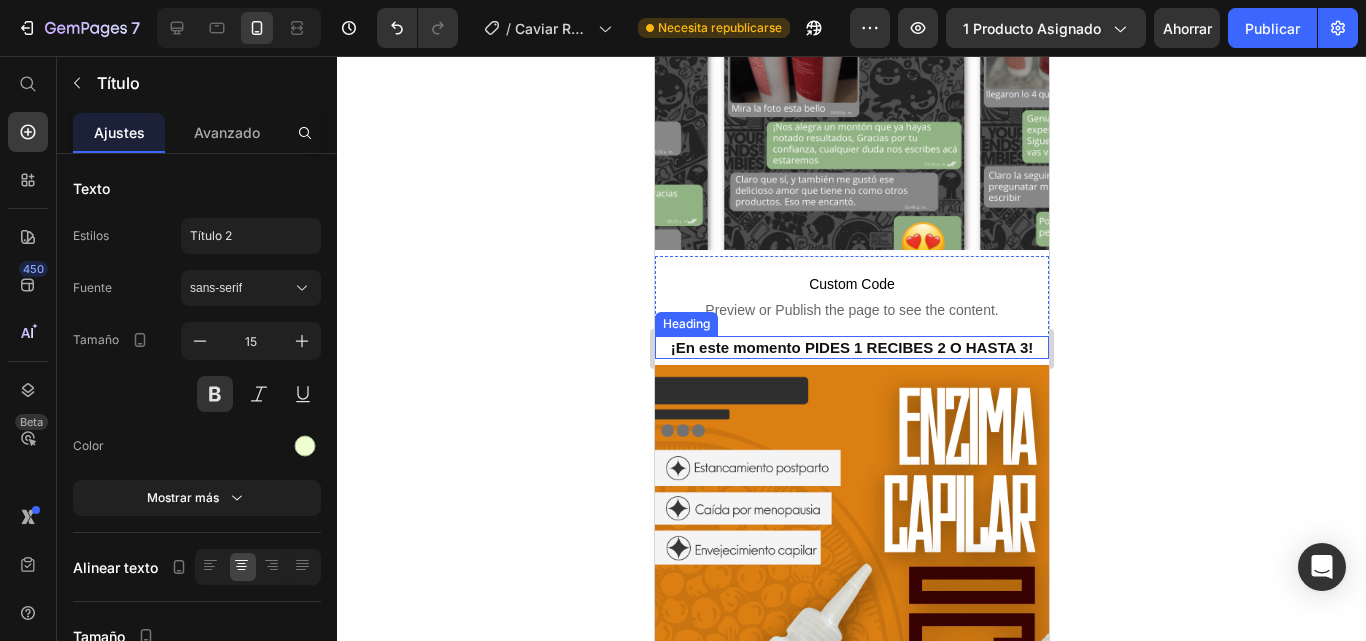 click on "¡En este momento PIDES 1 RECIBES 2 O HASTA 3!" at bounding box center [851, 348] 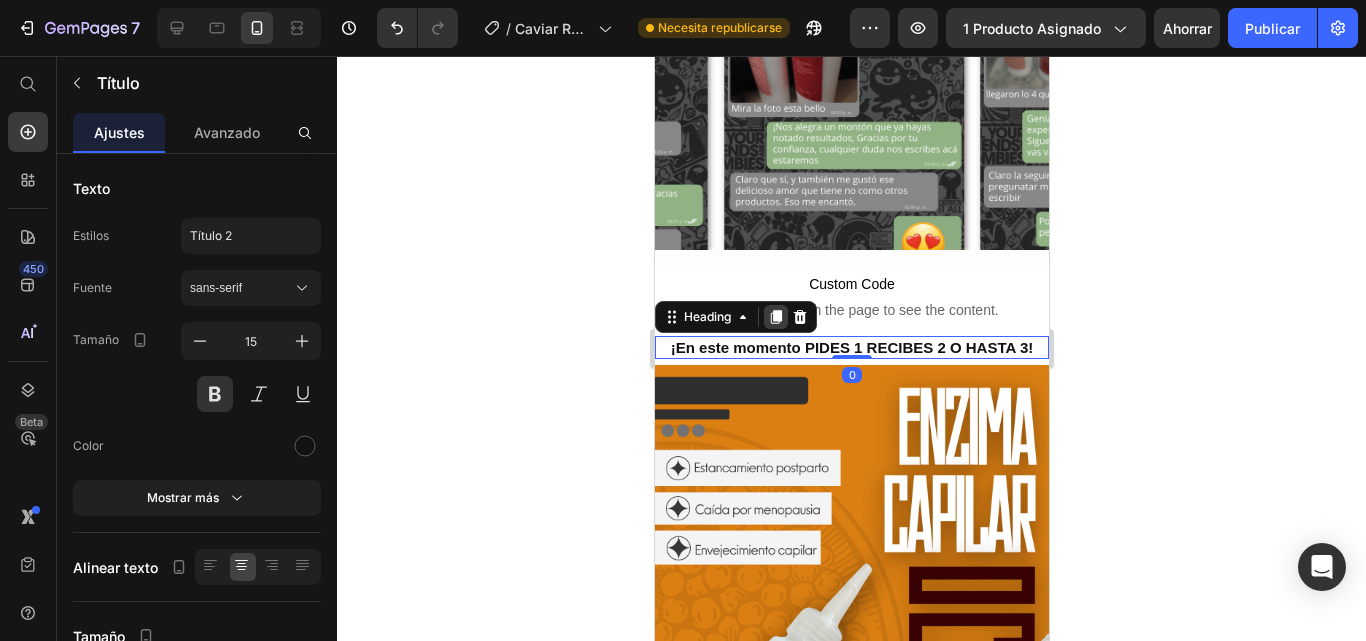 click 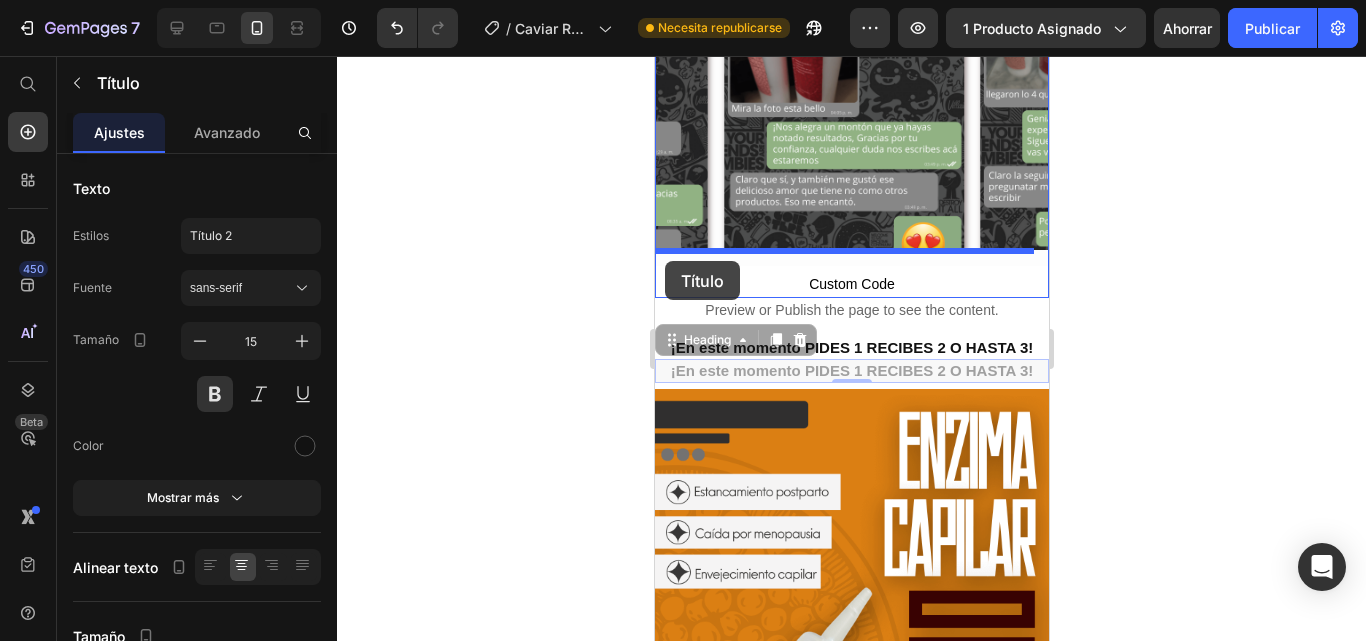 drag, startPoint x: 667, startPoint y: 326, endPoint x: 664, endPoint y: 261, distance: 65.06919 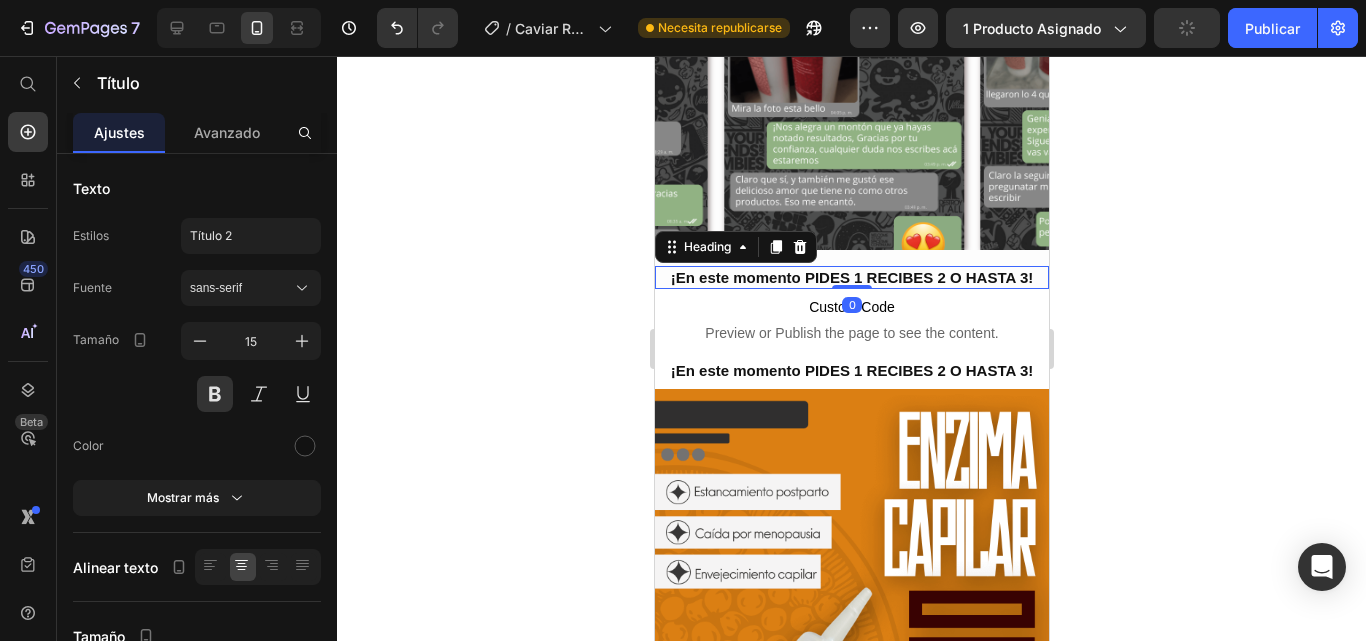 click on "¡En este momento PIDES 1 RECIBES 2 O HASTA 3!" at bounding box center (851, 278) 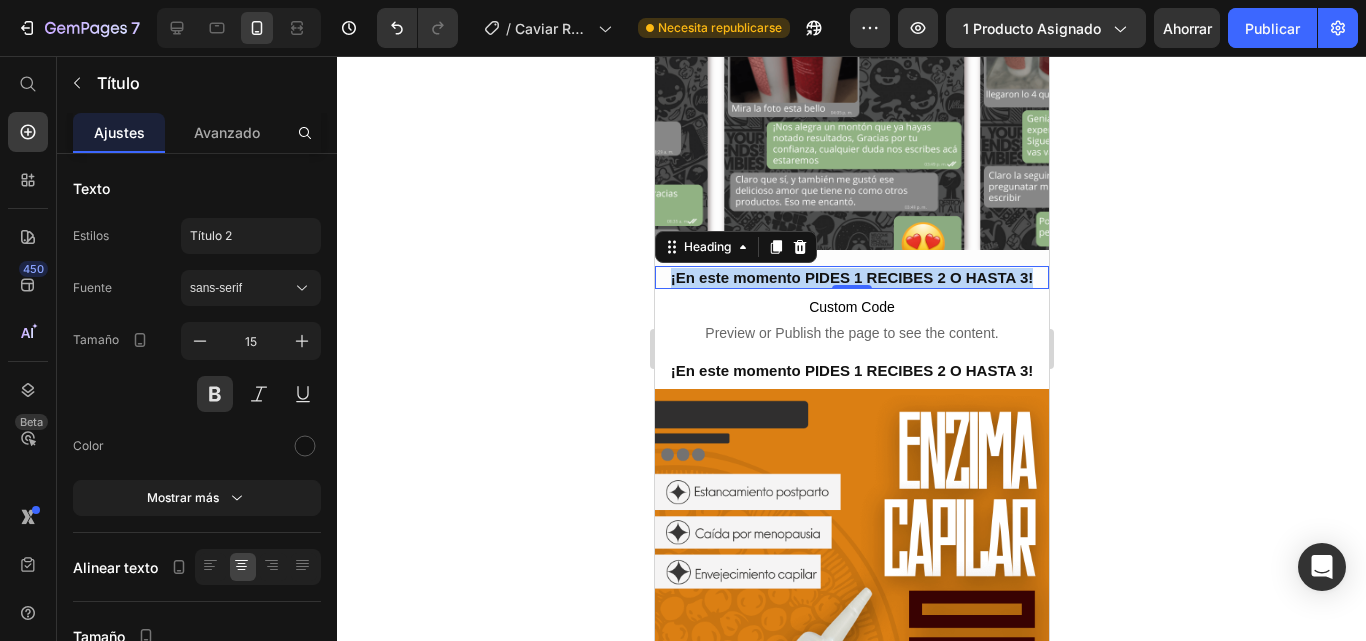 click on "¡En este momento PIDES 1 RECIBES 2 O HASTA 3!" at bounding box center (851, 278) 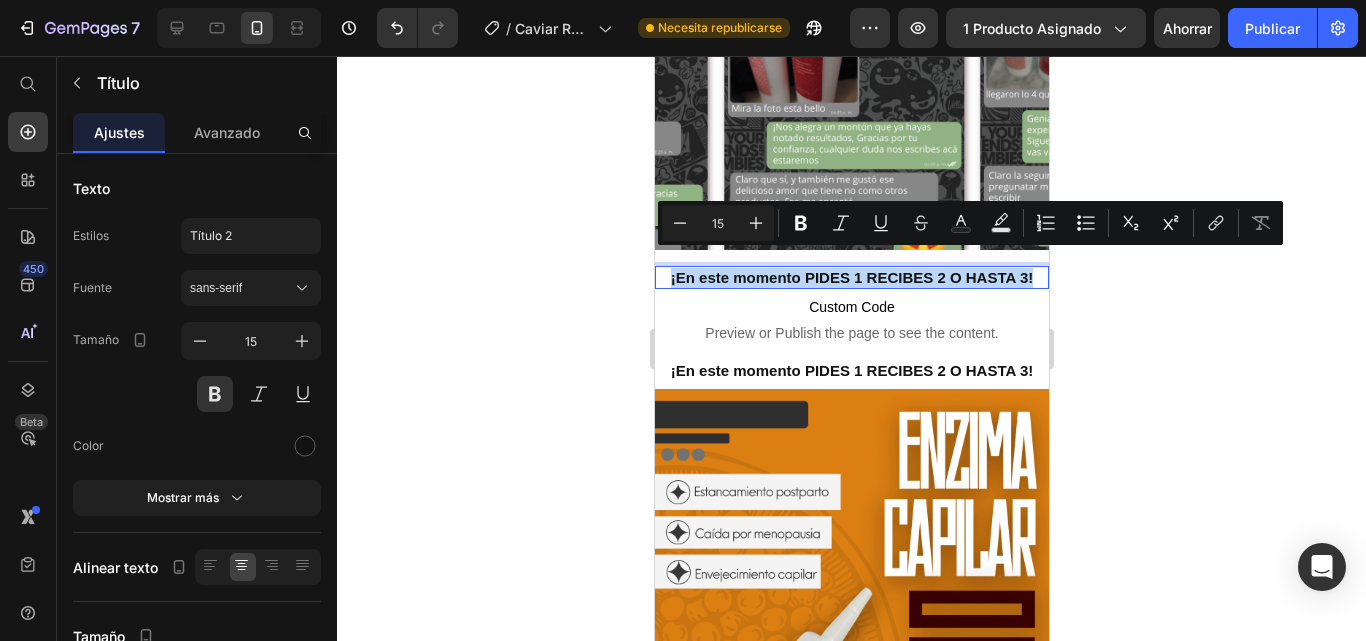 click on "Custom Code
Preview or Publish the page to see the content. Custom Code ¡En este momento PIDES 1 RECIBES 2 O HASTA 3! Heading" at bounding box center (851, 331) 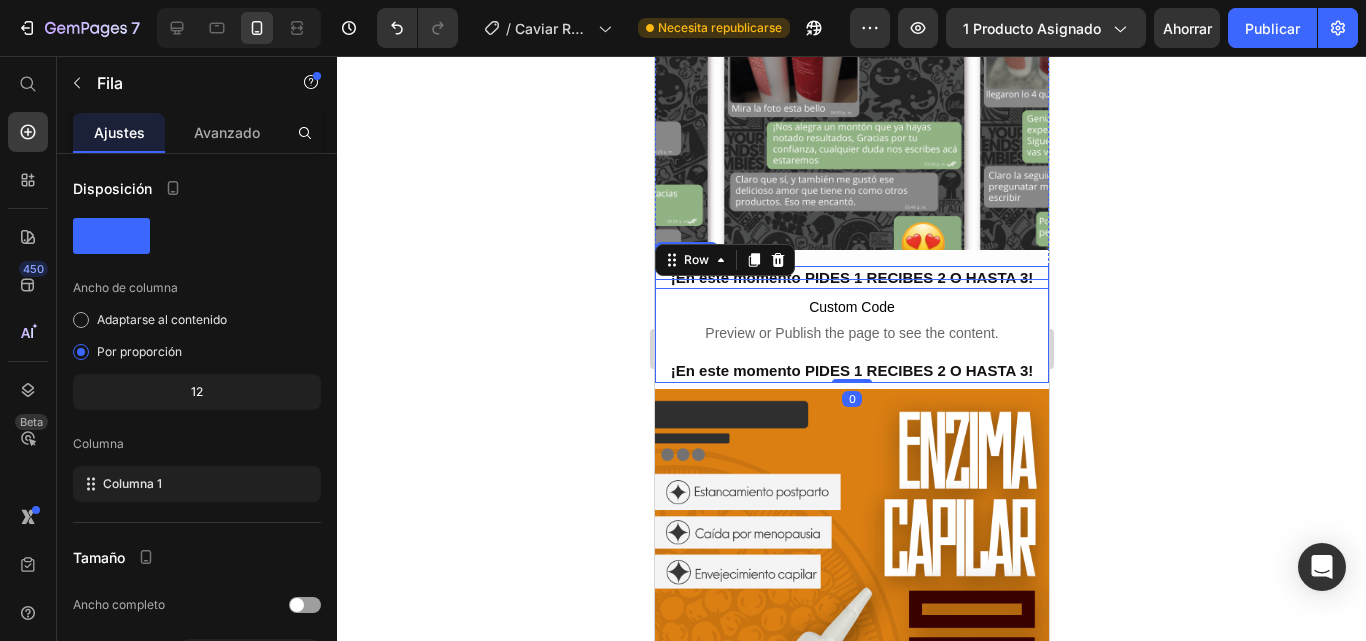 click on "¡En este momento PIDES 1 RECIBES 2 O HASTA 3!" at bounding box center [851, 278] 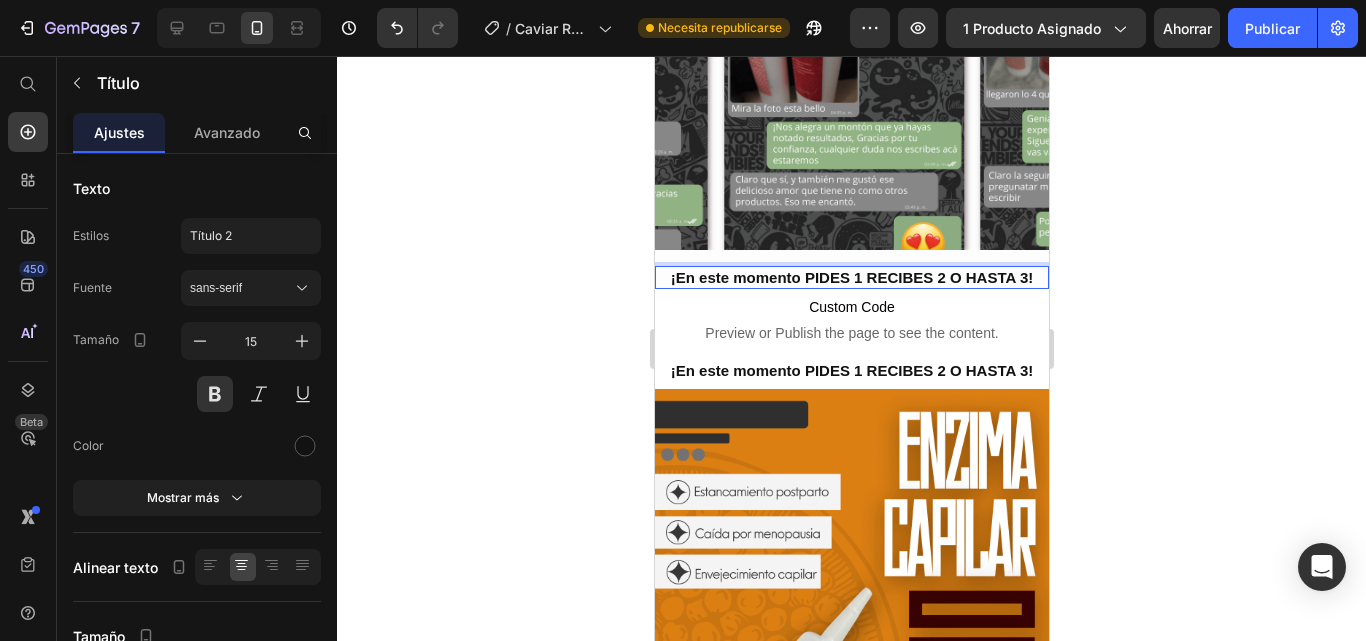 click on "¡En este momento PIDES 1 RECIBES 2 O HASTA 3!" at bounding box center [851, 278] 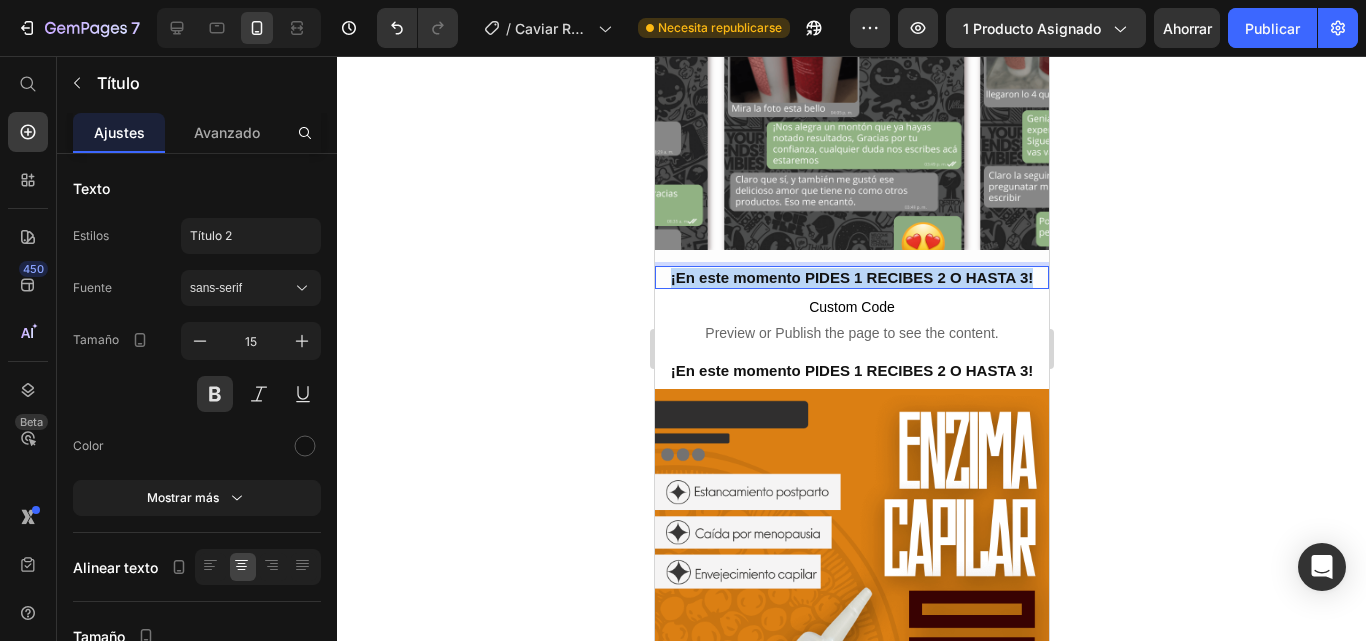 click on "¡En este momento PIDES 1 RECIBES 2 O HASTA 3!" at bounding box center (851, 278) 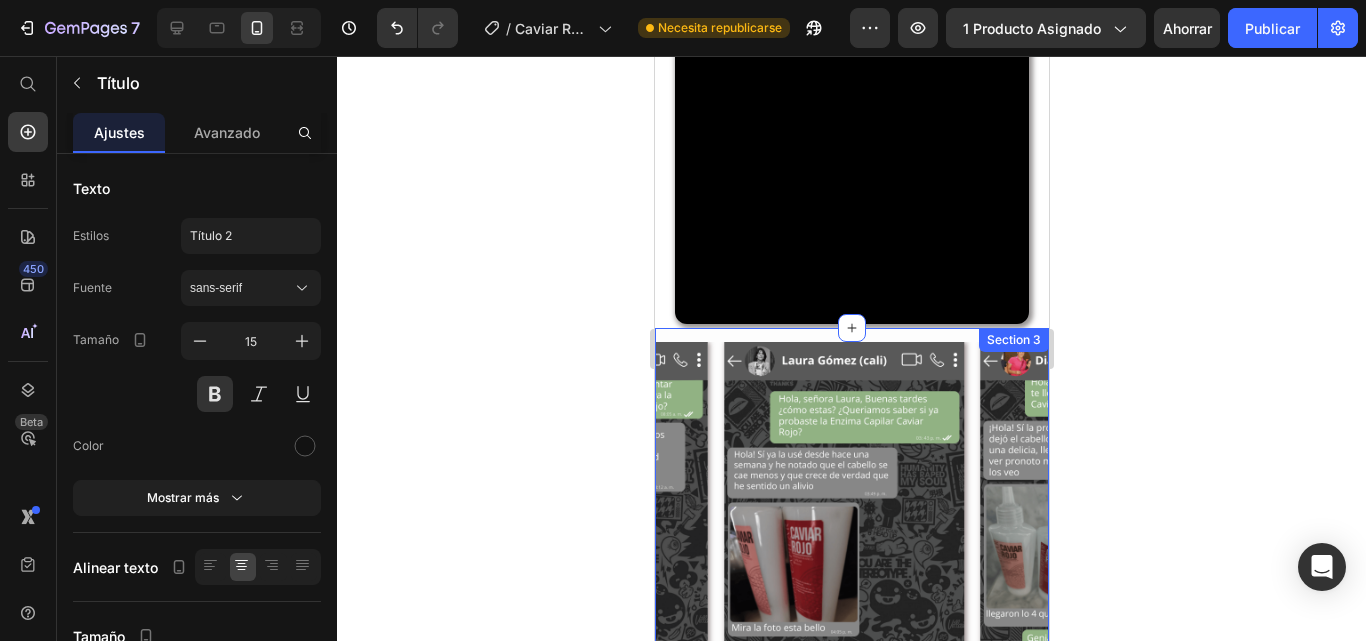 scroll, scrollTop: 1700, scrollLeft: 0, axis: vertical 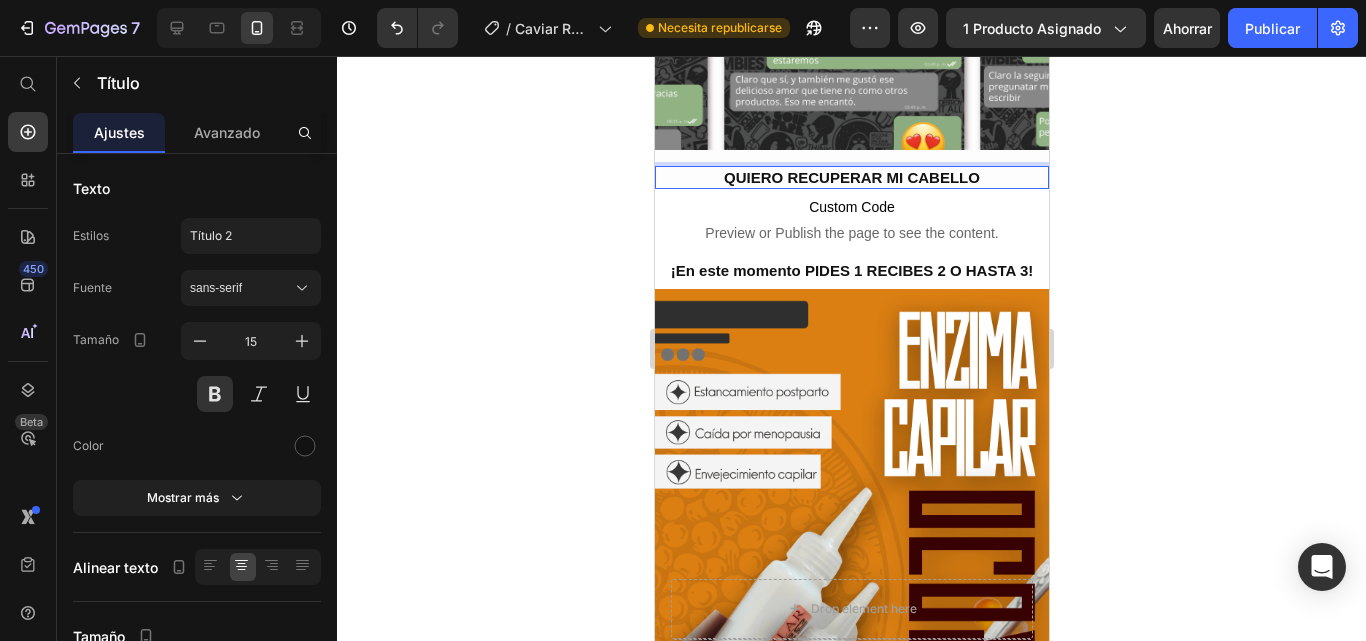 click 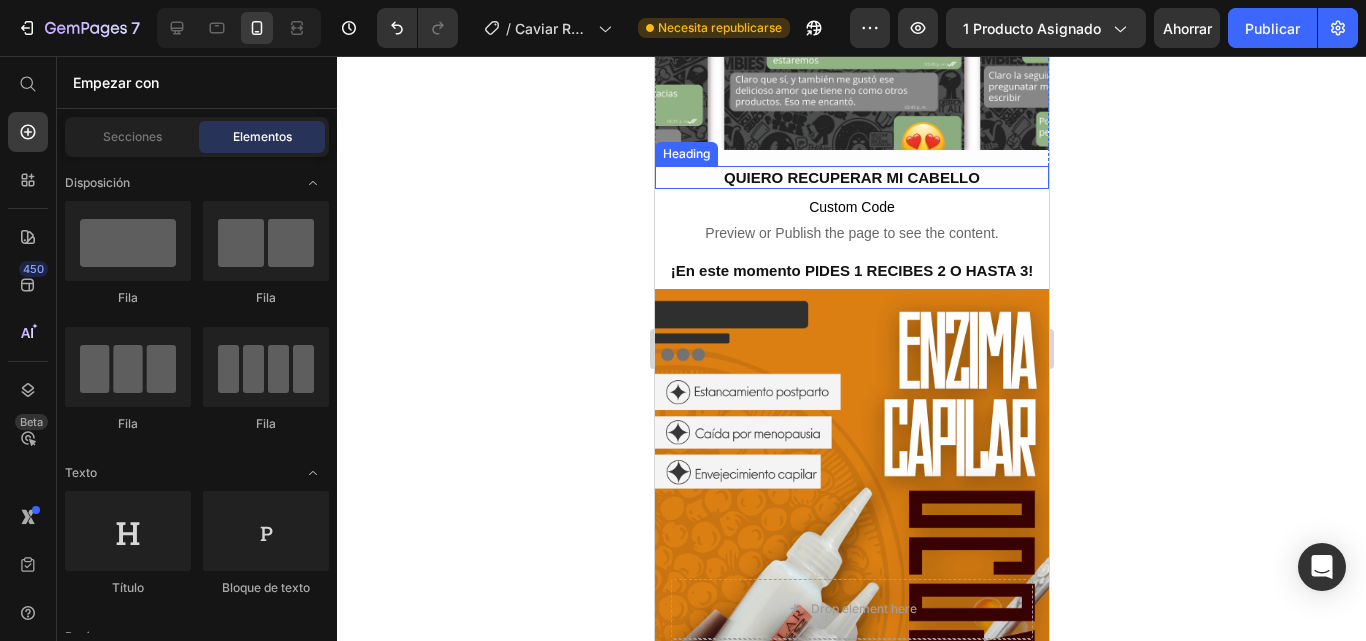 click on "QUIERO RECUPERAR MI CABELLO" at bounding box center [851, 178] 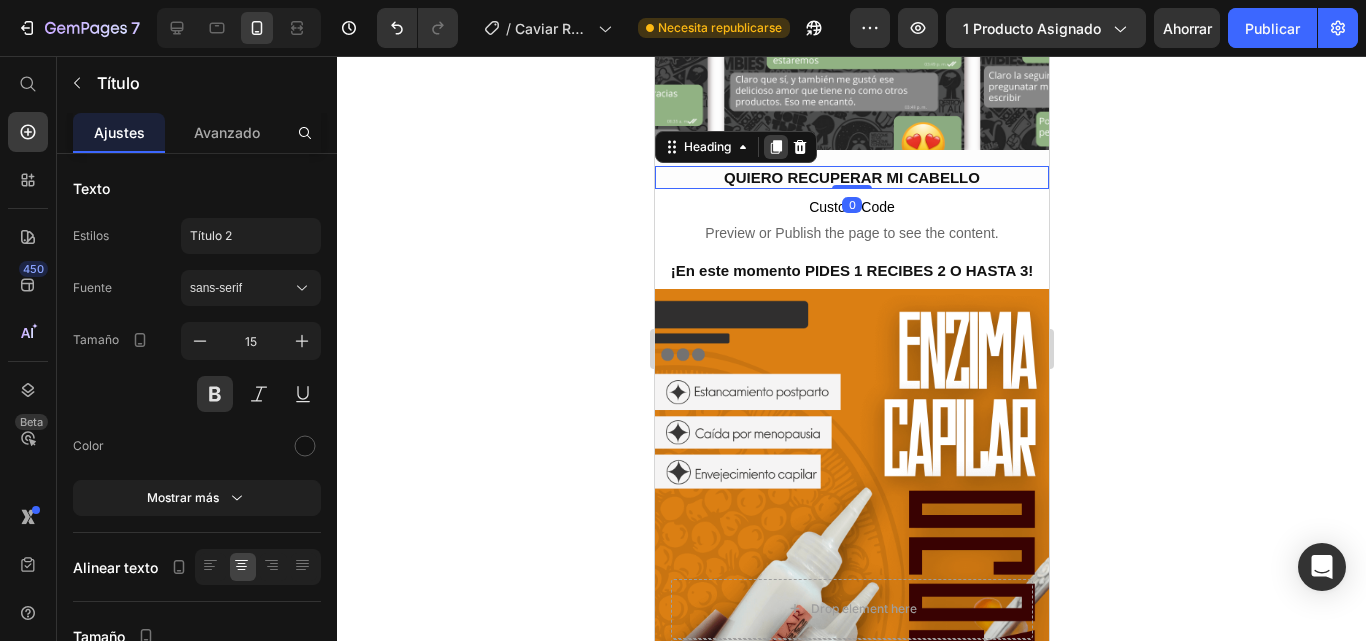 click 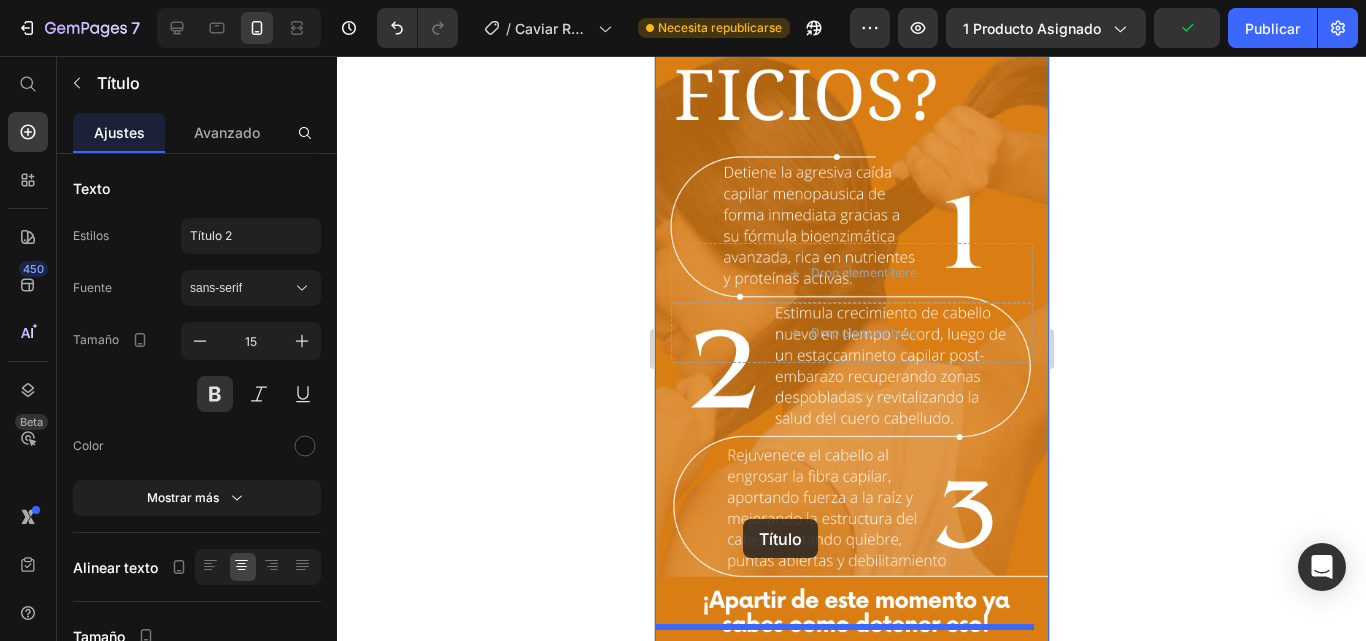 scroll, scrollTop: 3137, scrollLeft: 0, axis: vertical 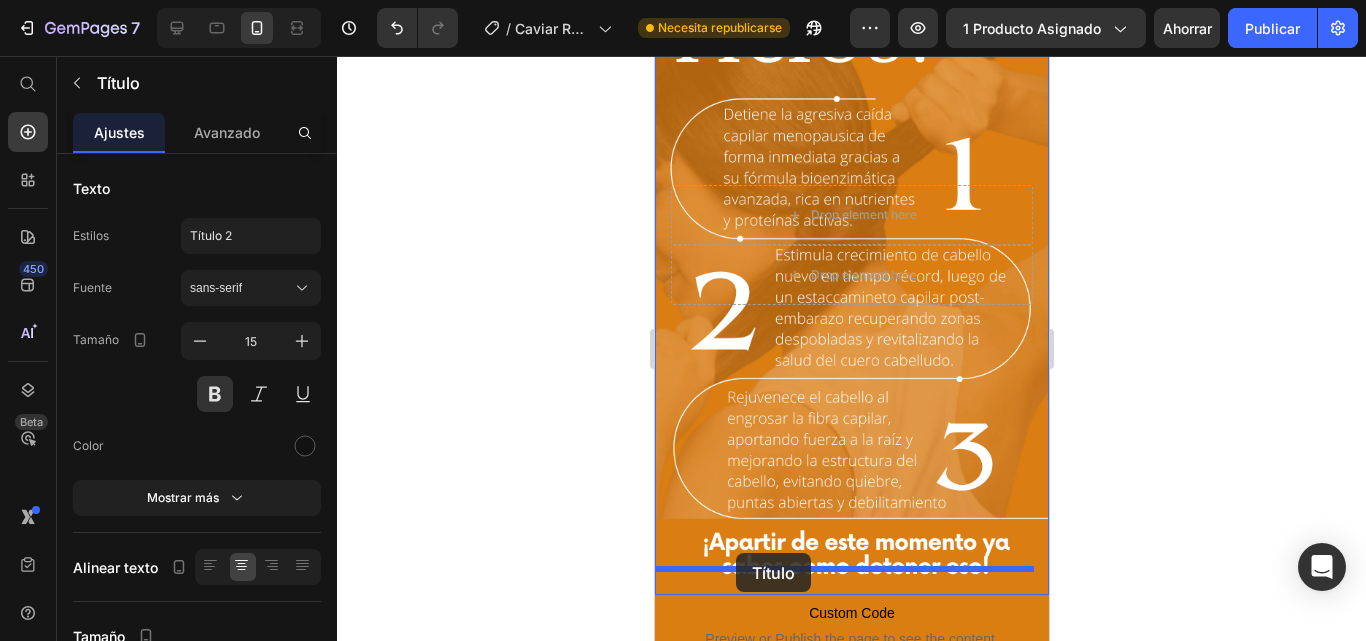 drag, startPoint x: 669, startPoint y: 154, endPoint x: 735, endPoint y: 553, distance: 404.4218 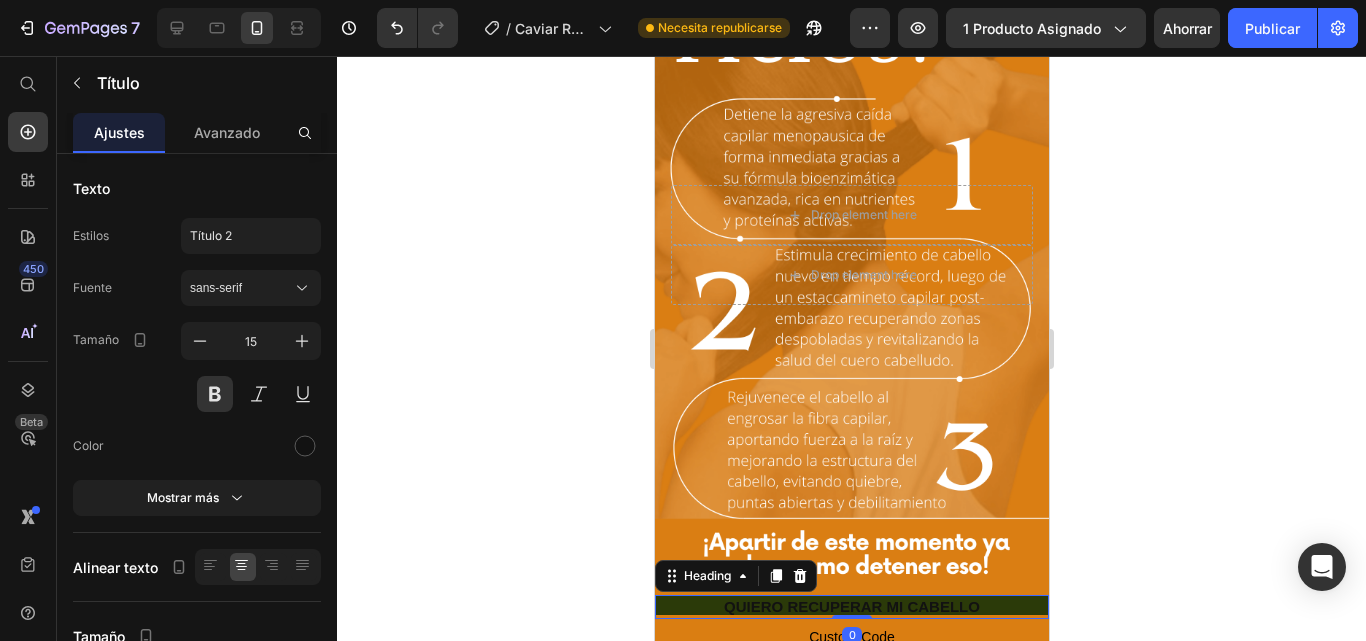 click 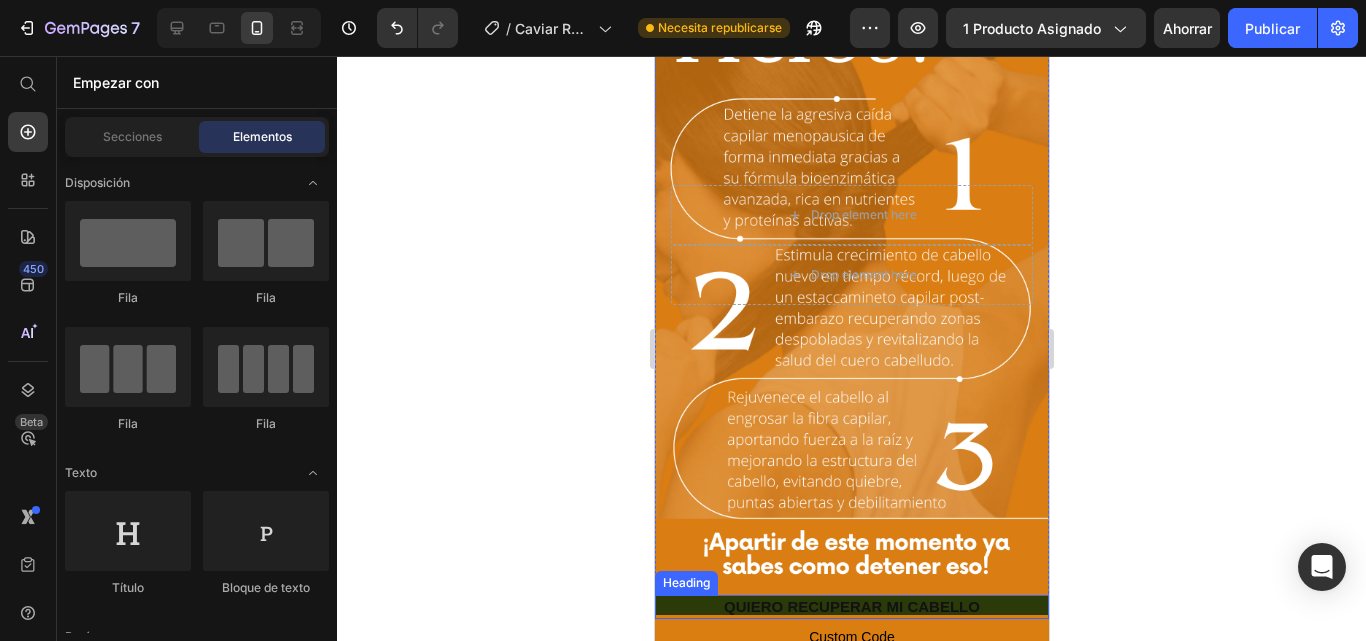 click on "QUIERO RECUPERAR MI CABELLO" at bounding box center [851, 607] 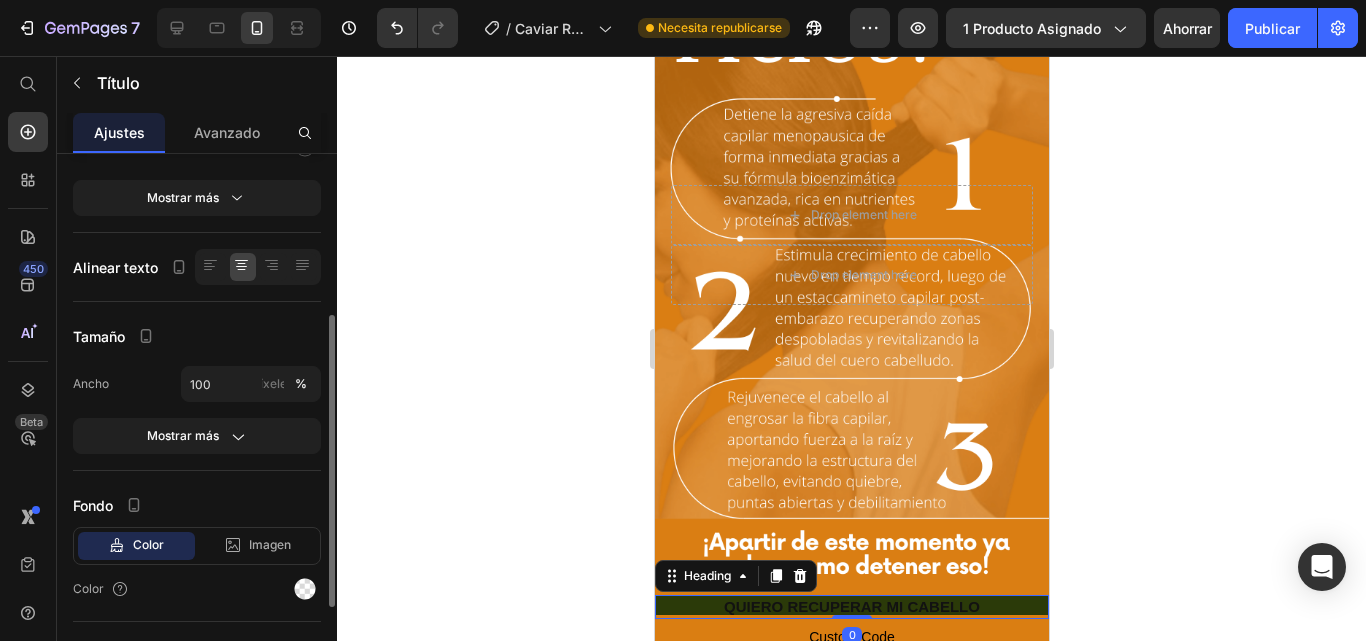 scroll, scrollTop: 400, scrollLeft: 0, axis: vertical 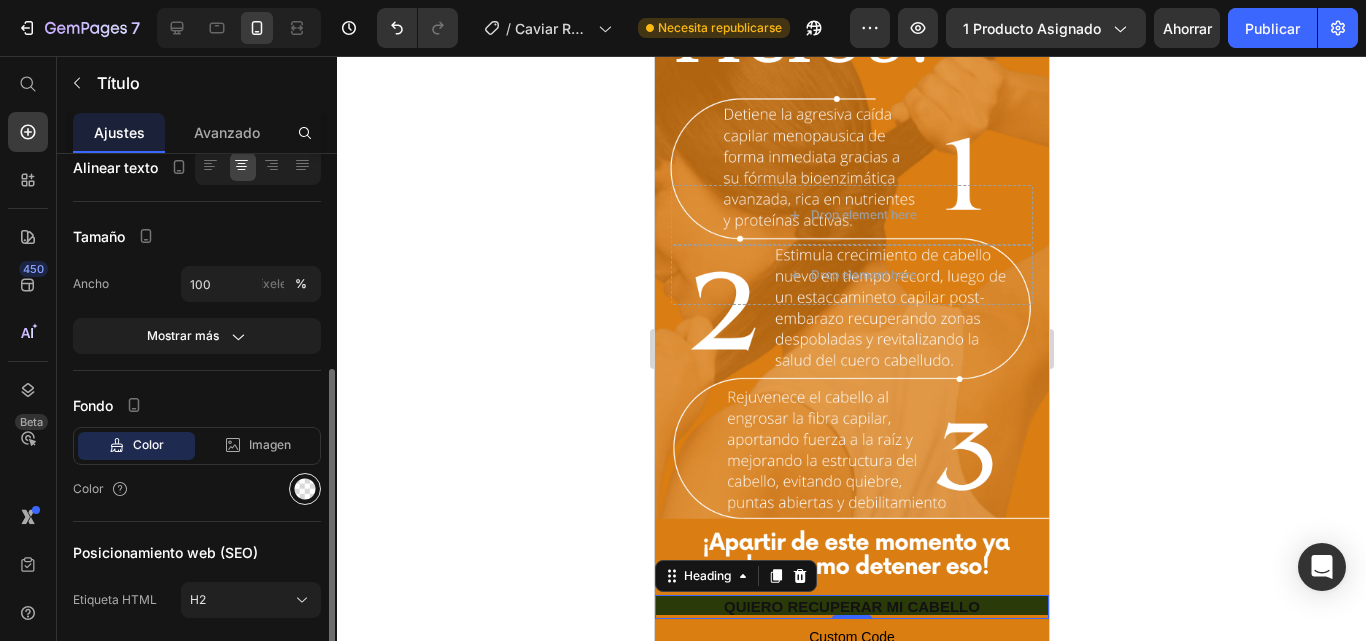 click at bounding box center [305, 489] 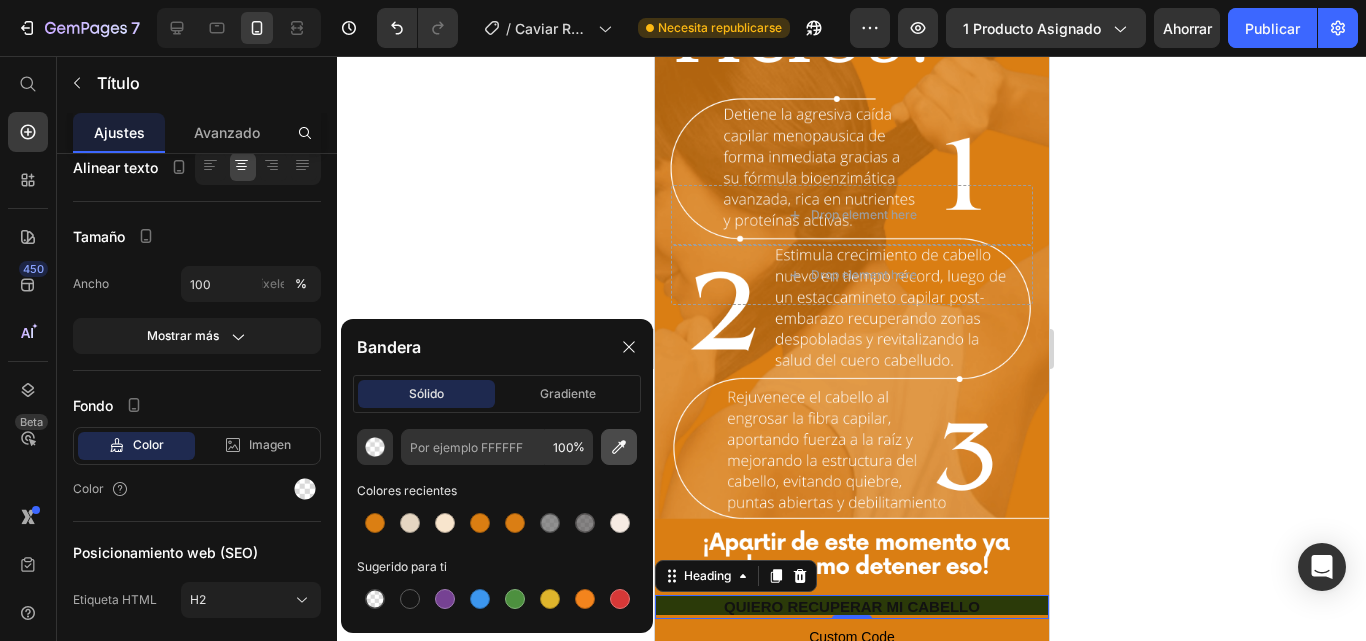 click 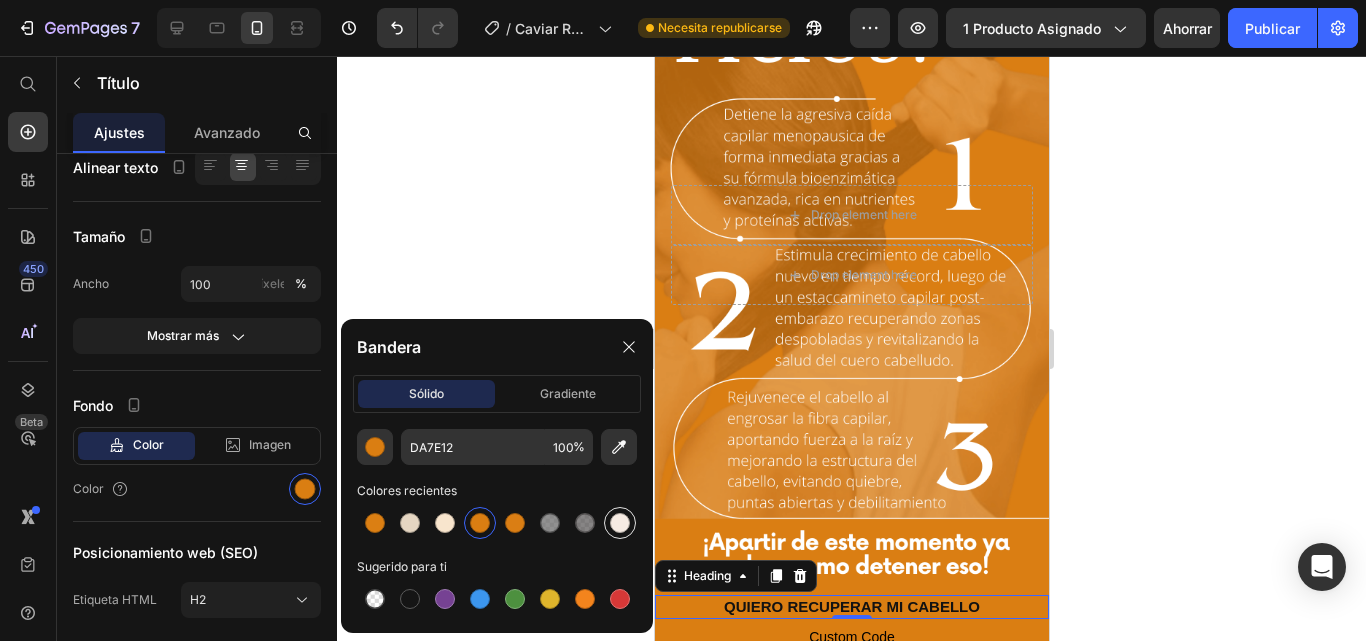 click at bounding box center (620, 523) 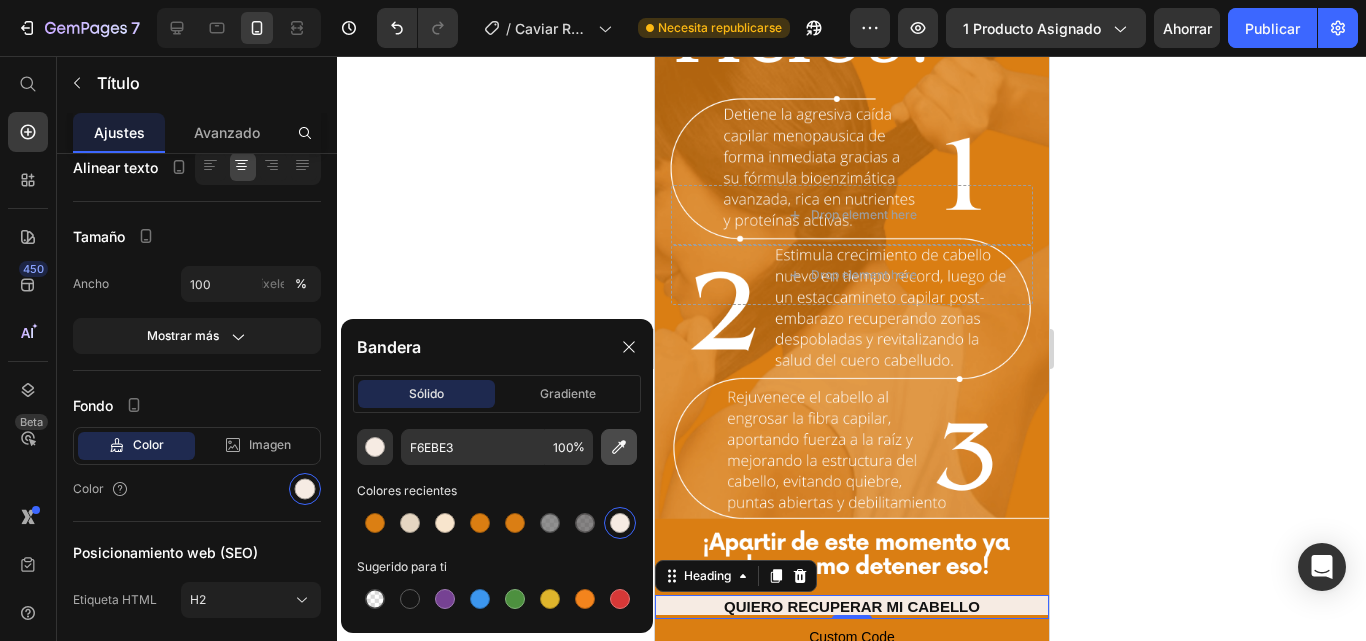 click 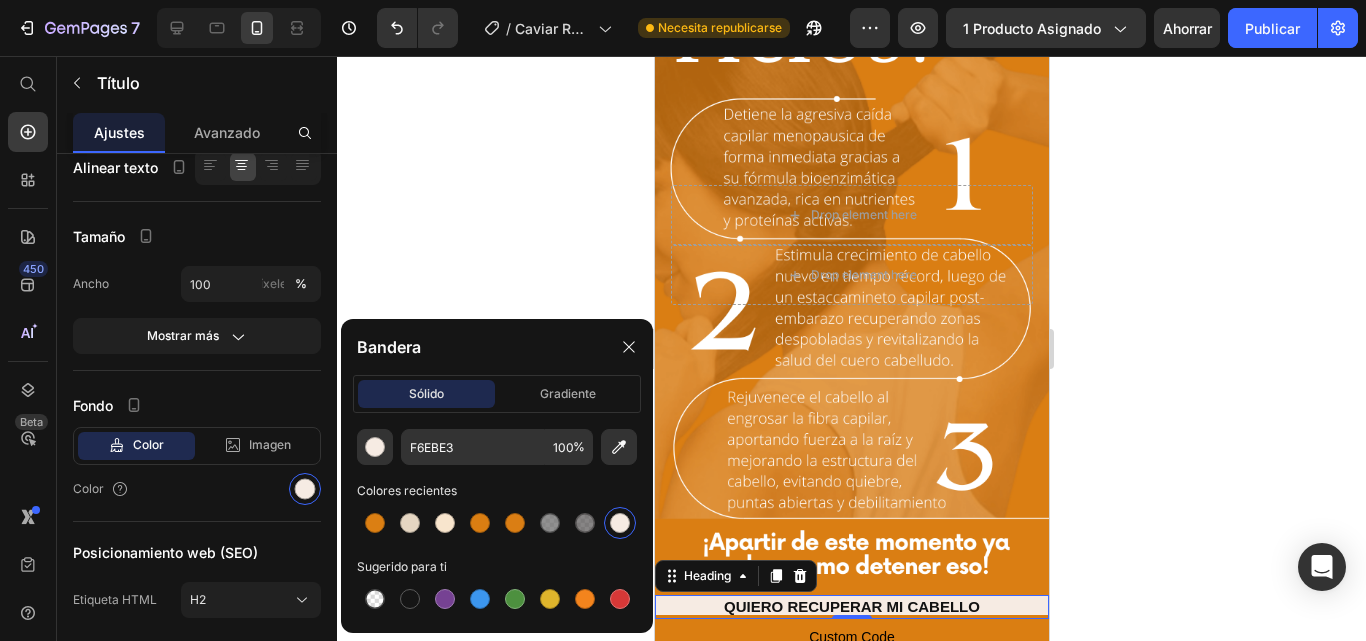 type on "DA7E12" 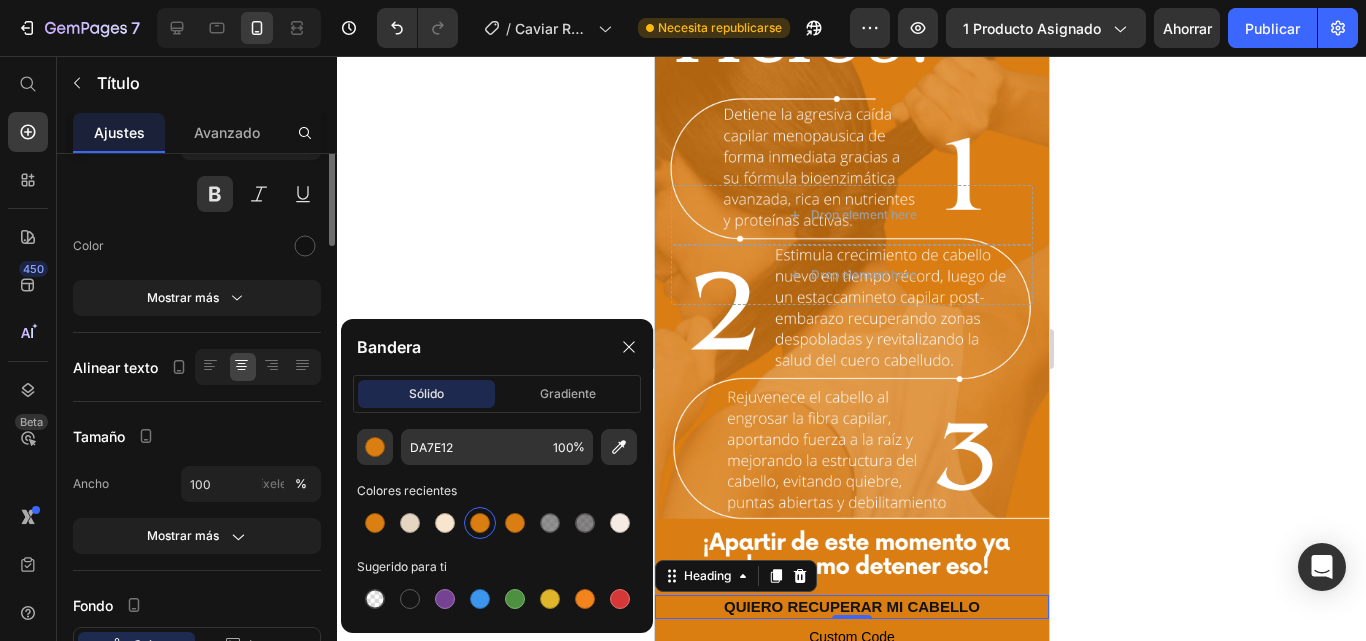 scroll, scrollTop: 0, scrollLeft: 0, axis: both 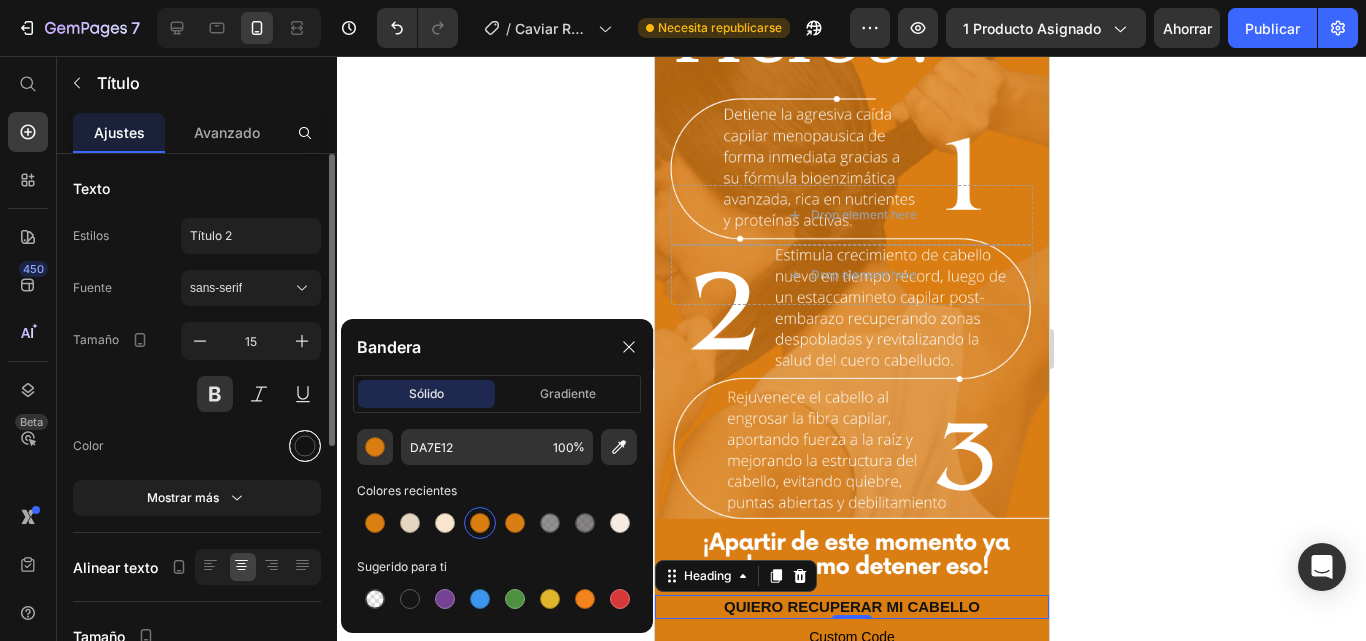 click at bounding box center [305, 446] 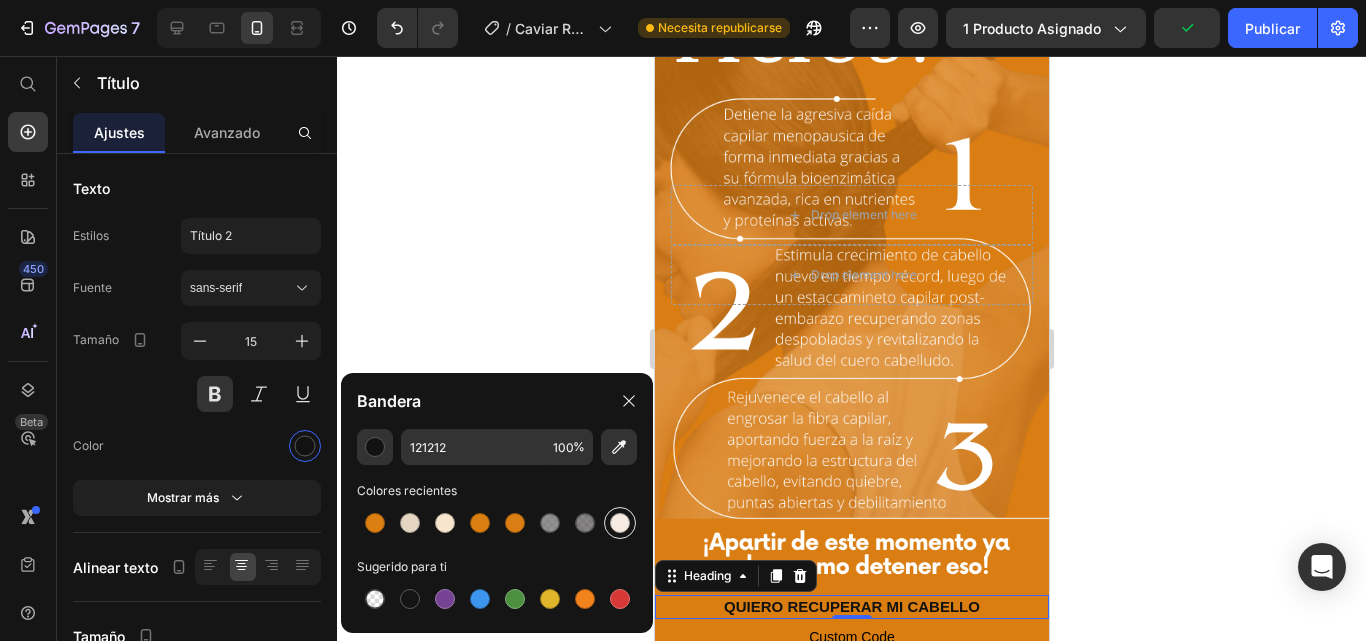 click at bounding box center (620, 523) 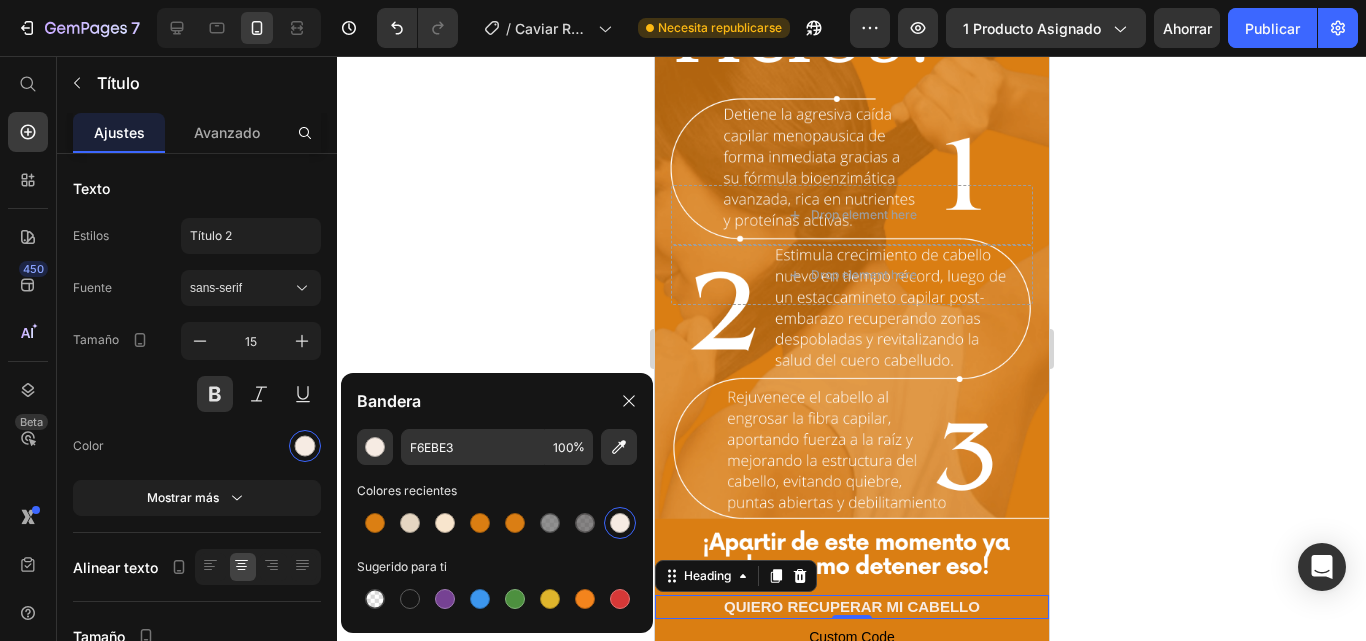 click on "QUIERO RECUPERAR MI CABELLO" at bounding box center [851, 607] 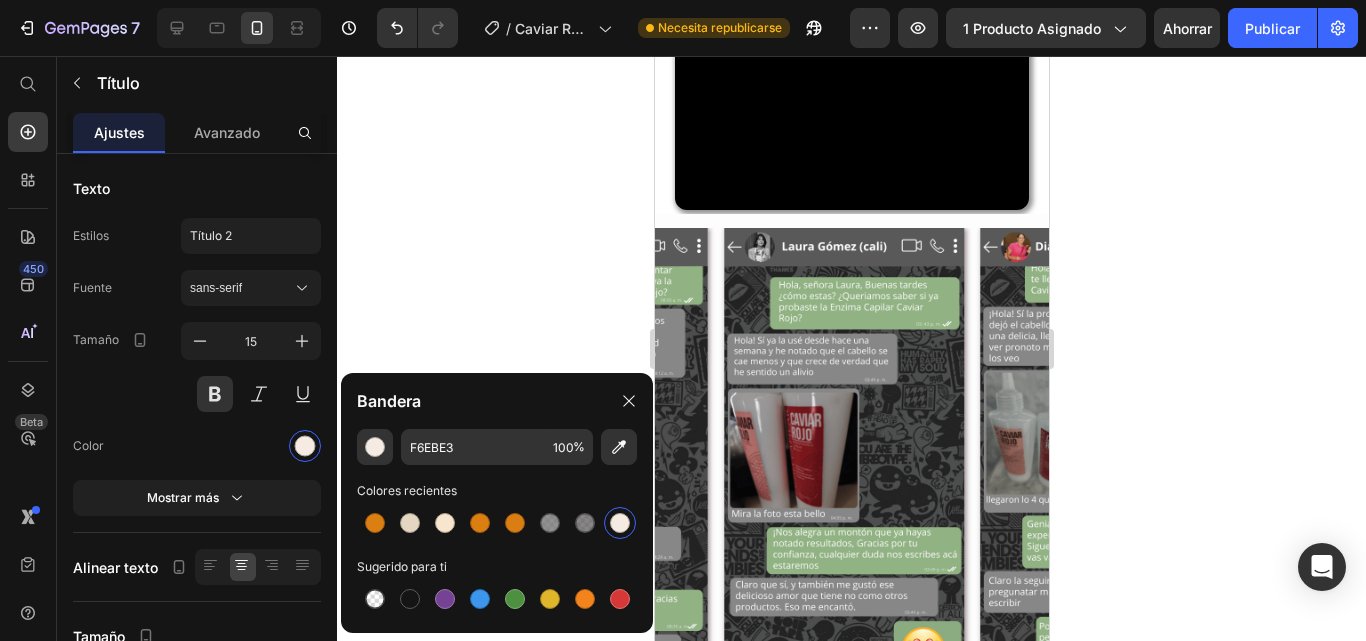 scroll, scrollTop: 1314, scrollLeft: 0, axis: vertical 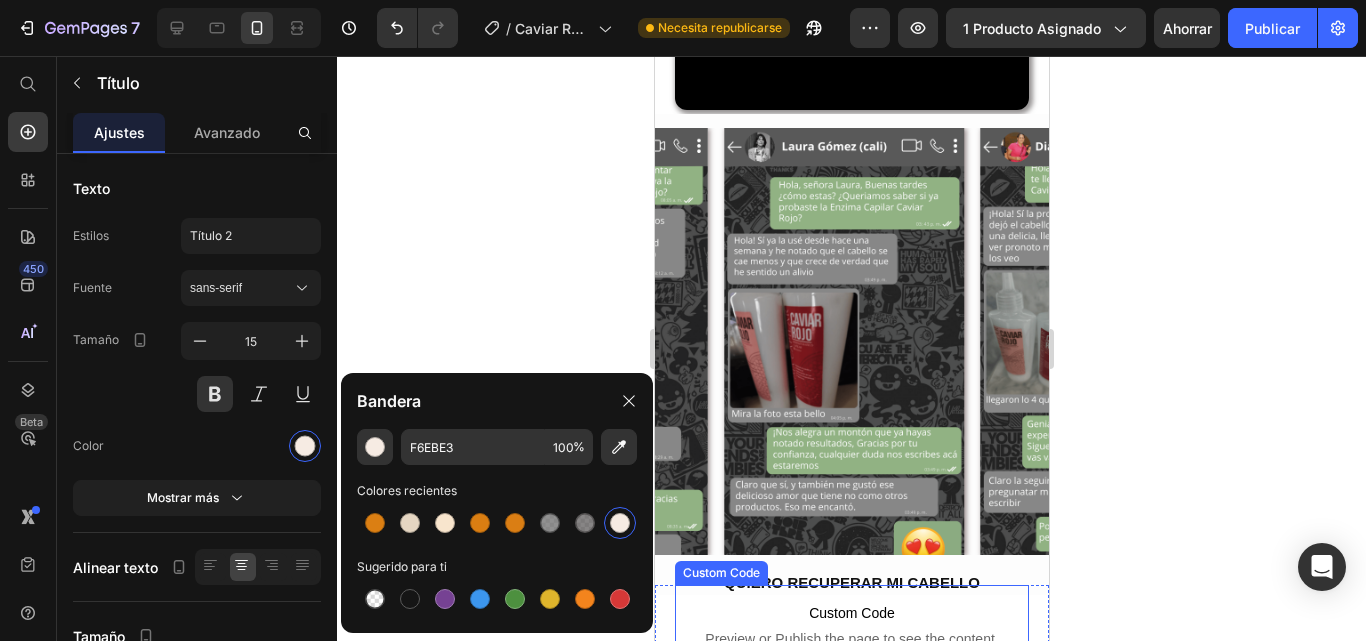 click on "QUIERO RECUPERAR MI CABELLO" at bounding box center (851, 583) 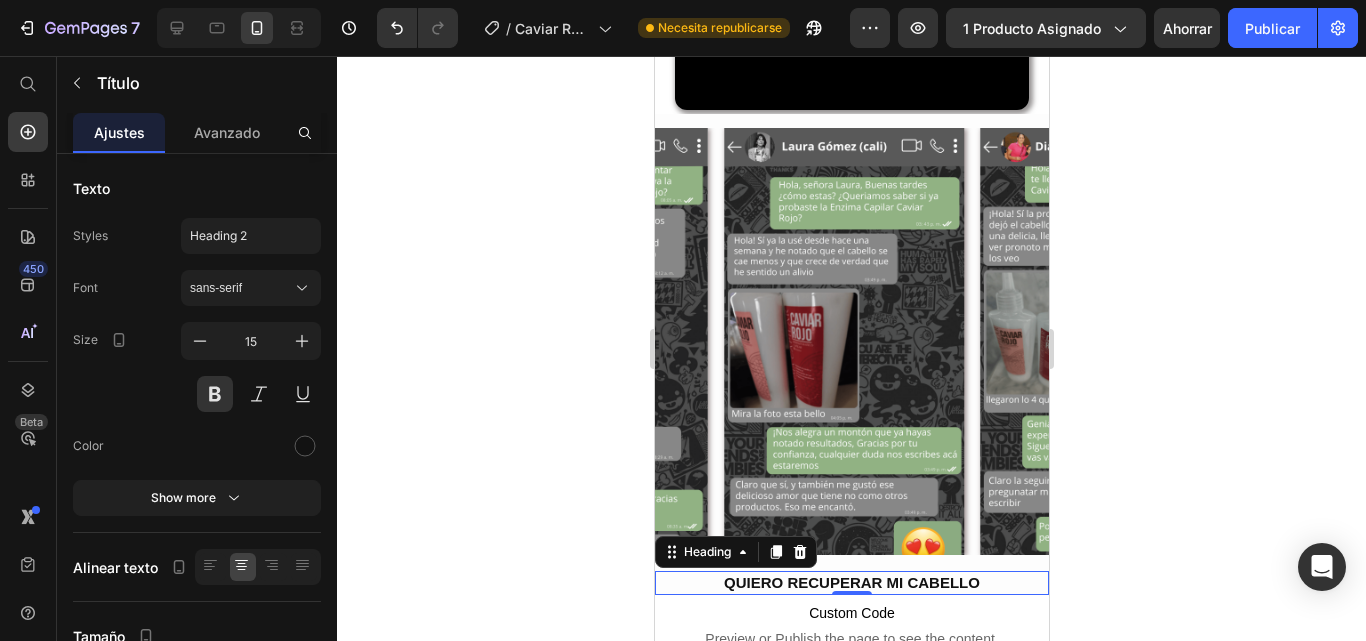 click on "QUIERO RECUPERAR MI CABELLO" at bounding box center (851, 583) 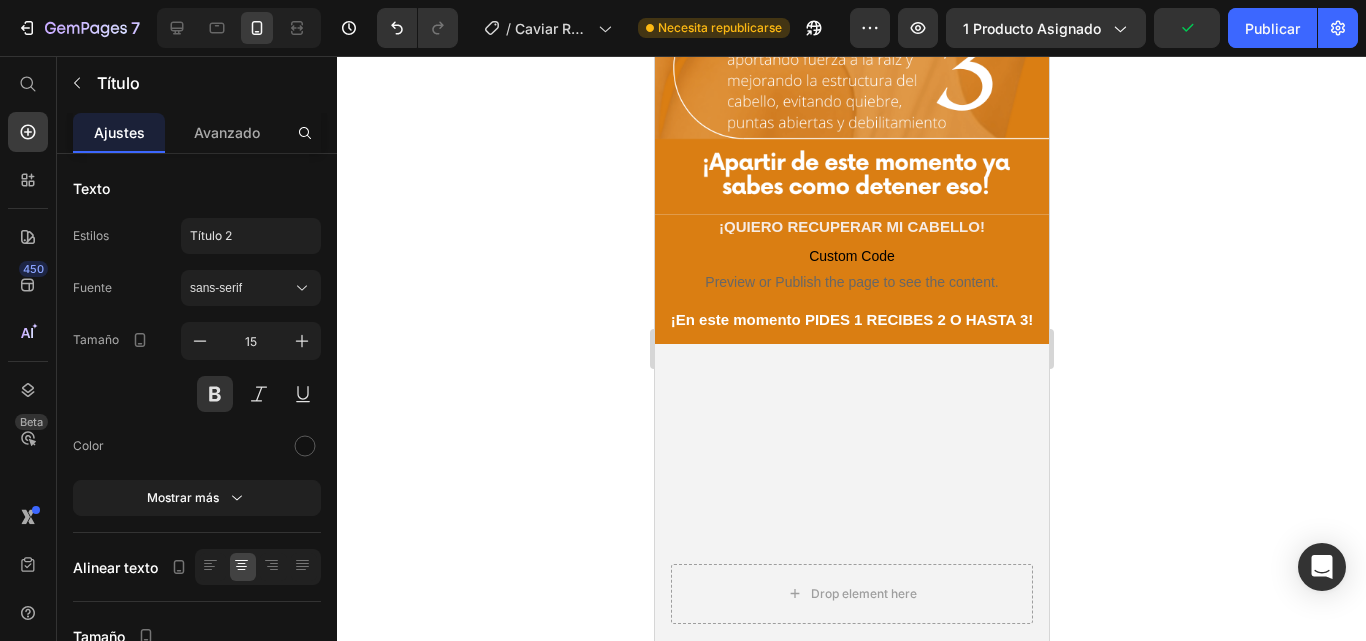 scroll, scrollTop: 3514, scrollLeft: 0, axis: vertical 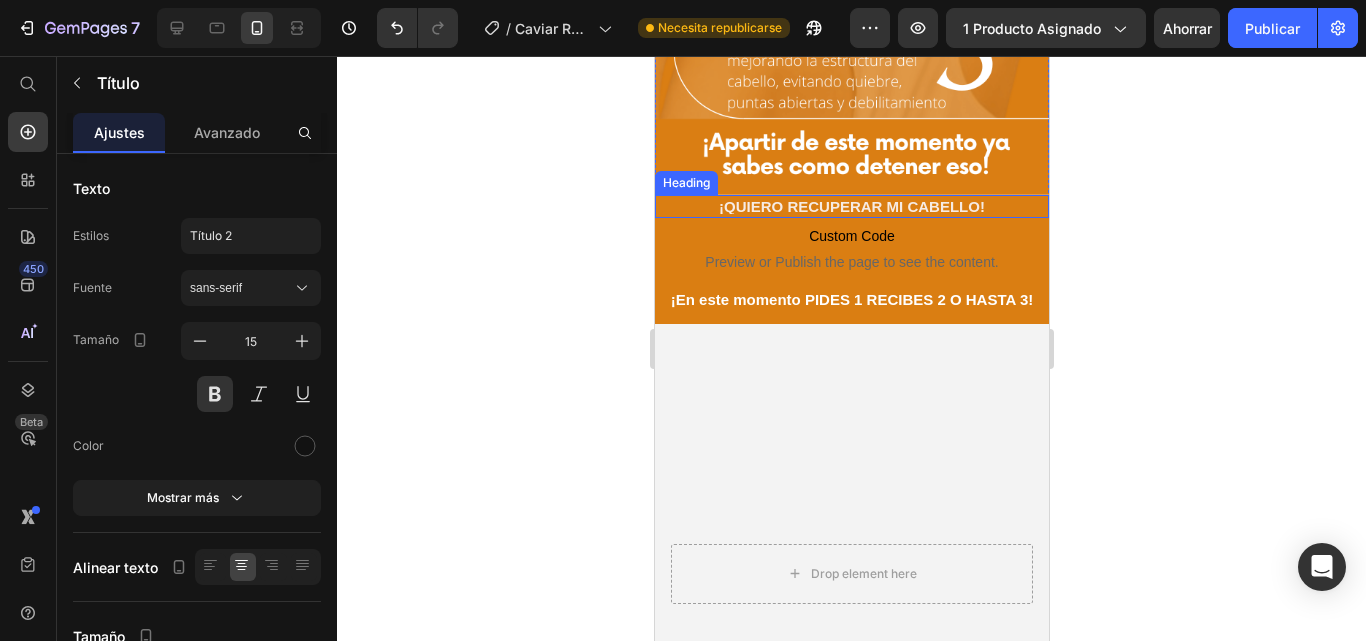 click on "¡QUIERO RECUPERAR MI CABELLO!" at bounding box center (851, 207) 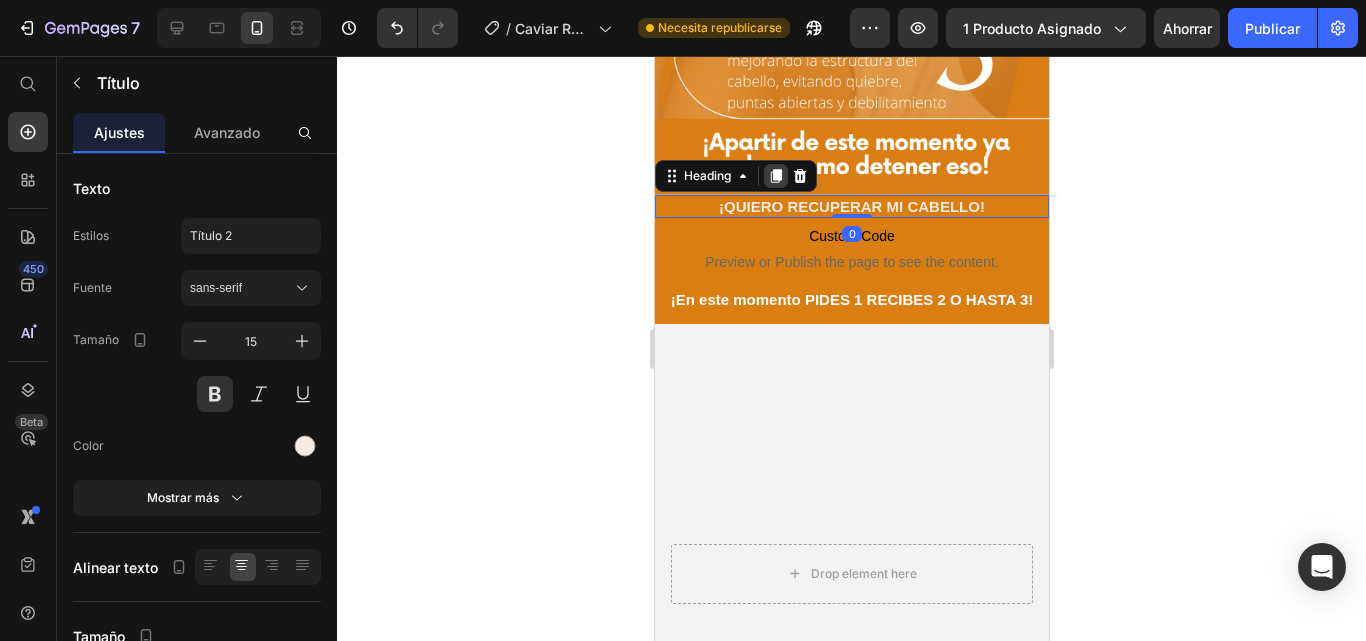 click 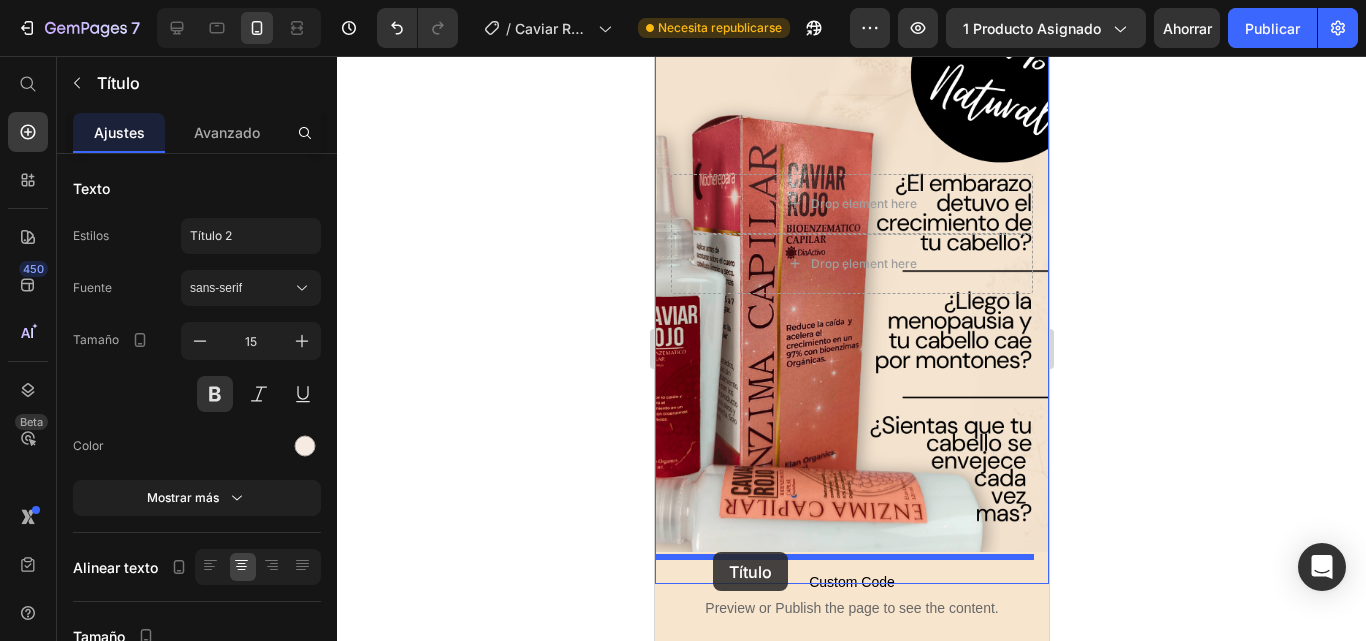 scroll, scrollTop: 5363, scrollLeft: 0, axis: vertical 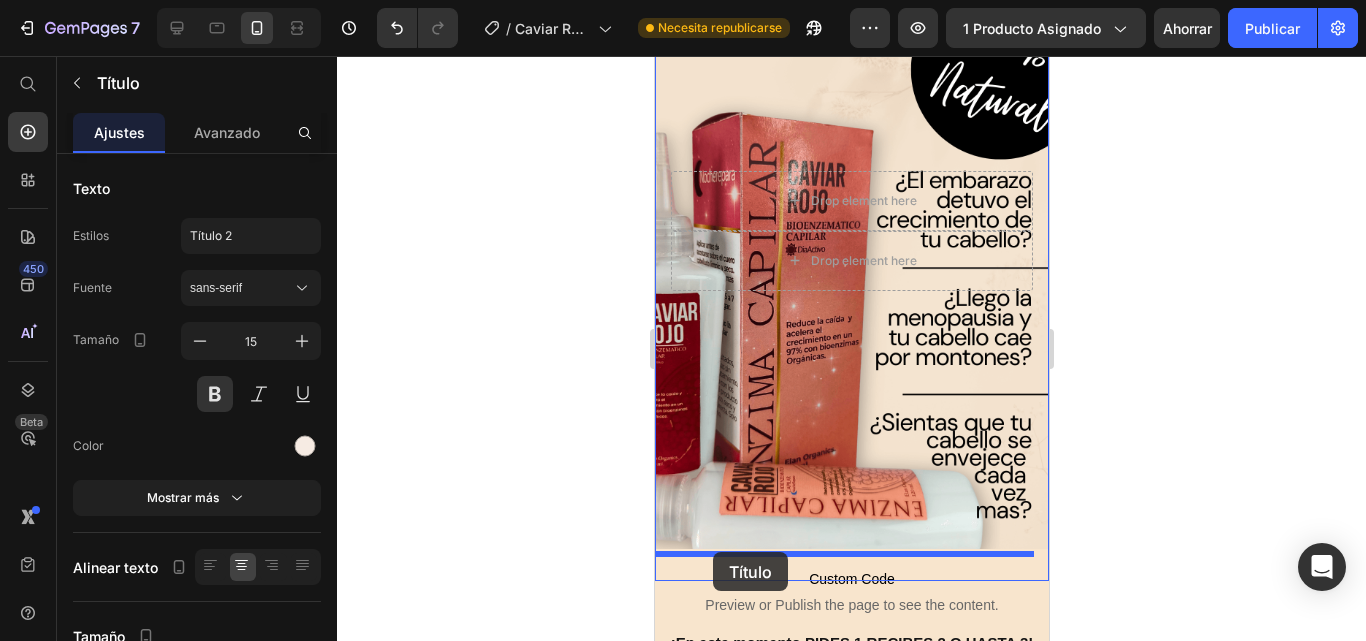 drag, startPoint x: 670, startPoint y: 174, endPoint x: 712, endPoint y: 552, distance: 380.32617 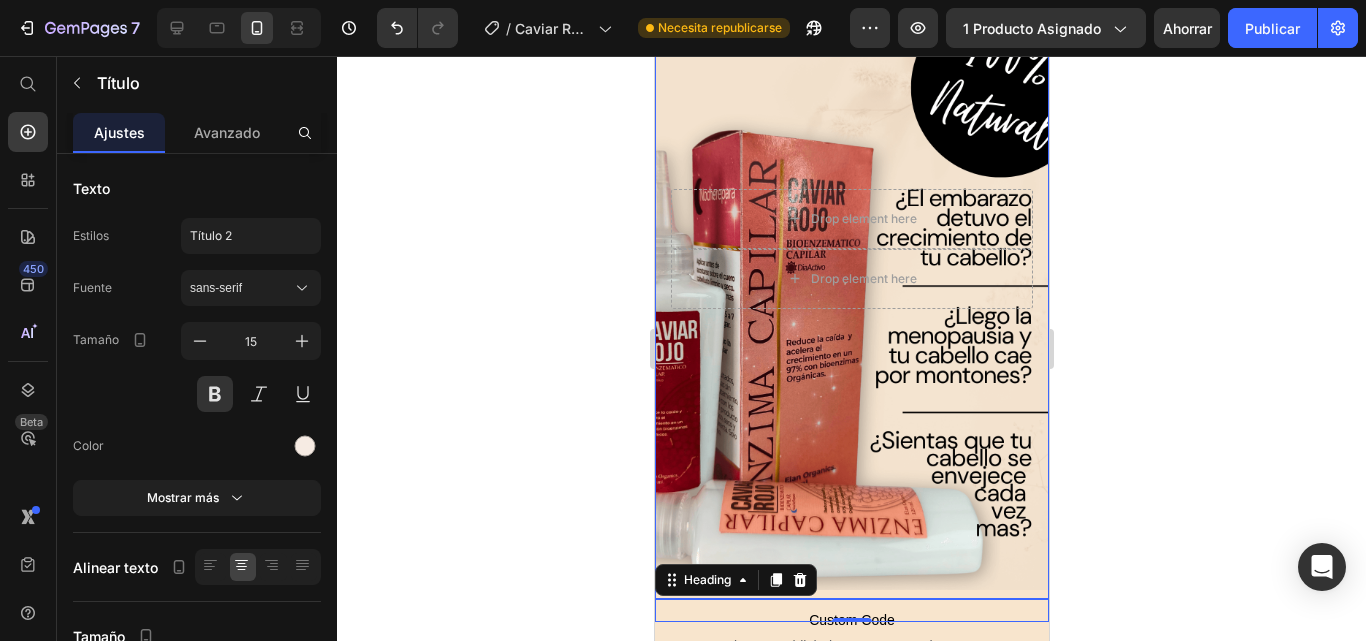 scroll, scrollTop: 5463, scrollLeft: 0, axis: vertical 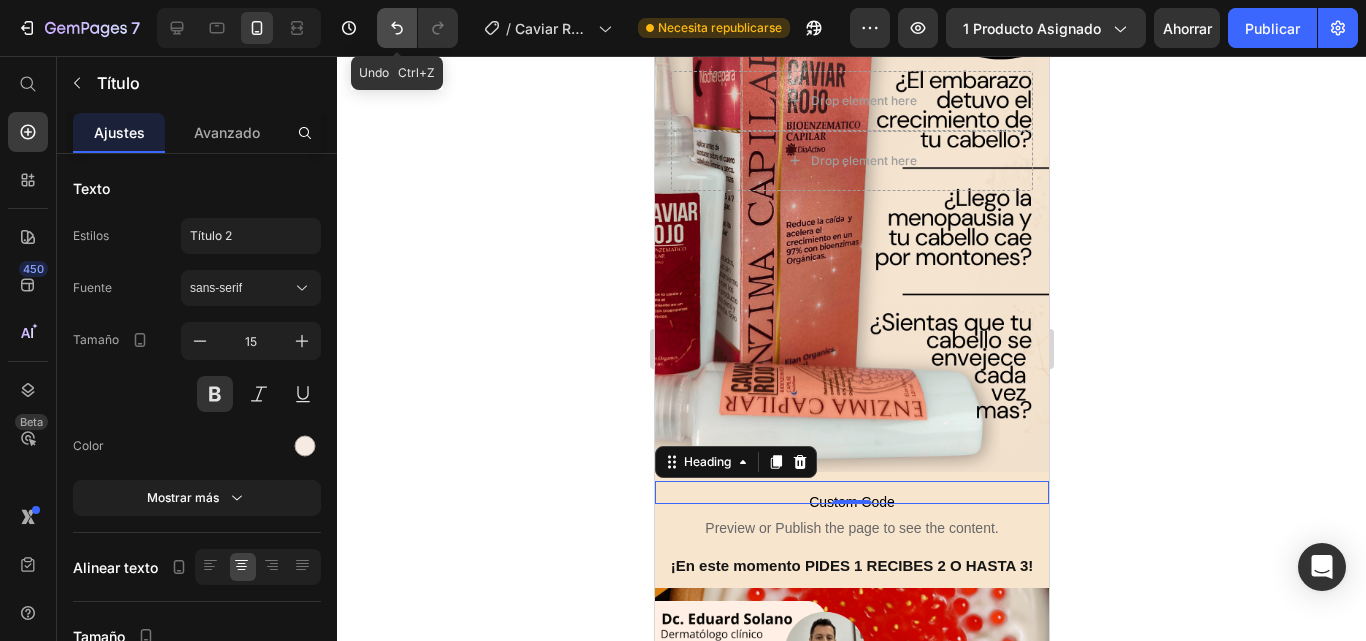 click 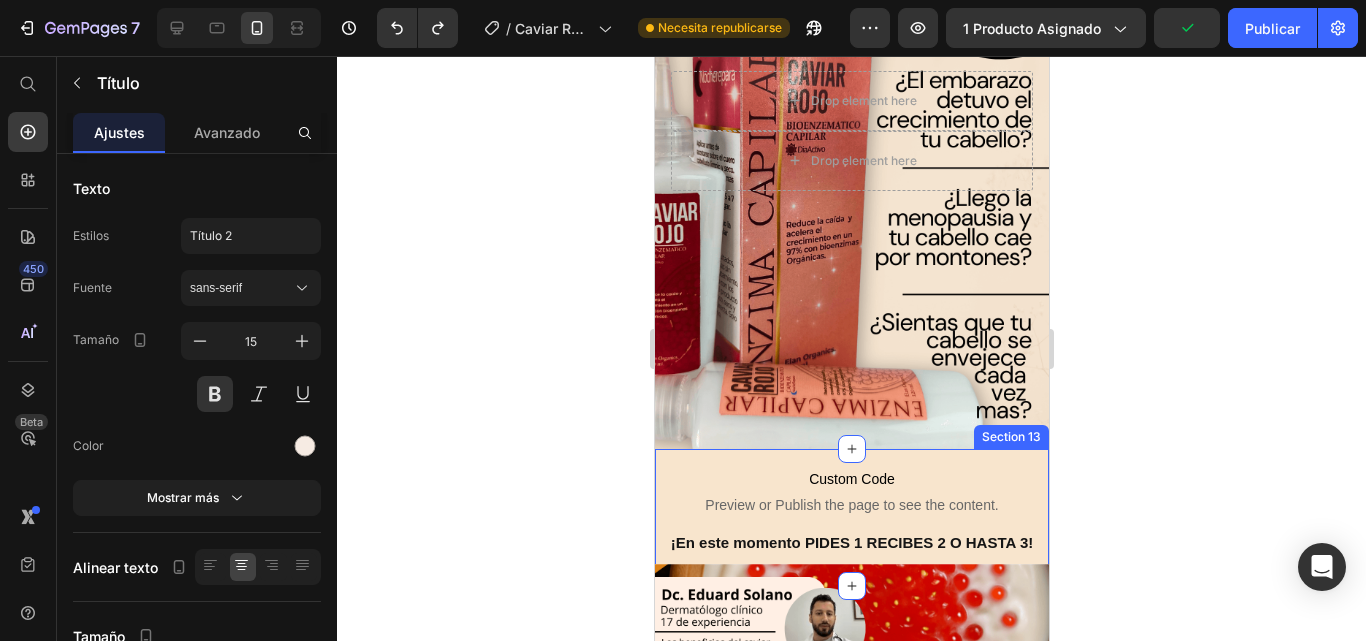 click on "Custom Code
Preview or Publish the page to see the content. Custom Code ¡En este momento PIDES 1 RECIBES 2 O HASTA 3! Heading Row Section 13" at bounding box center [851, 518] 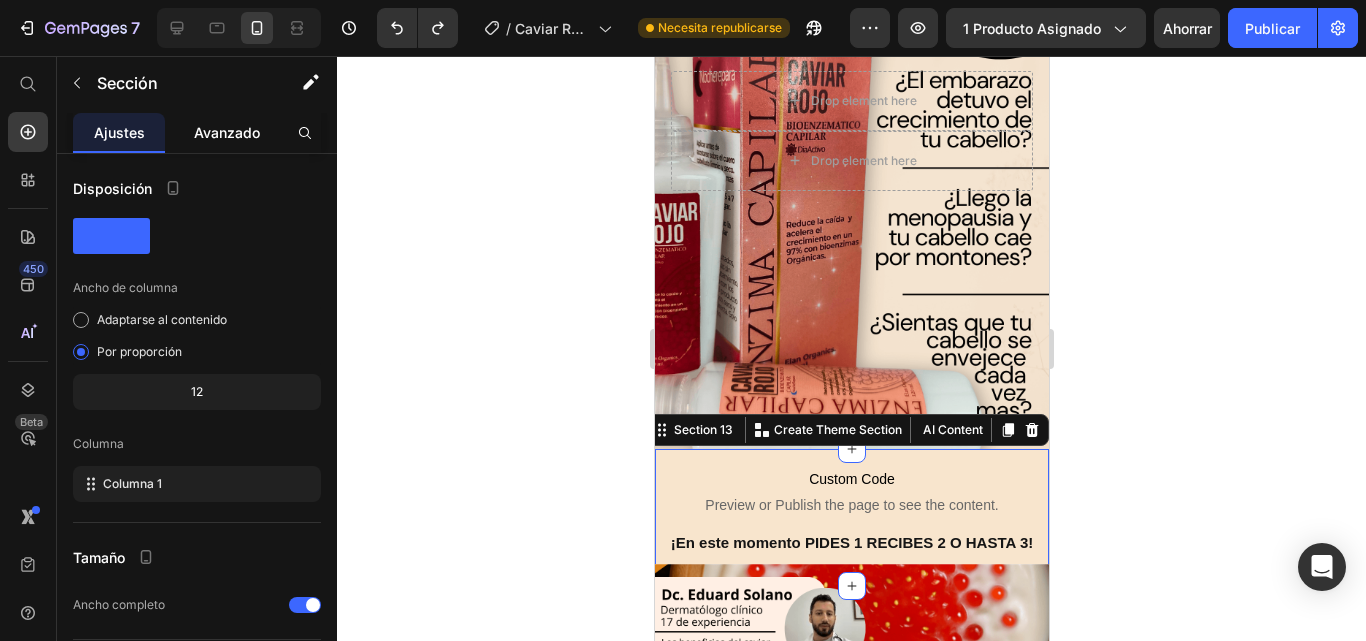 click on "Avanzado" at bounding box center (227, 132) 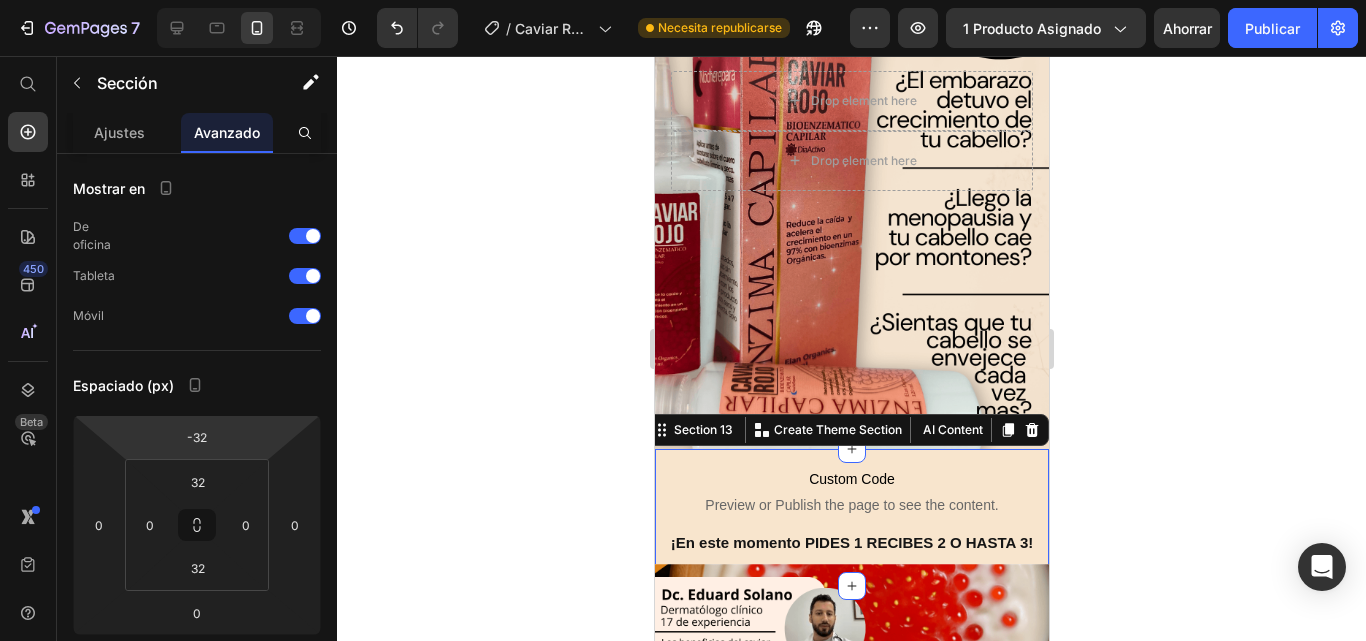 type on "62" 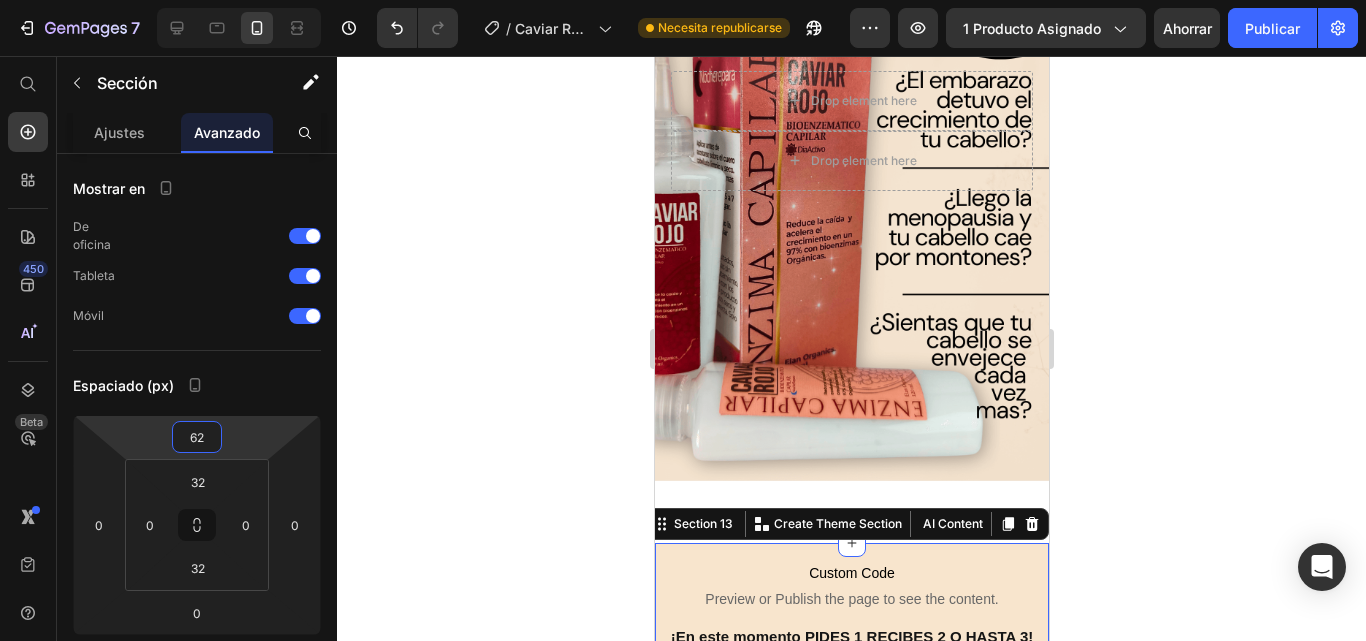 drag, startPoint x: 268, startPoint y: 421, endPoint x: 280, endPoint y: 374, distance: 48.507732 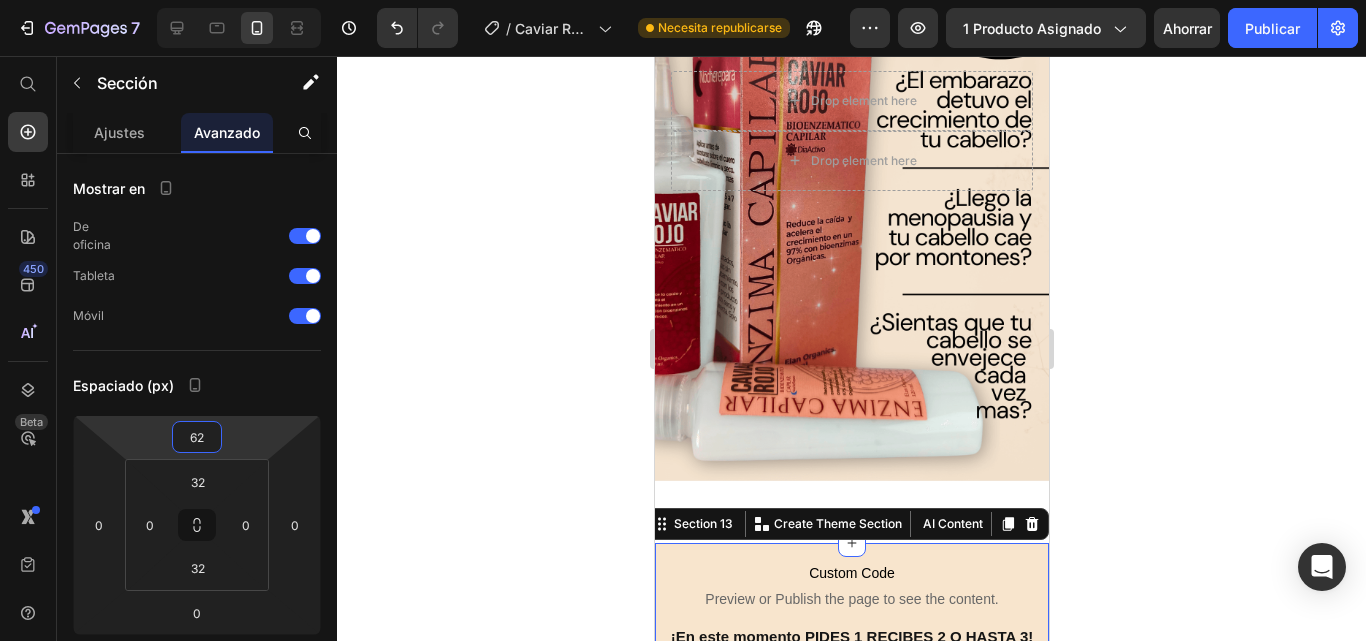 click 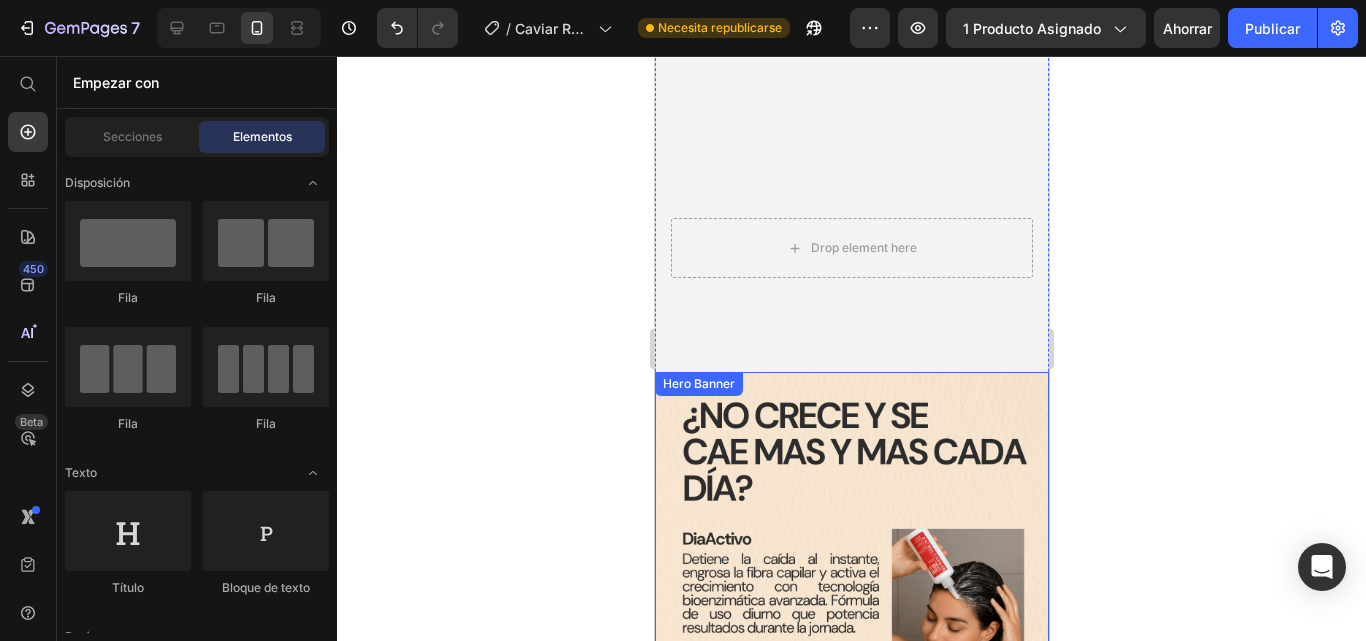 scroll, scrollTop: 3563, scrollLeft: 0, axis: vertical 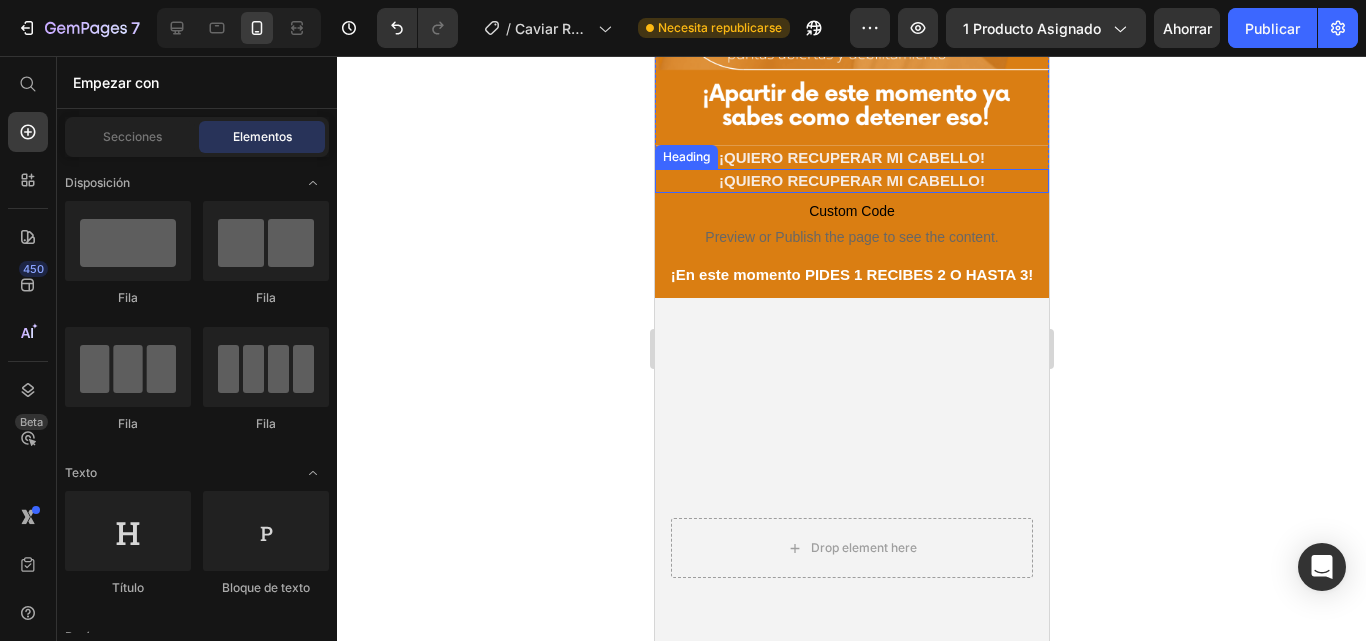 click on "¡QUIERO RECUPERAR MI CABELLO!" at bounding box center [851, 181] 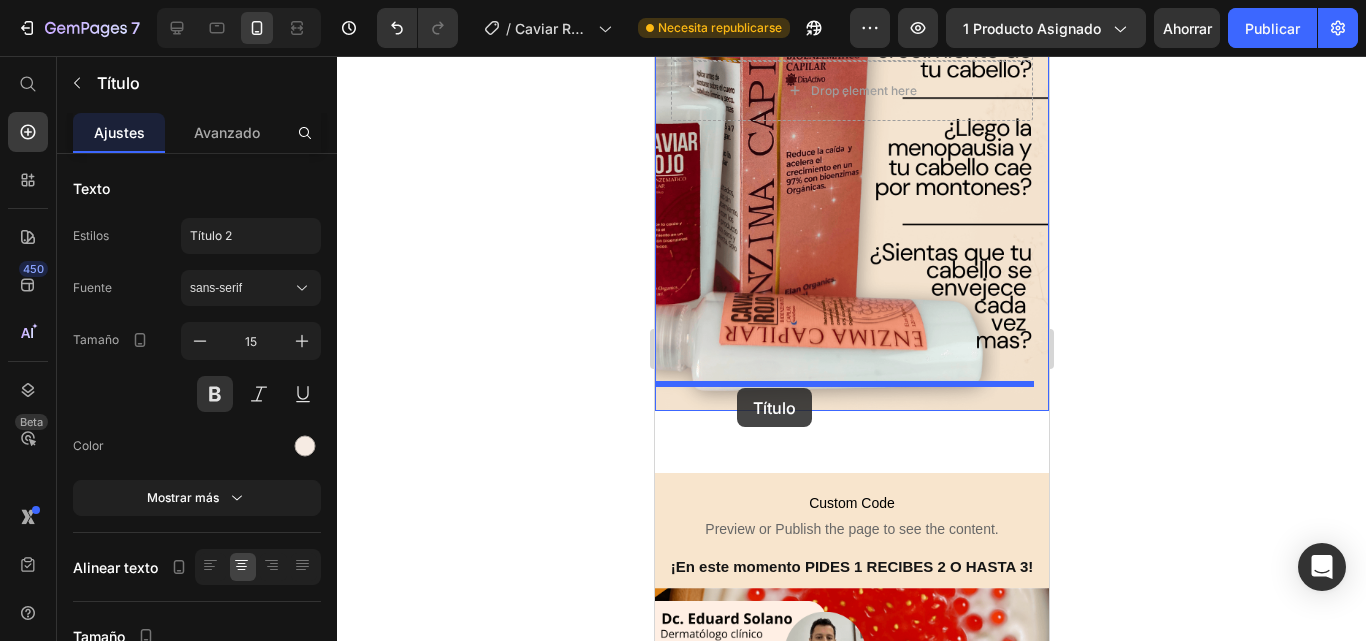 scroll, scrollTop: 5593, scrollLeft: 0, axis: vertical 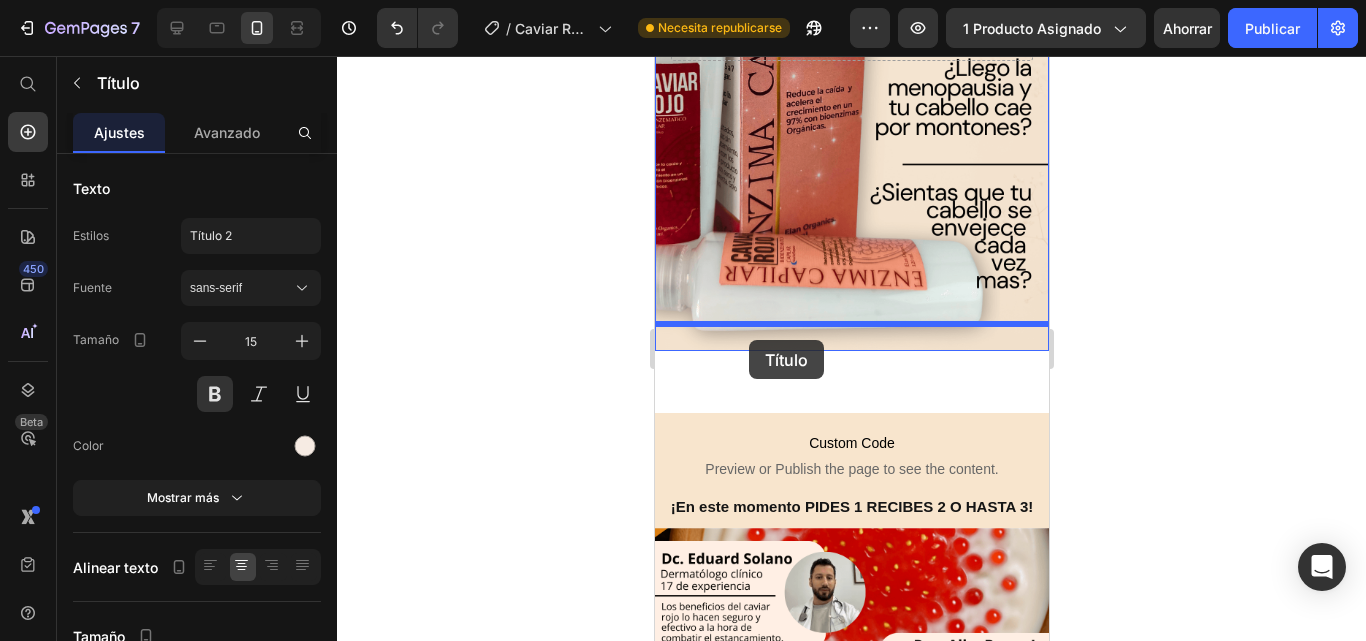 drag, startPoint x: 667, startPoint y: 125, endPoint x: 748, endPoint y: 340, distance: 229.75204 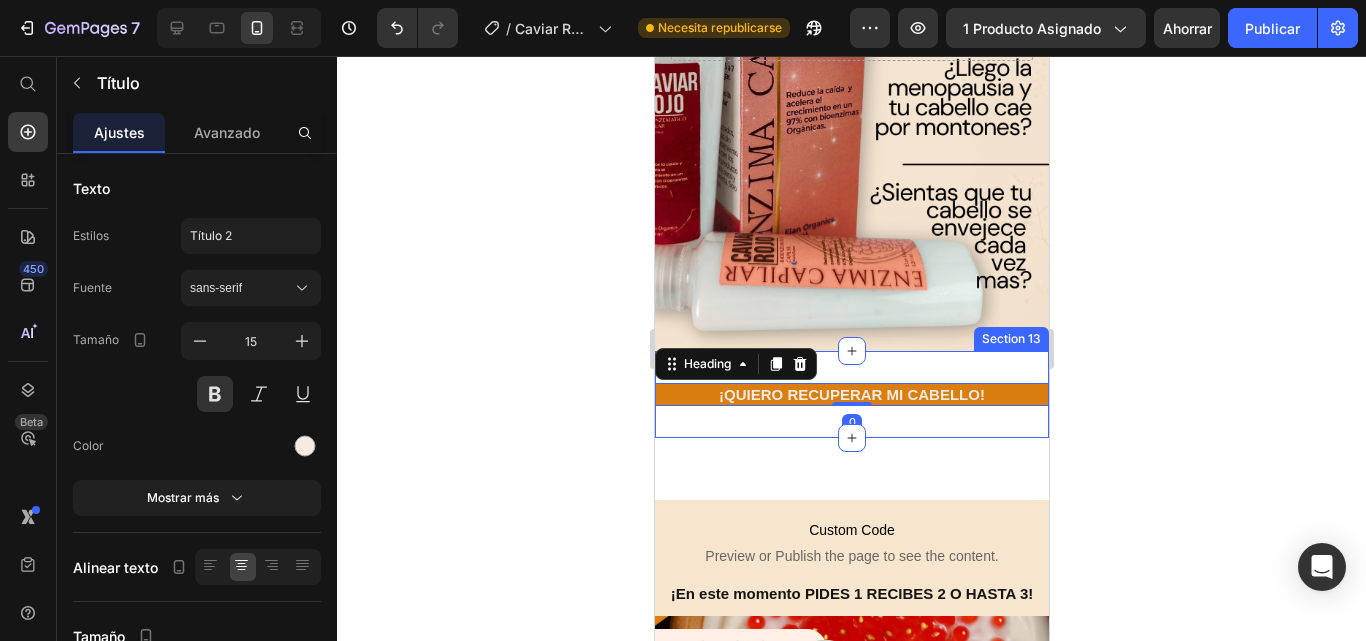 click on "¡QUIERO RECUPERAR MI CABELLO! Heading   0 Section 13" at bounding box center [851, 395] 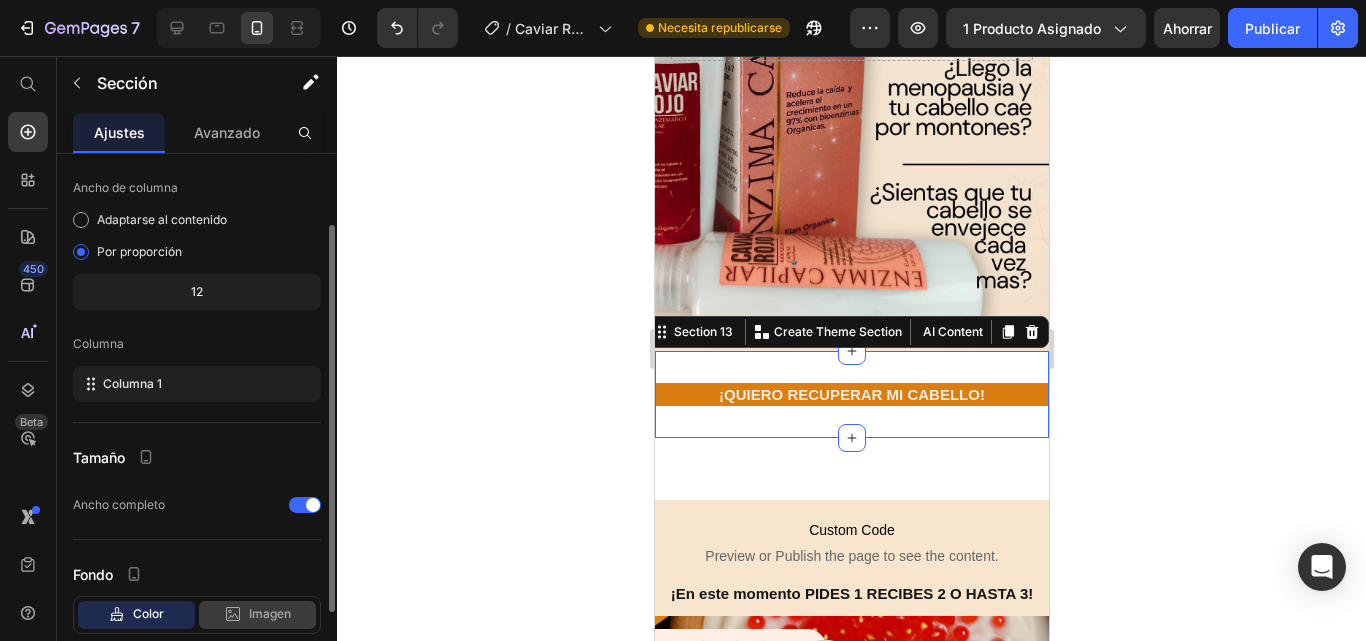 scroll, scrollTop: 220, scrollLeft: 0, axis: vertical 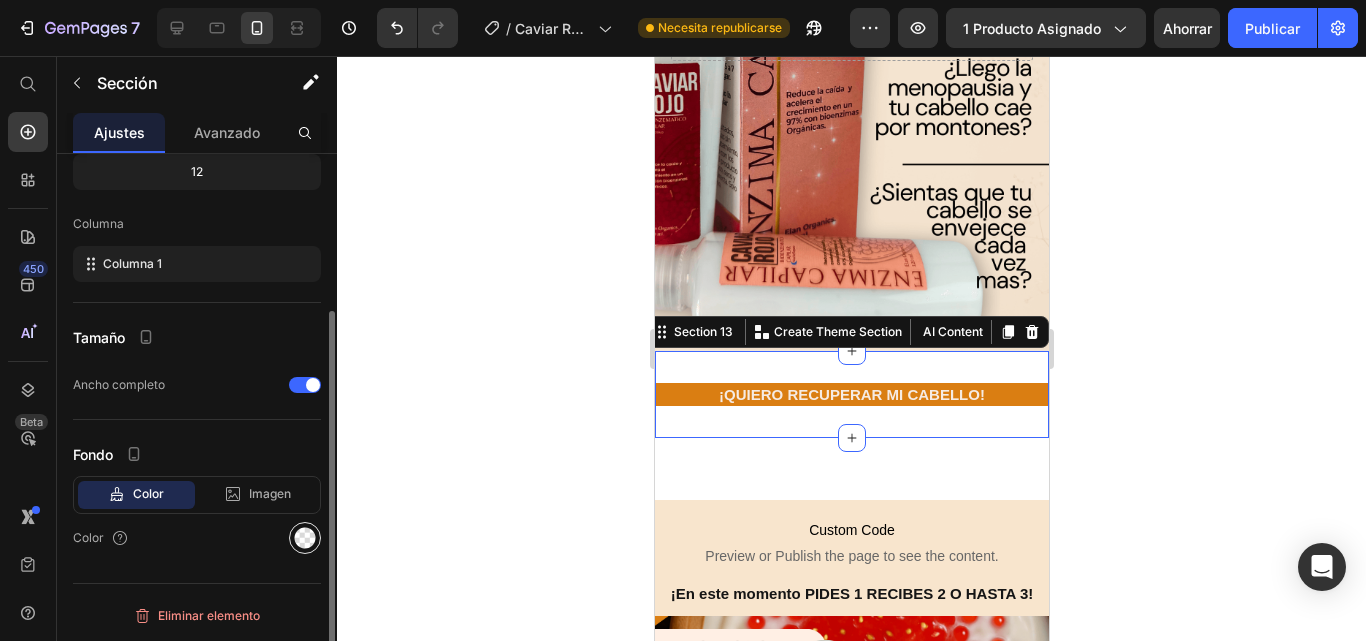 click 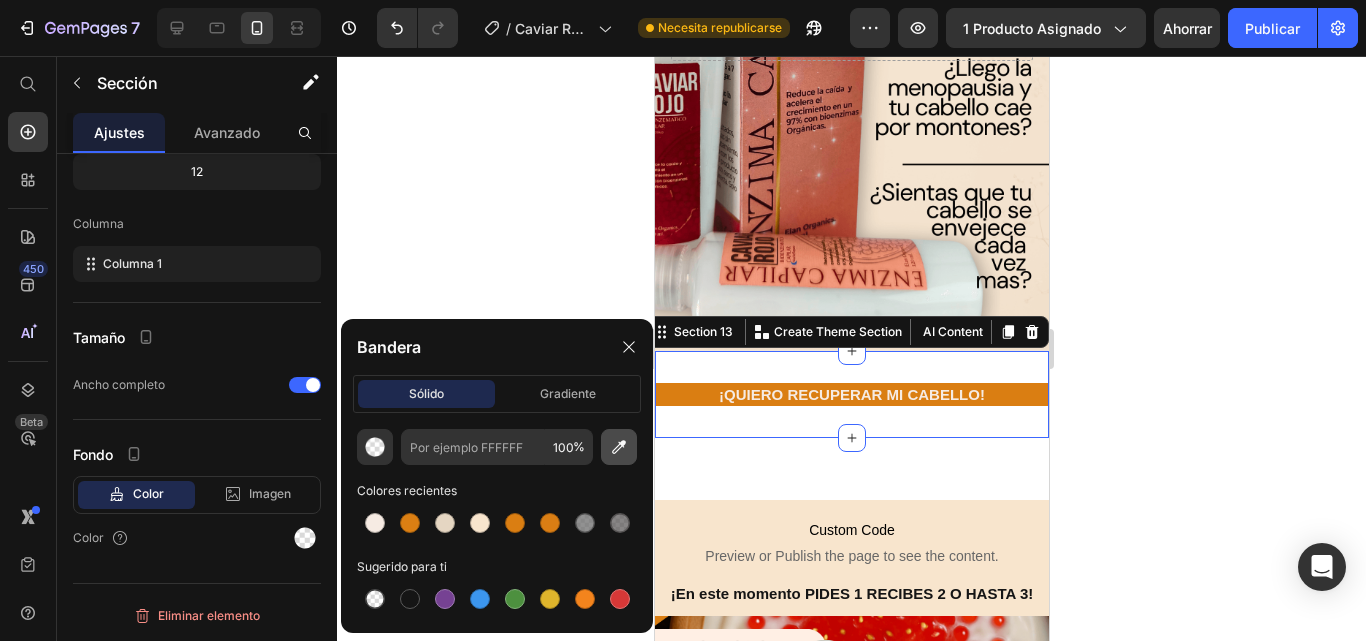 click 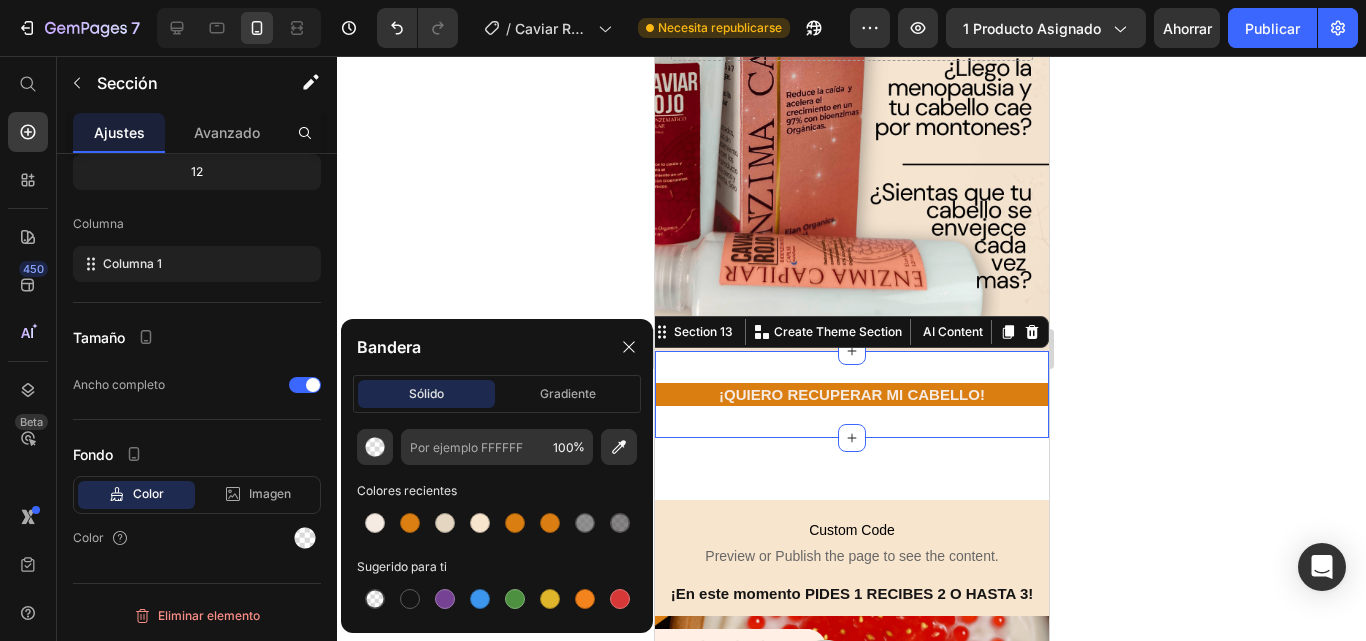 type on "F8E5CD" 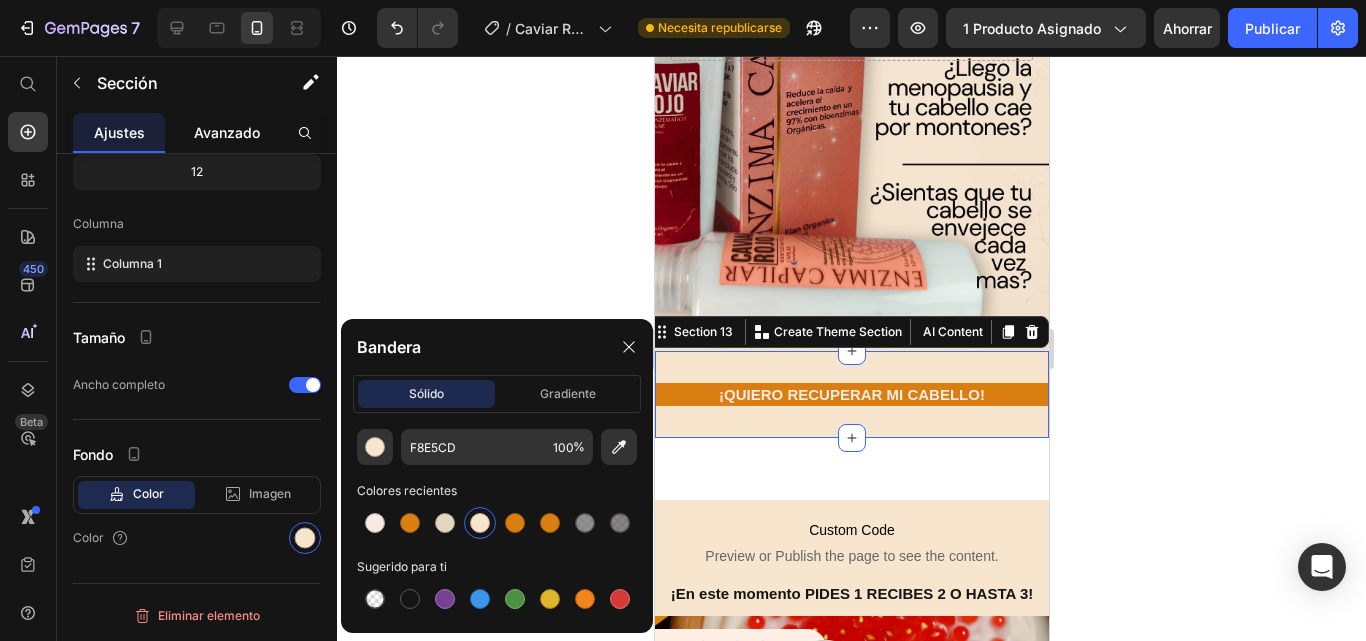 click on "Avanzado" at bounding box center (227, 132) 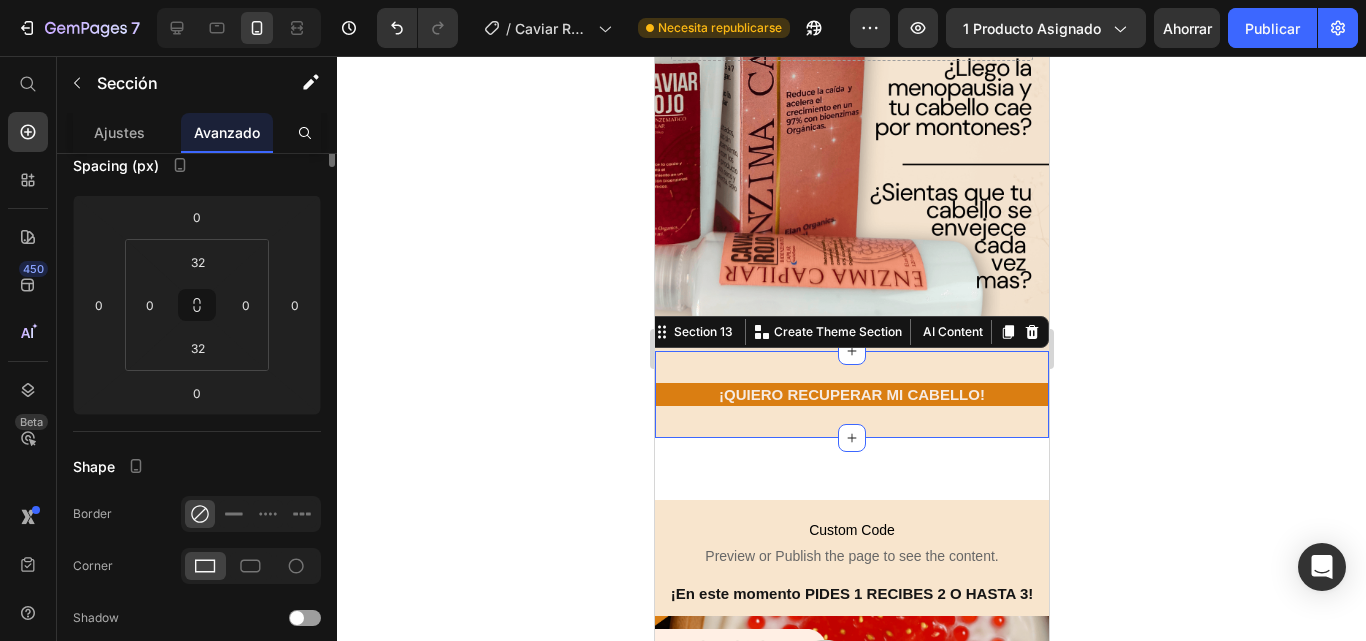 scroll, scrollTop: 0, scrollLeft: 0, axis: both 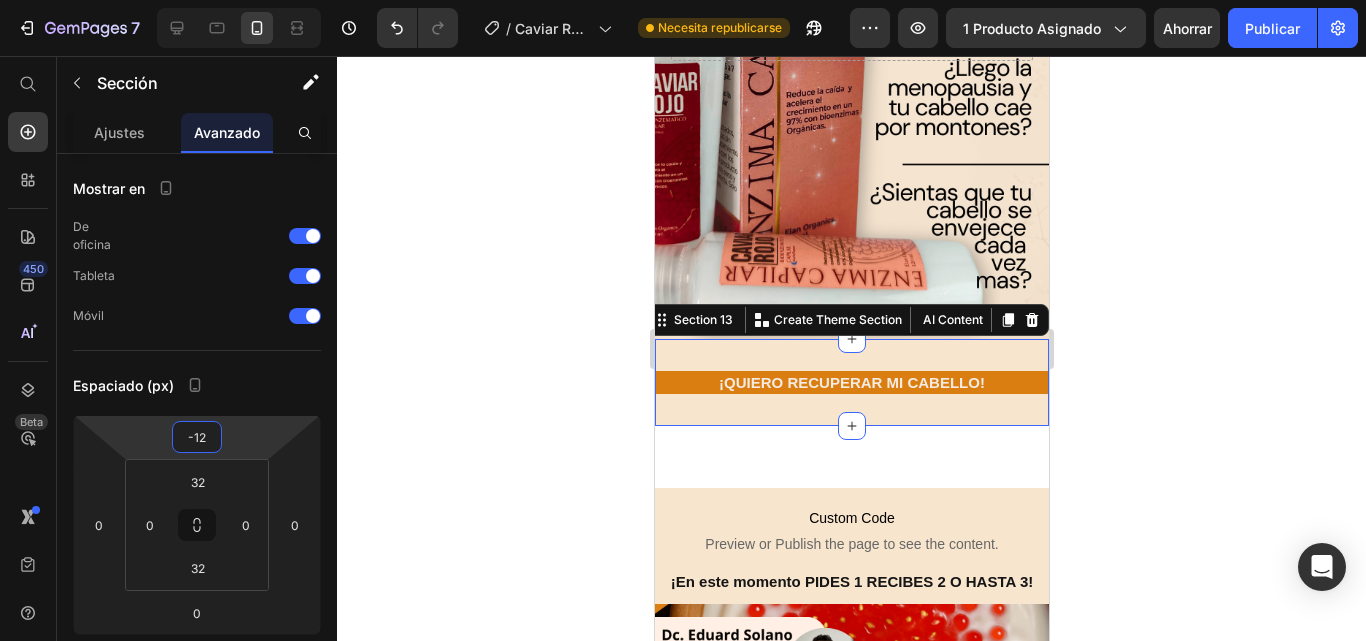 type on "-6" 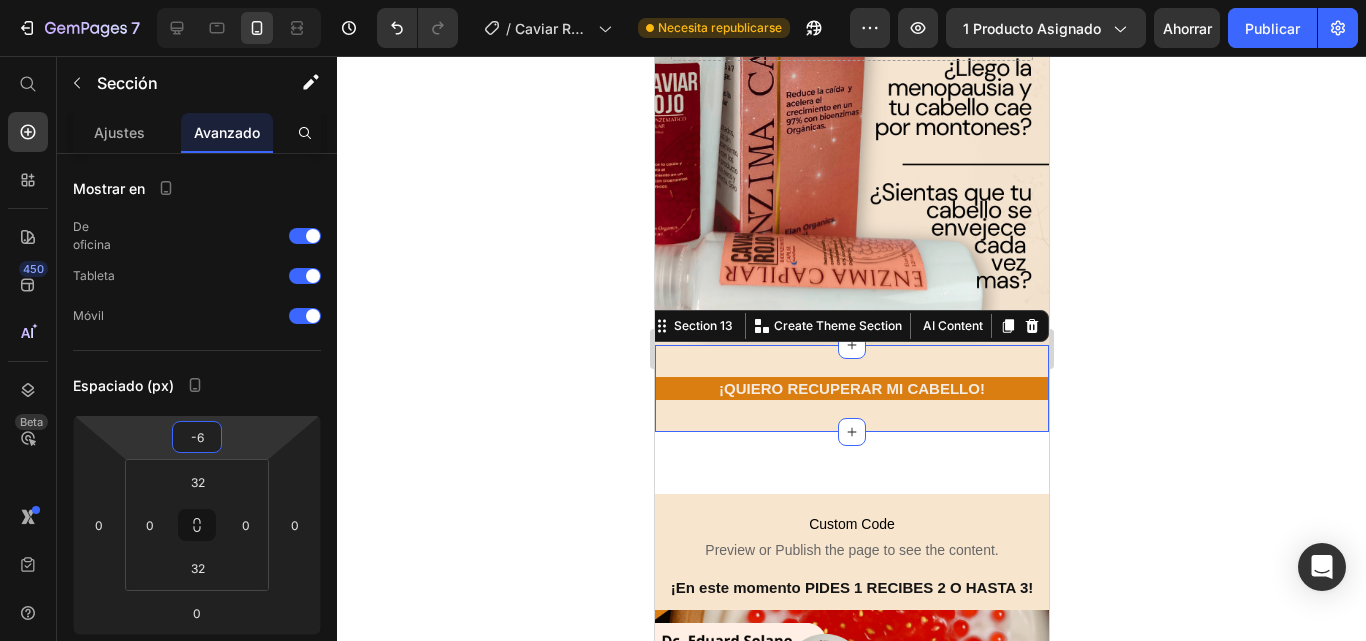 drag, startPoint x: 237, startPoint y: 426, endPoint x: 277, endPoint y: 429, distance: 40.112343 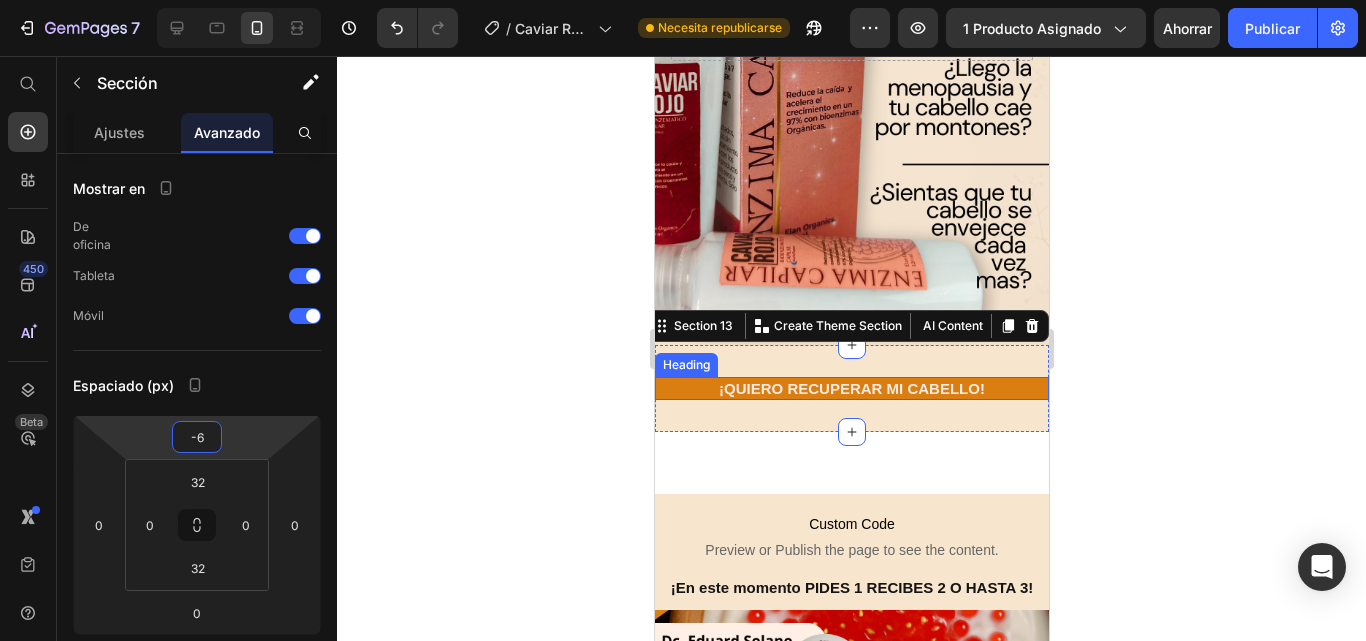 click on "¡QUIERO RECUPERAR MI CABELLO!" at bounding box center [851, 389] 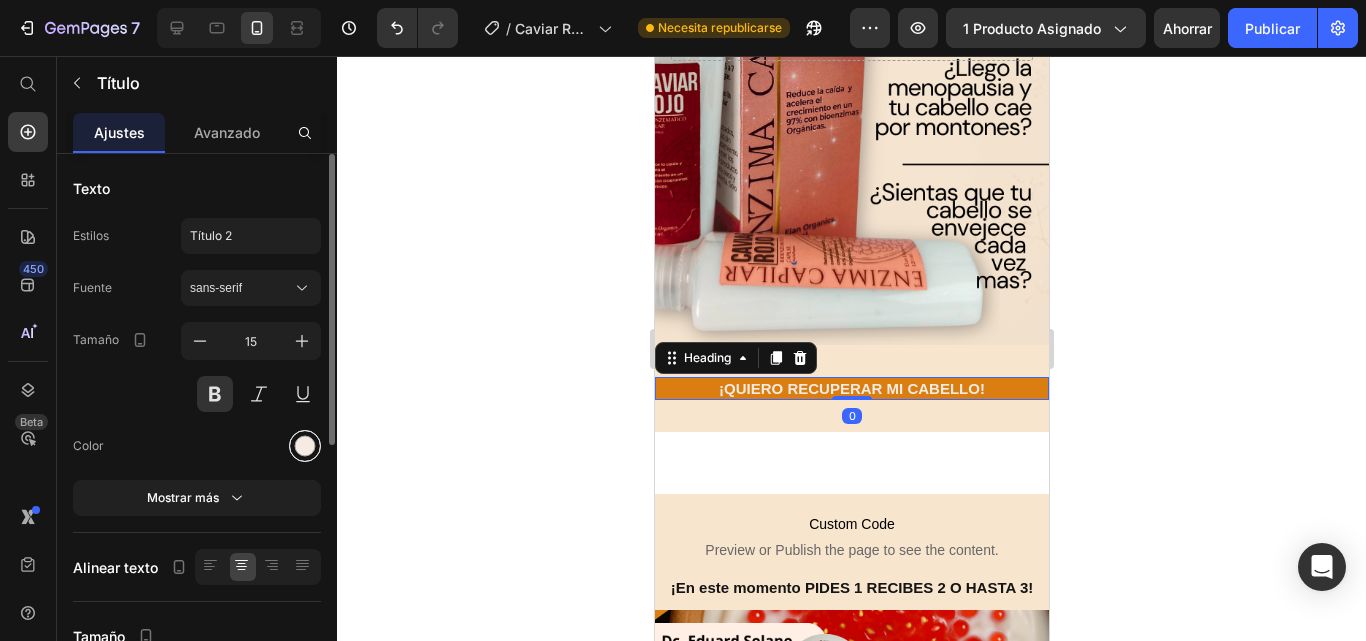 click at bounding box center (305, 446) 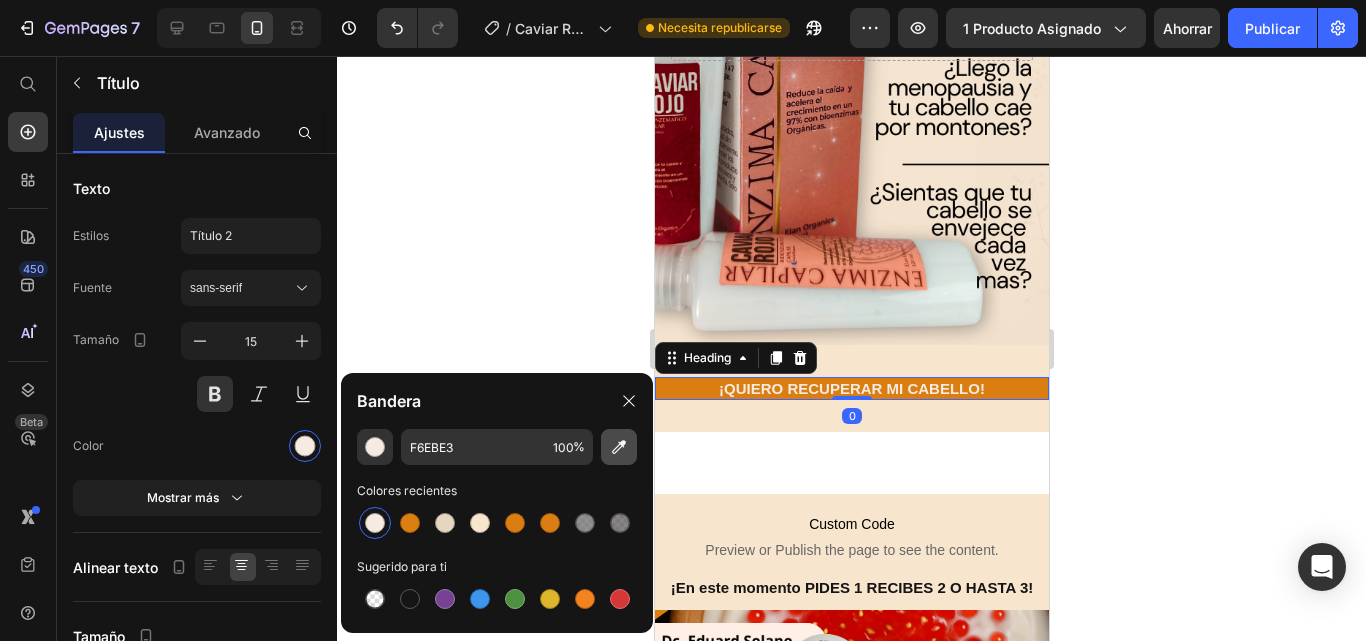 click 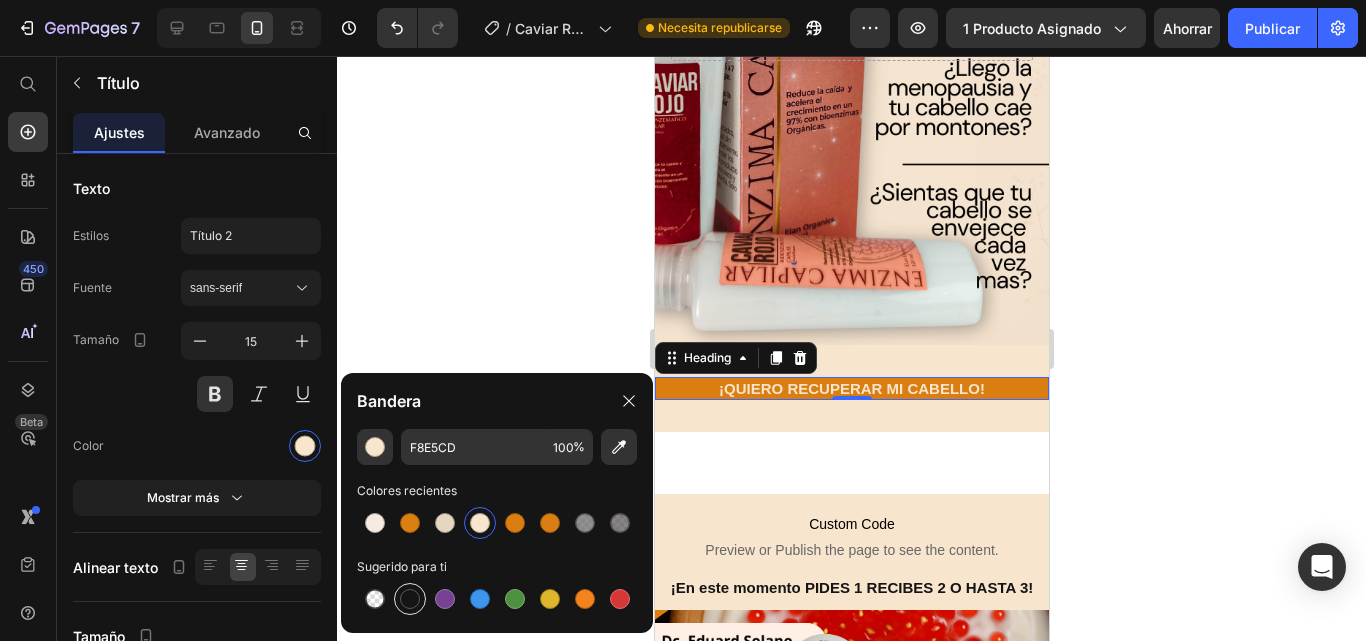 click at bounding box center [410, 599] 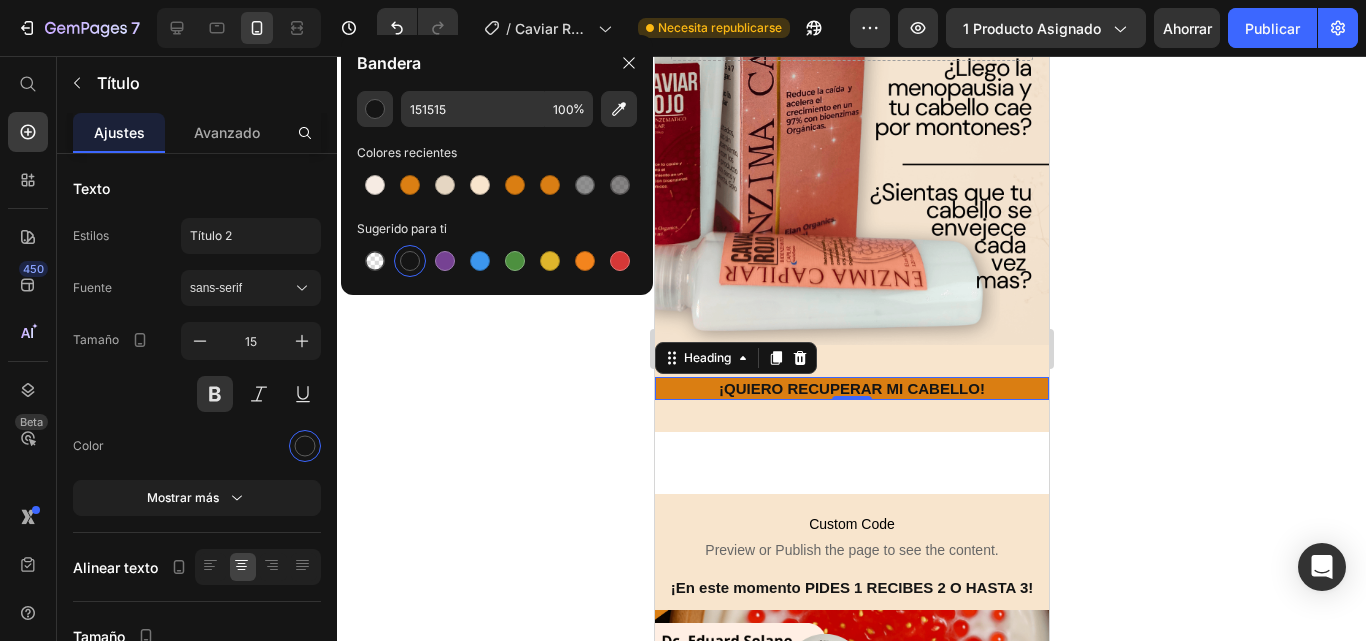 scroll, scrollTop: 400, scrollLeft: 0, axis: vertical 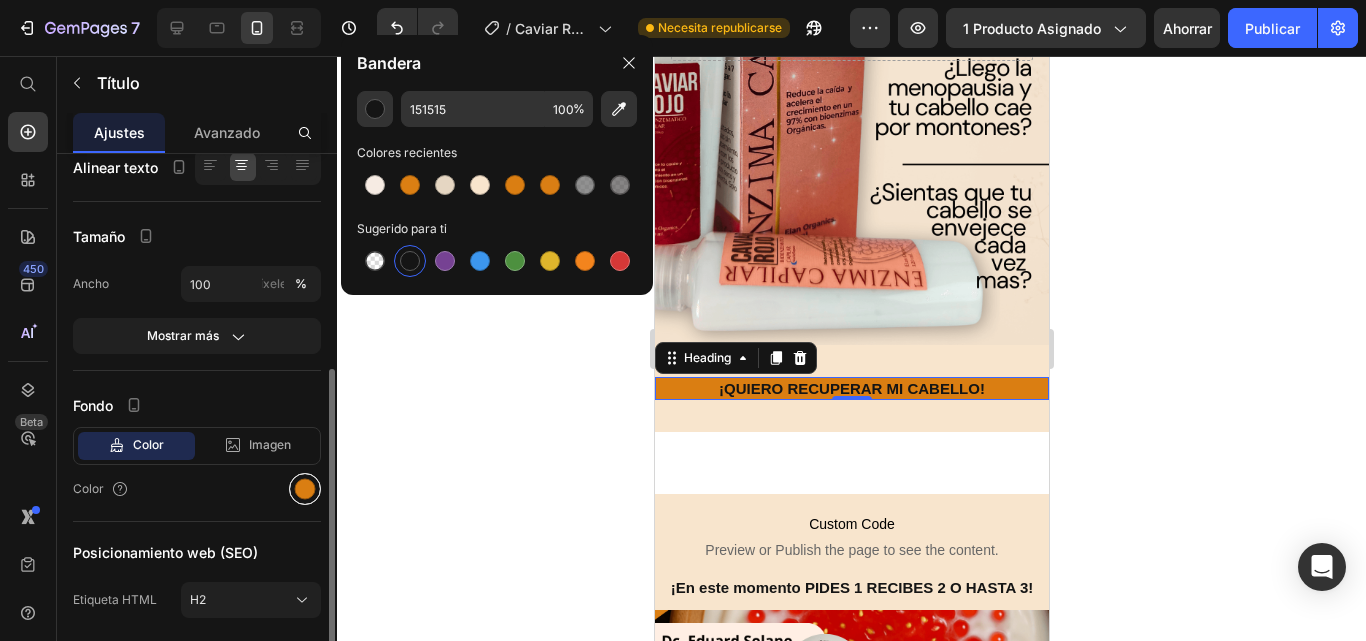 click at bounding box center [305, 489] 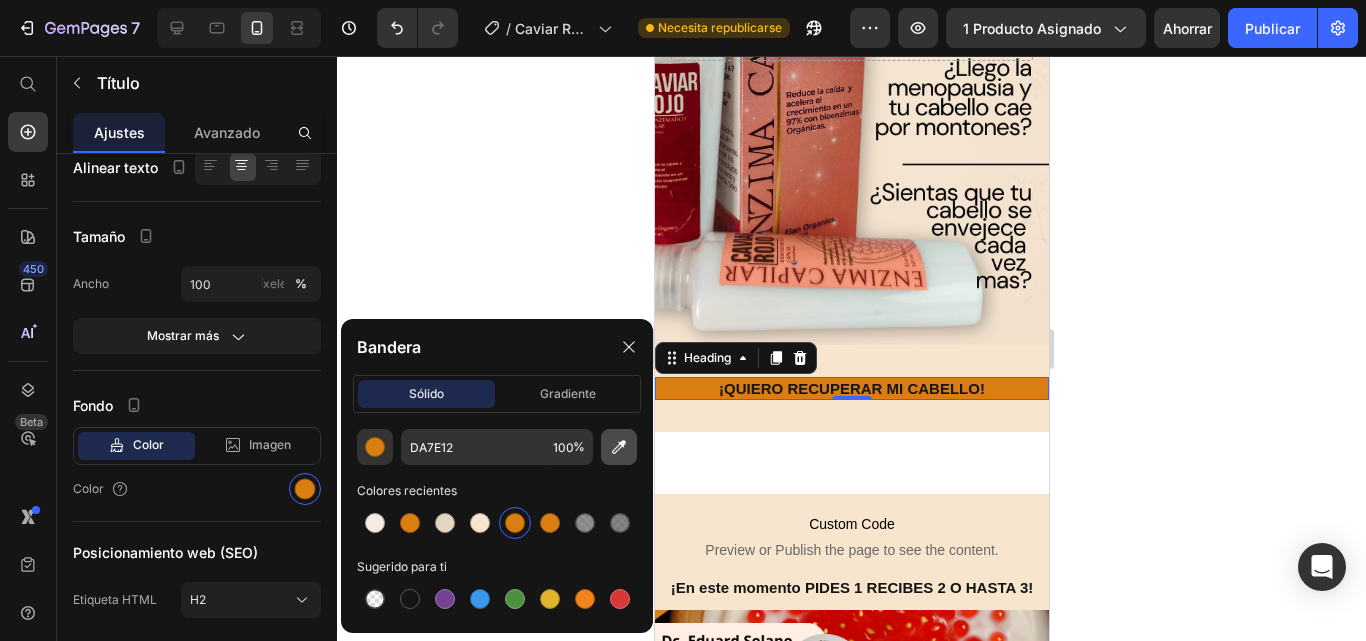 click 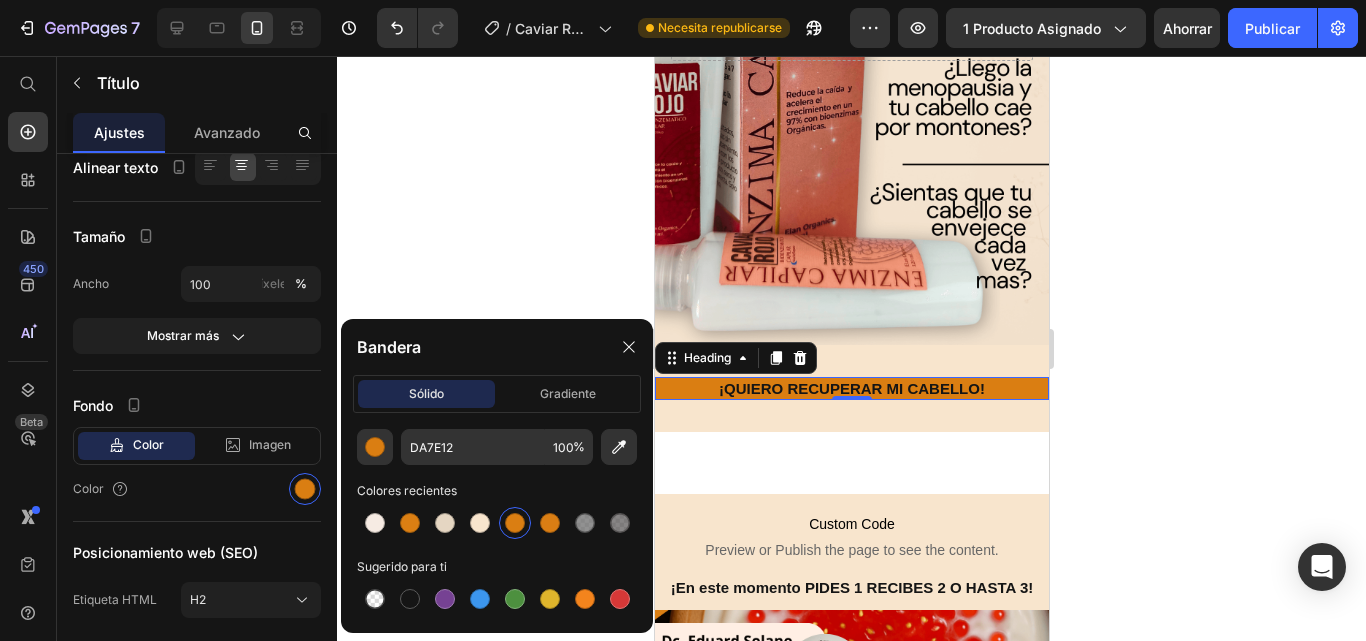 type on "F8E5CD" 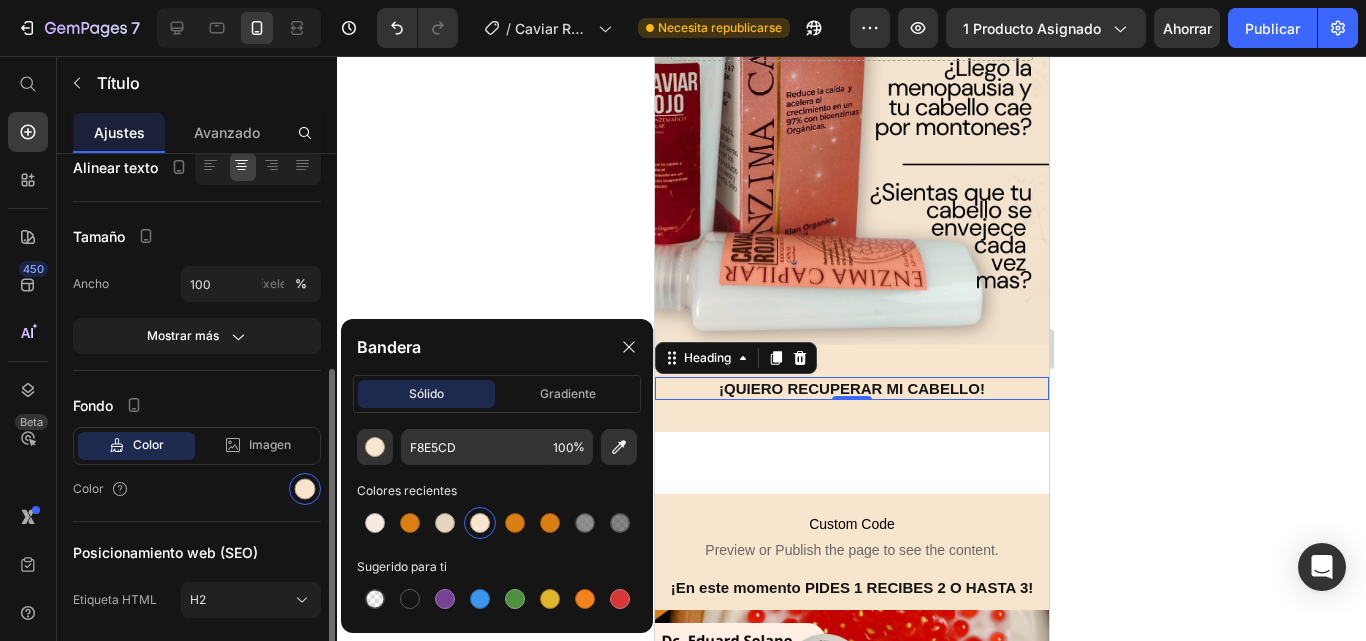 click on "Avanzado" at bounding box center [227, 132] 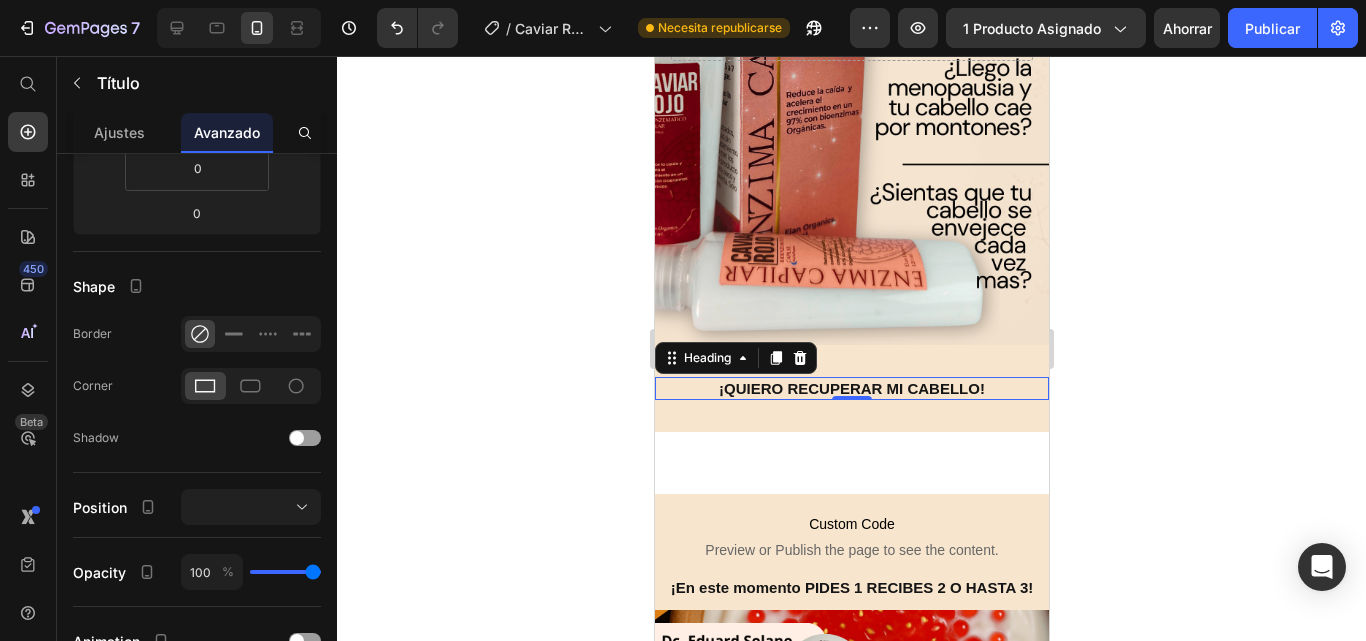 scroll, scrollTop: 0, scrollLeft: 0, axis: both 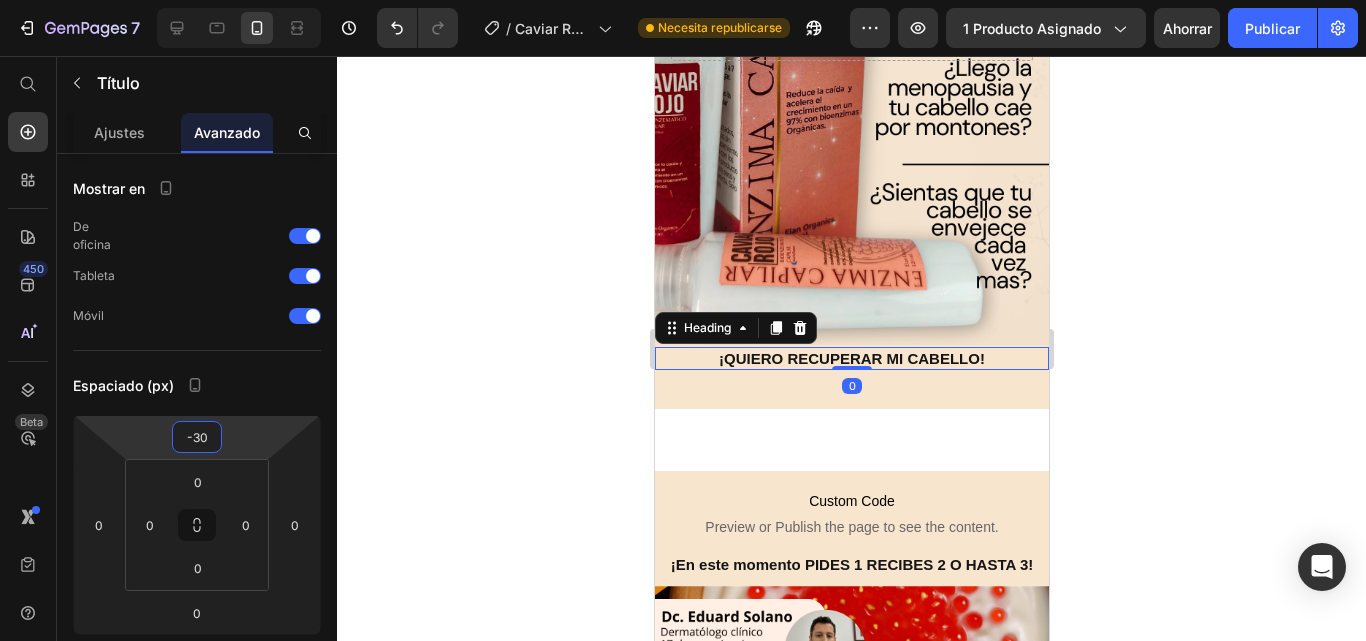 type on "-32" 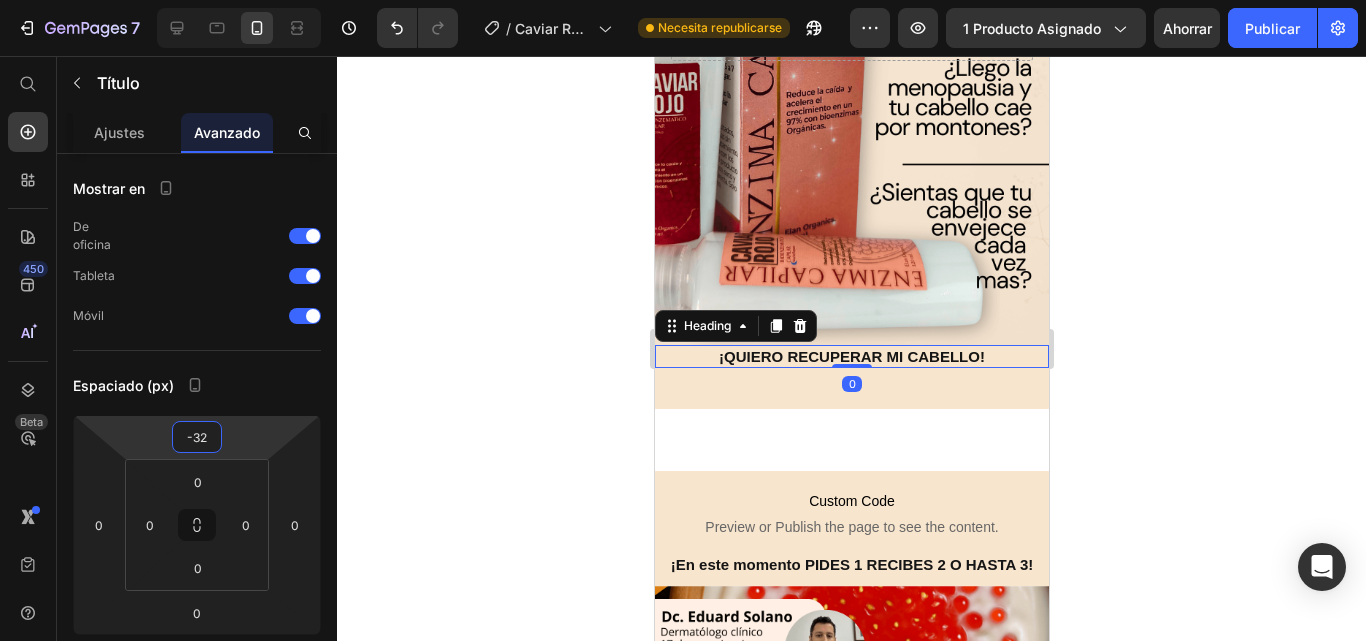 drag, startPoint x: 259, startPoint y: 425, endPoint x: 276, endPoint y: 441, distance: 23.345236 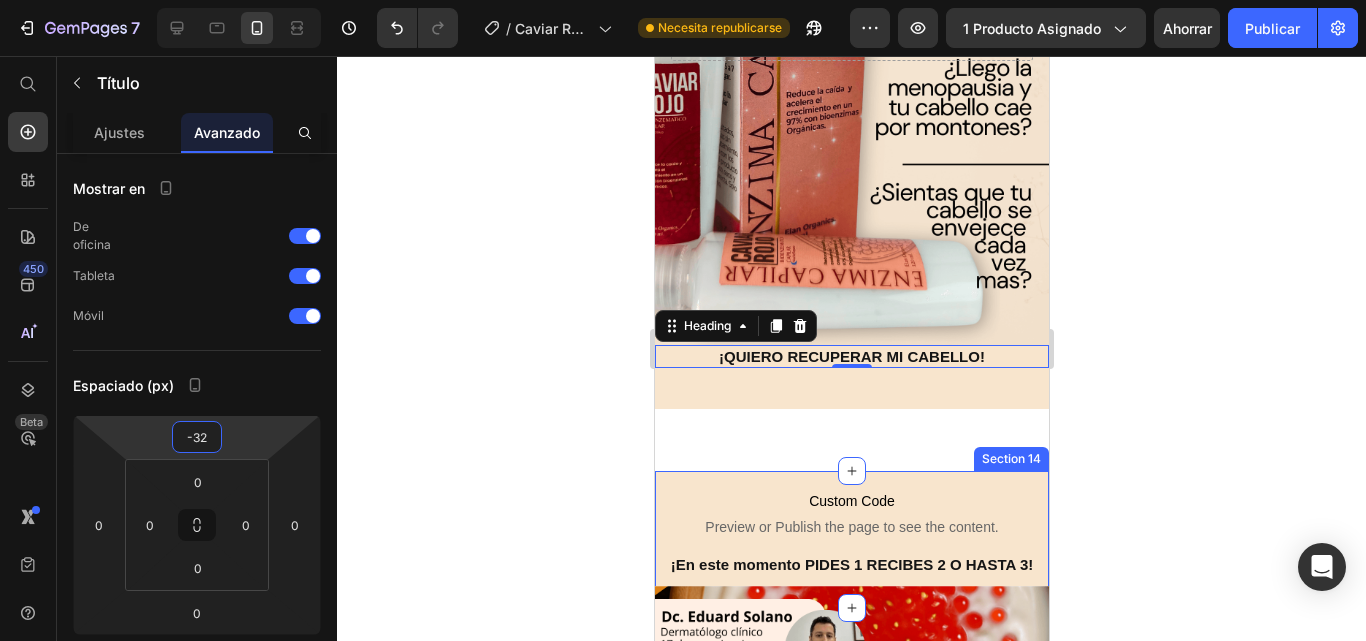 click on "Custom Code
Preview or Publish the page to see the content. Custom Code ¡En este momento PIDES 1 RECIBES 2 O HASTA 3! Heading Row Section 14" at bounding box center (851, 540) 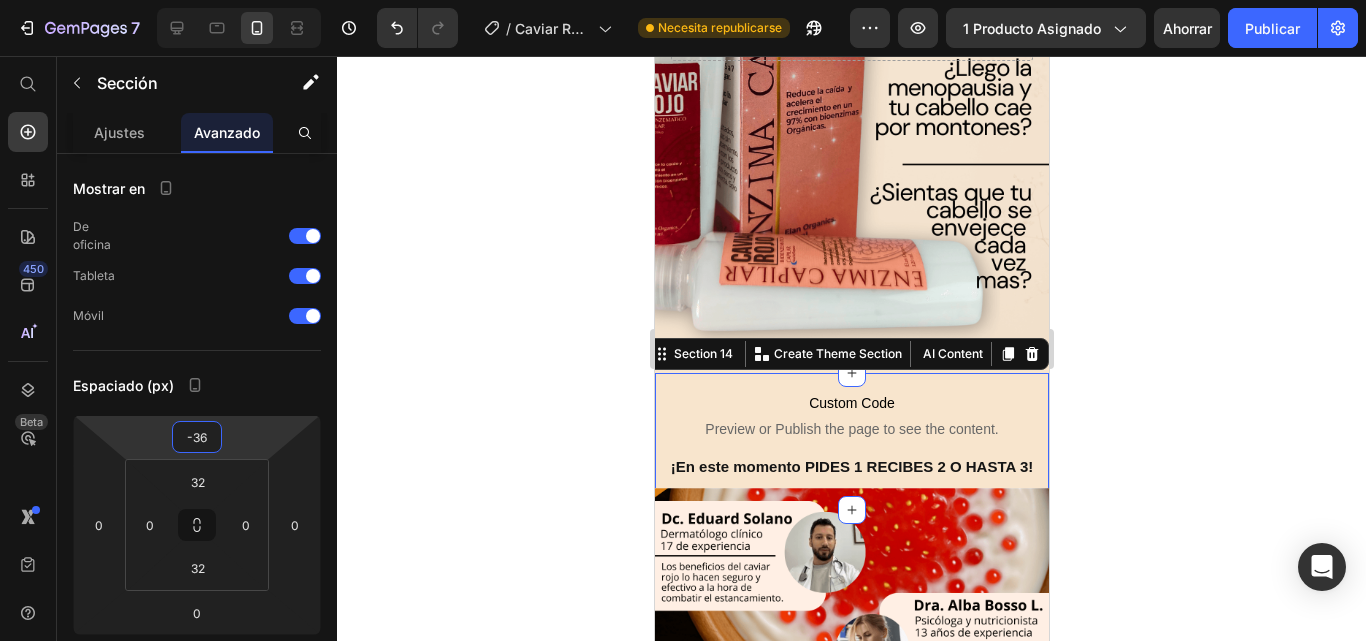 type on "-38" 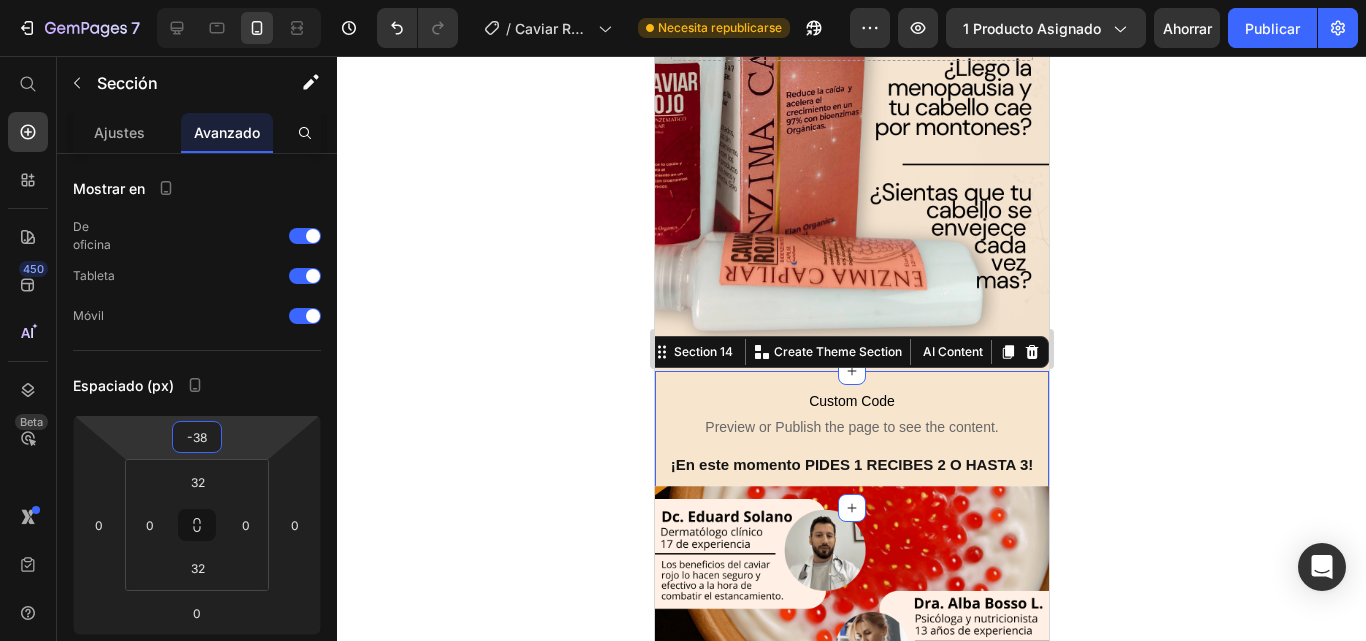 drag, startPoint x: 259, startPoint y: 441, endPoint x: 274, endPoint y: 471, distance: 33.54102 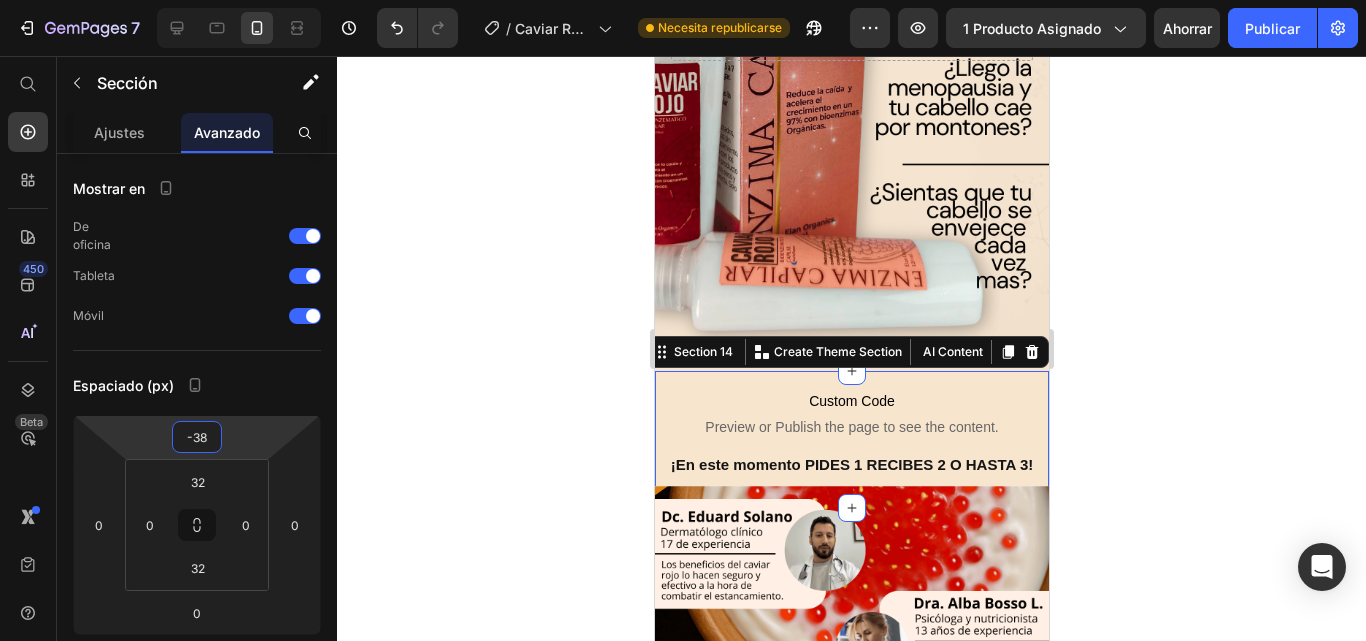 click on "7 Historial de versiones / Caviar Rojo 31/05/25 Necesita republicarse Avance 1 producto asignado Ahorrar Publicar 450 Beta Empezar con Secciones Elementos Hero Section Product Detail Brands Trusted Badges Guarantee Product Breakdown How to use Testimonials Compare Bundle FAQs Social Proof Brand Story Product List Collection Blog List Contact Sticky Add to Cart Custom Footer Explorar la biblioteca 450 Disposición
Fila
Fila
Fila
Fila Texto
Título
Bloque de texto Botón
Botón
Botón
Pegajoso Volver arriba Medios de comunicación Video" at bounding box center [683, 0] 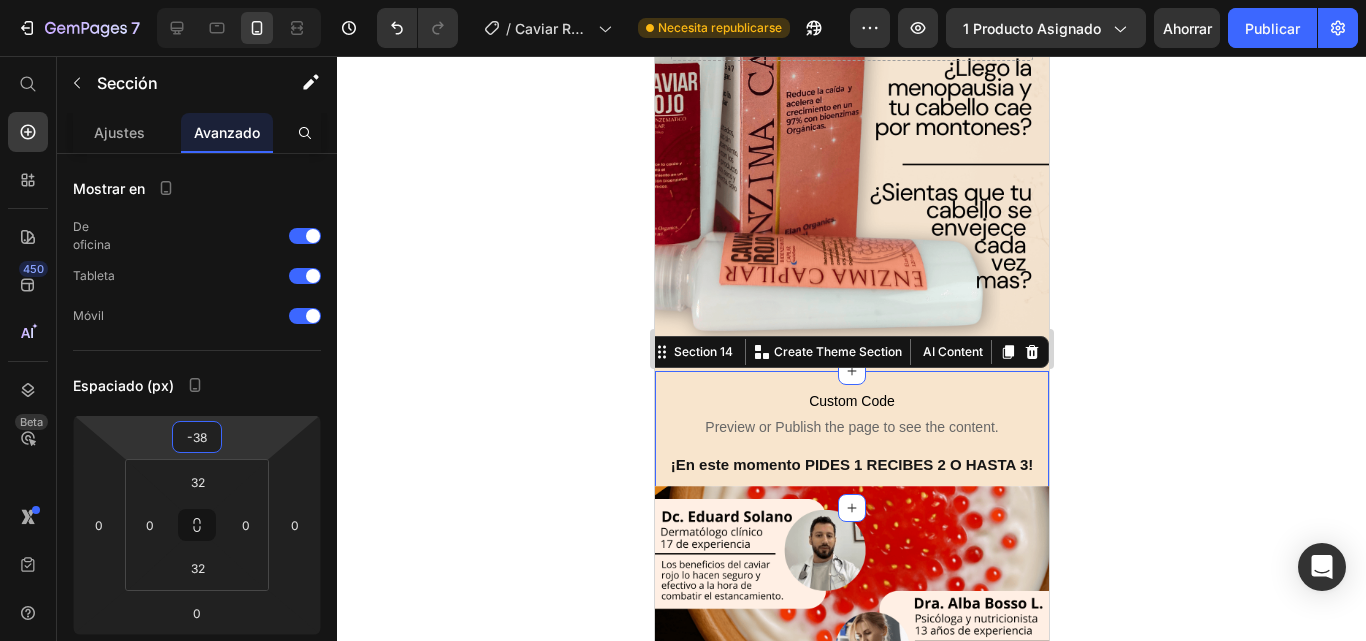 click 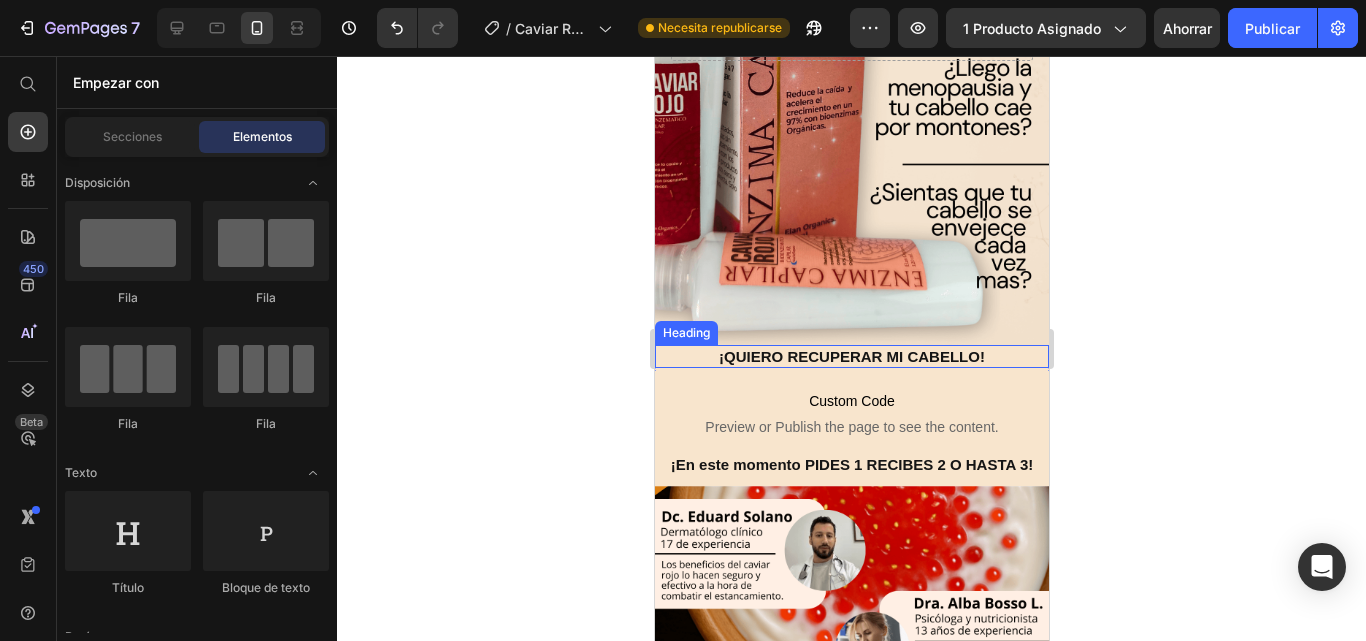 click on "¡QUIERO RECUPERAR MI CABELLO!" at bounding box center [851, 357] 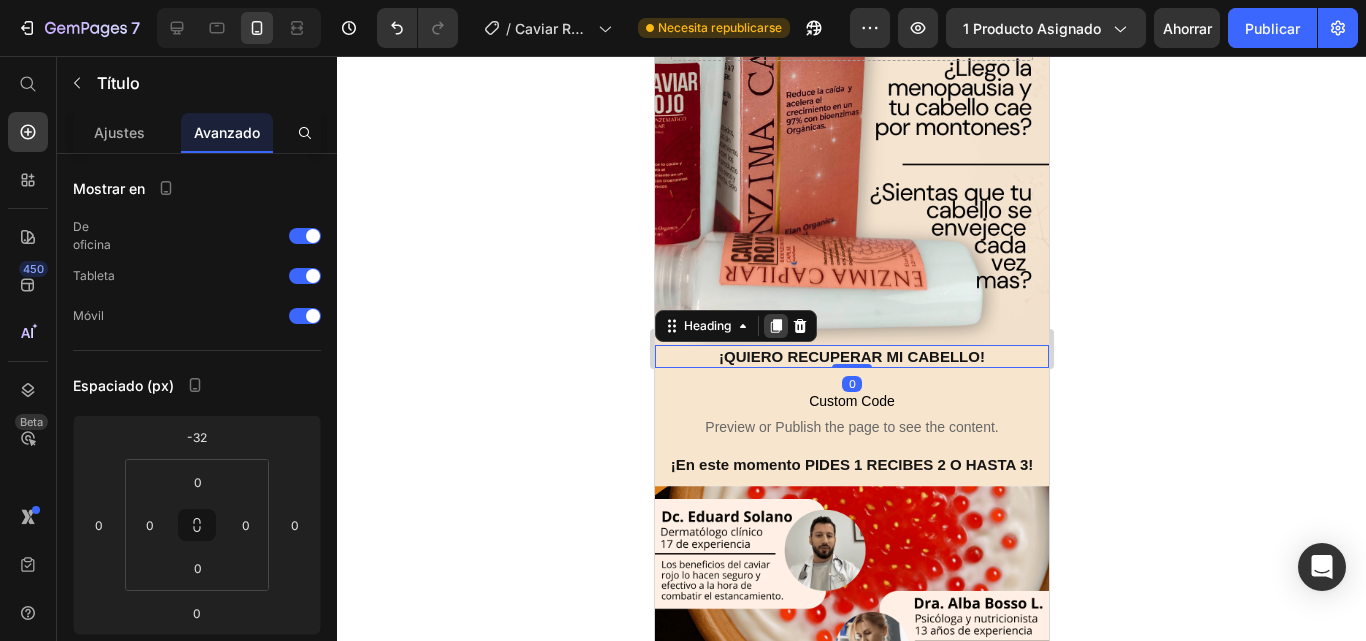 click 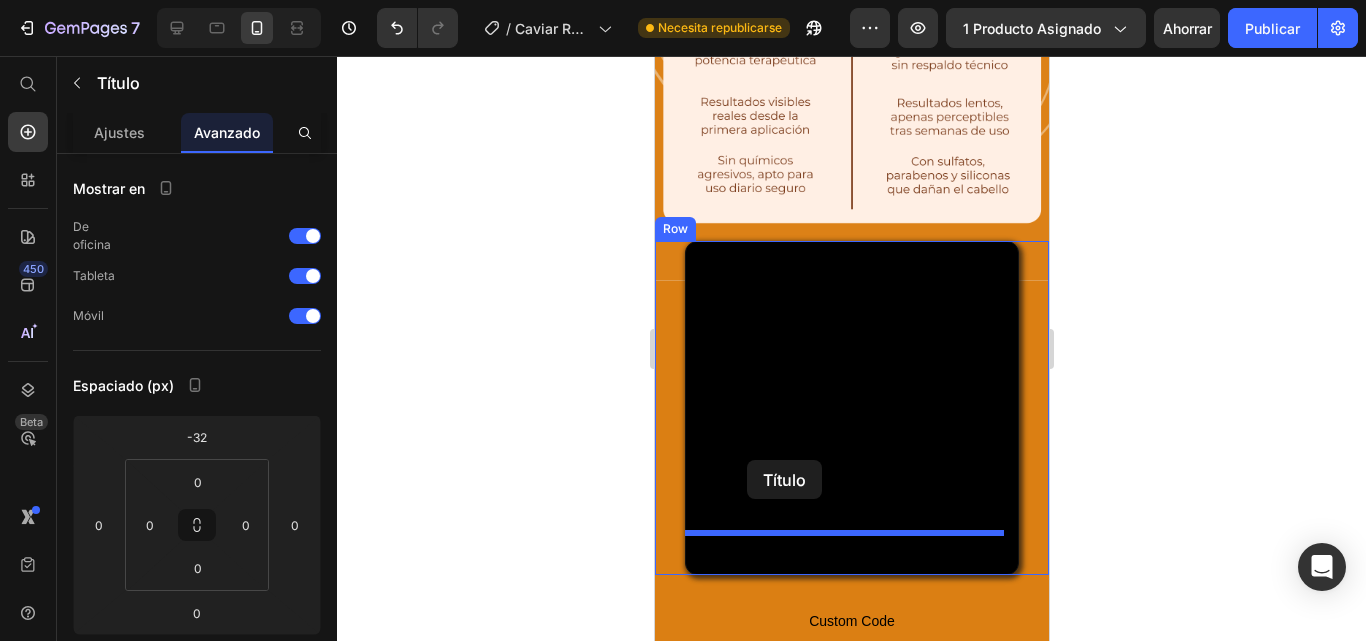 scroll, scrollTop: 7201, scrollLeft: 0, axis: vertical 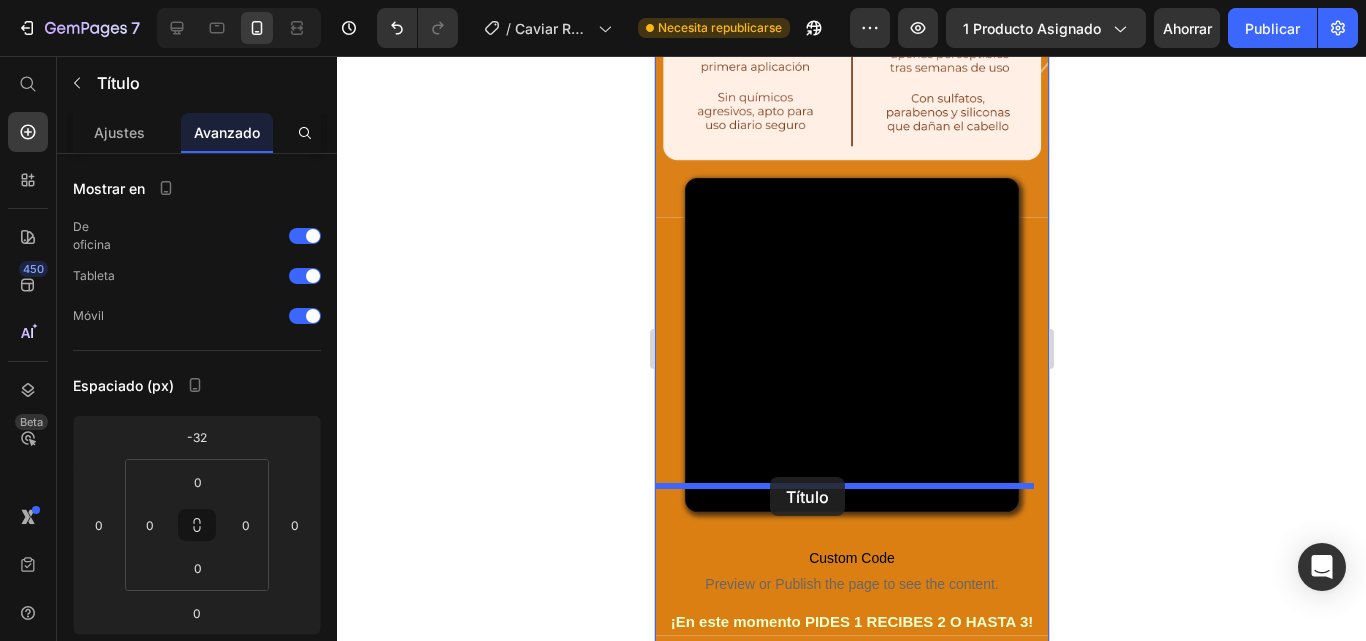 drag, startPoint x: 670, startPoint y: 291, endPoint x: 769, endPoint y: 477, distance: 210.70596 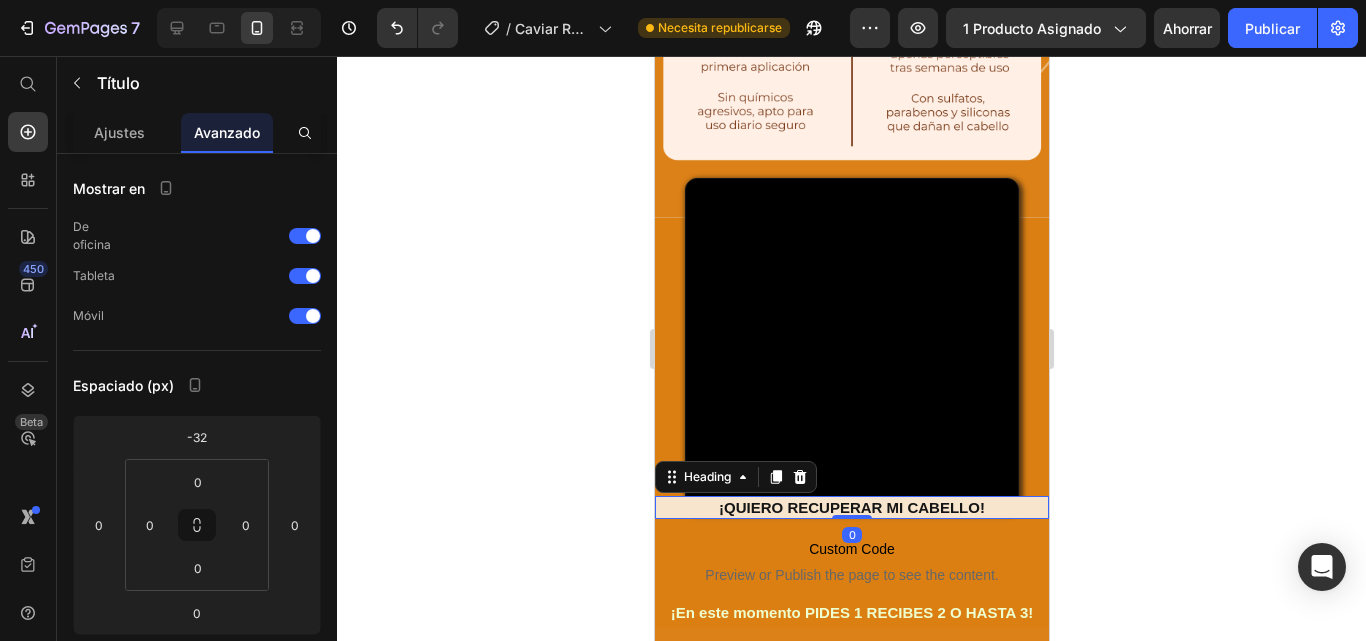 drag, startPoint x: 849, startPoint y: 491, endPoint x: 822, endPoint y: 448, distance: 50.77401 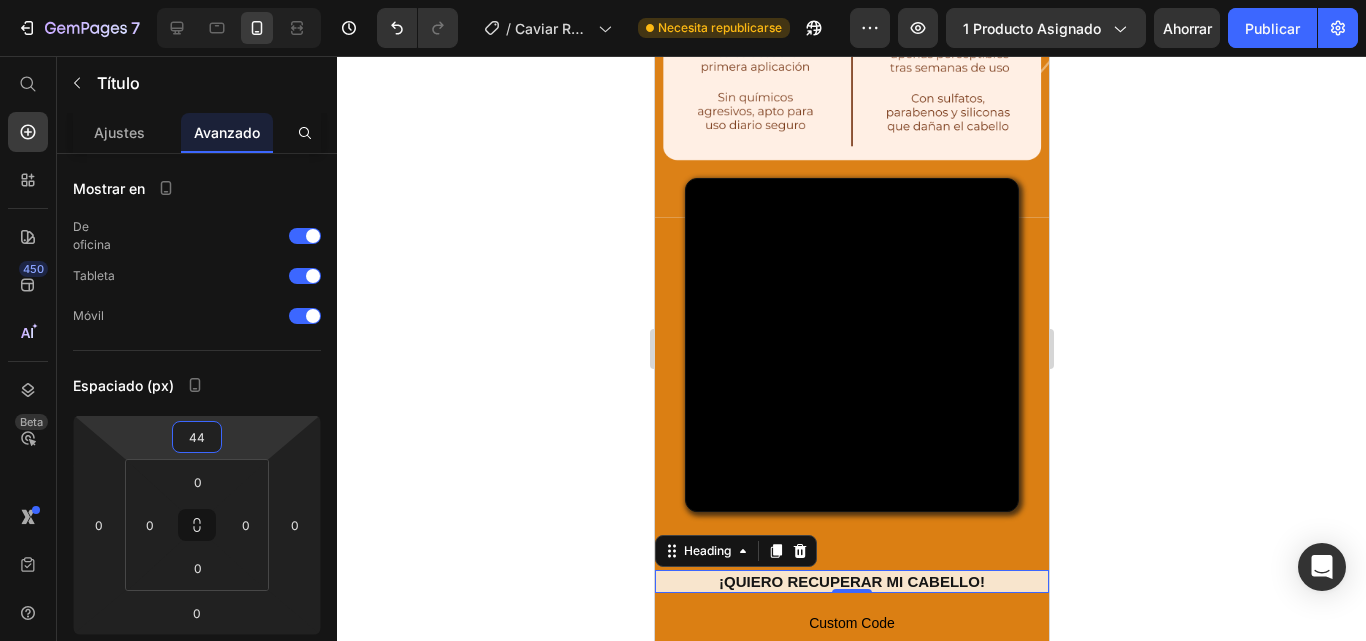 drag, startPoint x: 251, startPoint y: 421, endPoint x: 267, endPoint y: 384, distance: 40.311287 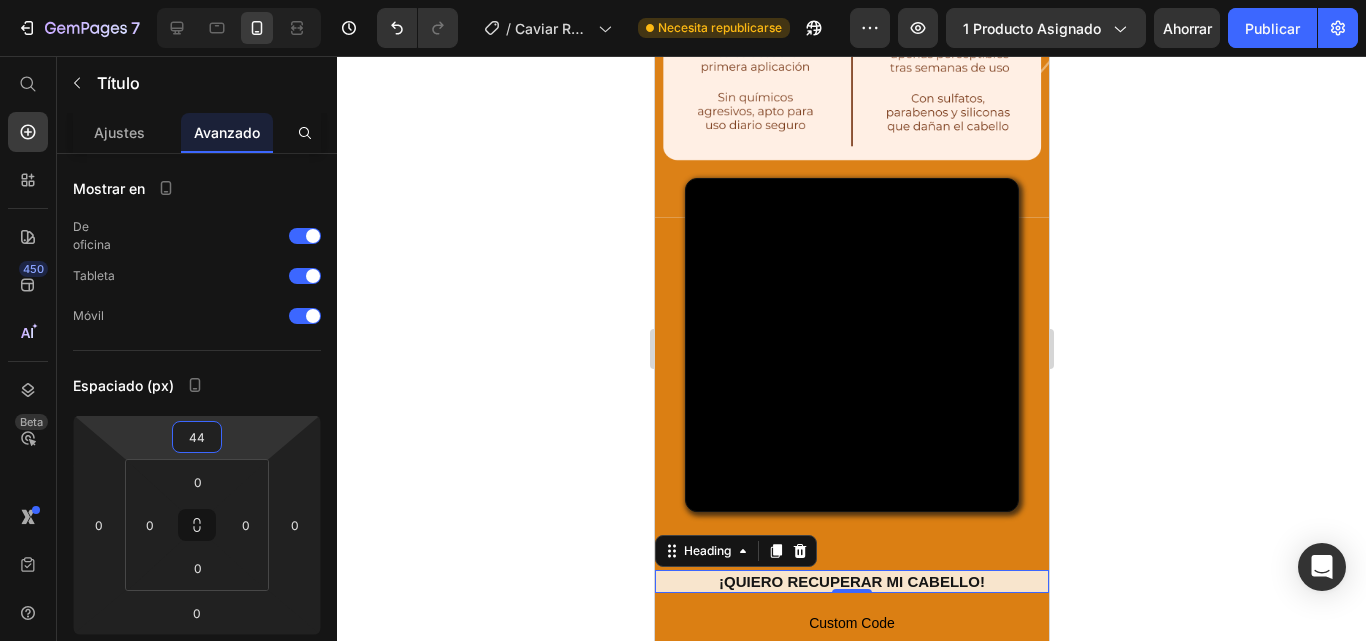 click on "7 Historial de versiones / Caviar Rojo 31/05/25 Necesita republicarse Avance 1 producto asignado Ahorrar Publicar 450 Beta Empezar con Secciones Elementos Hero Section Product Detail Brands Trusted Badges Guarantee Product Breakdown How to use Testimonials Compare Bundle FAQs Social Proof Brand Story Product List Collection Blog List Contact Sticky Add to Cart Custom Footer Explorar la biblioteca 450 Disposición
Fila
Fila
Fila
Fila Texto
Título
Bloque de texto Botón
Botón
Botón
Pegajoso Volver arriba Medios de comunicación Video" at bounding box center [683, 0] 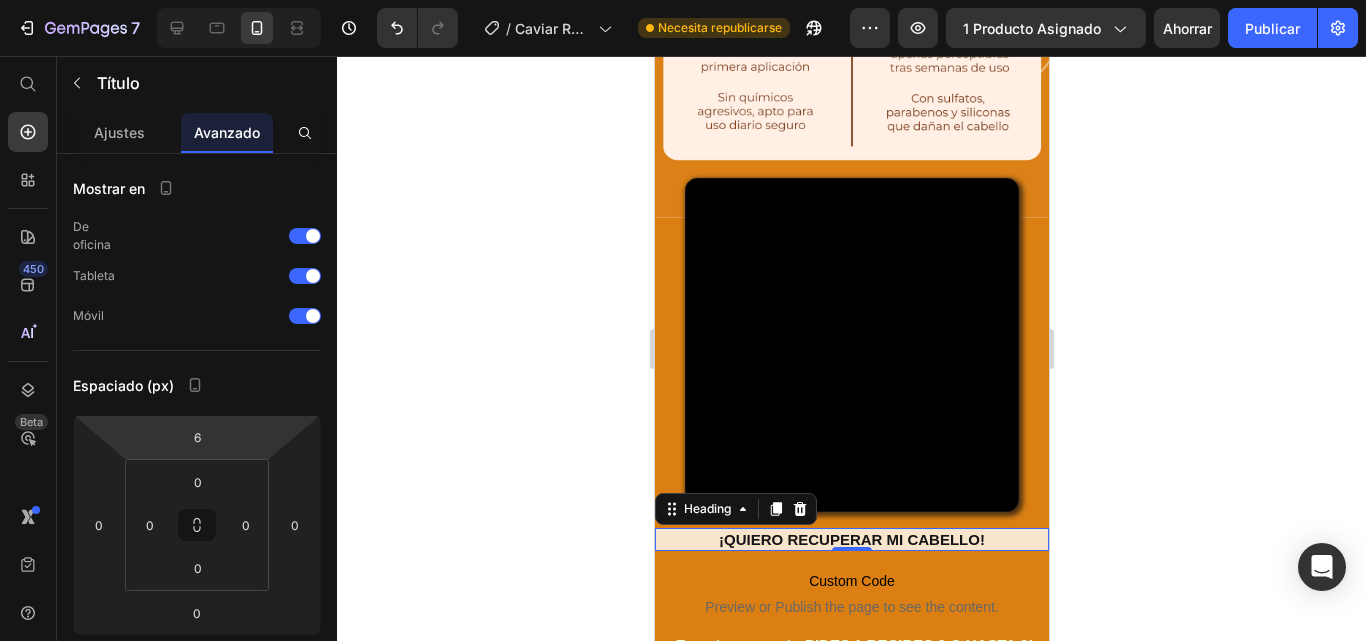type on "0" 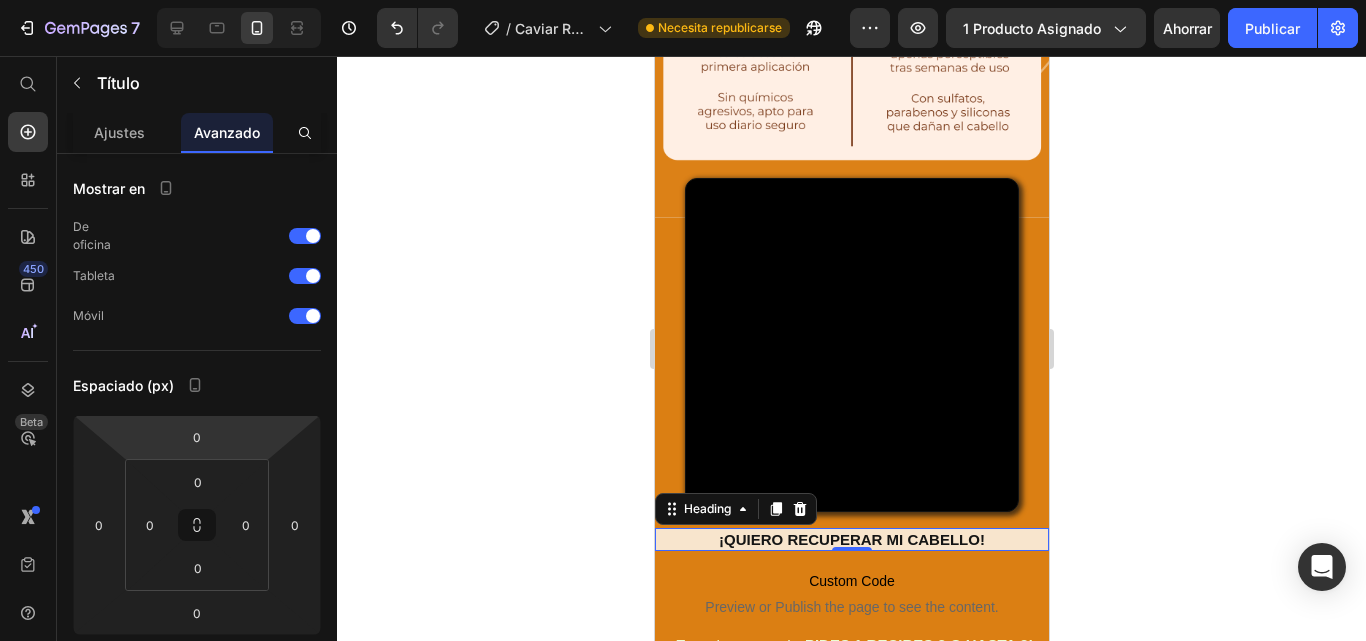 drag, startPoint x: 273, startPoint y: 431, endPoint x: 277, endPoint y: 441, distance: 10.770329 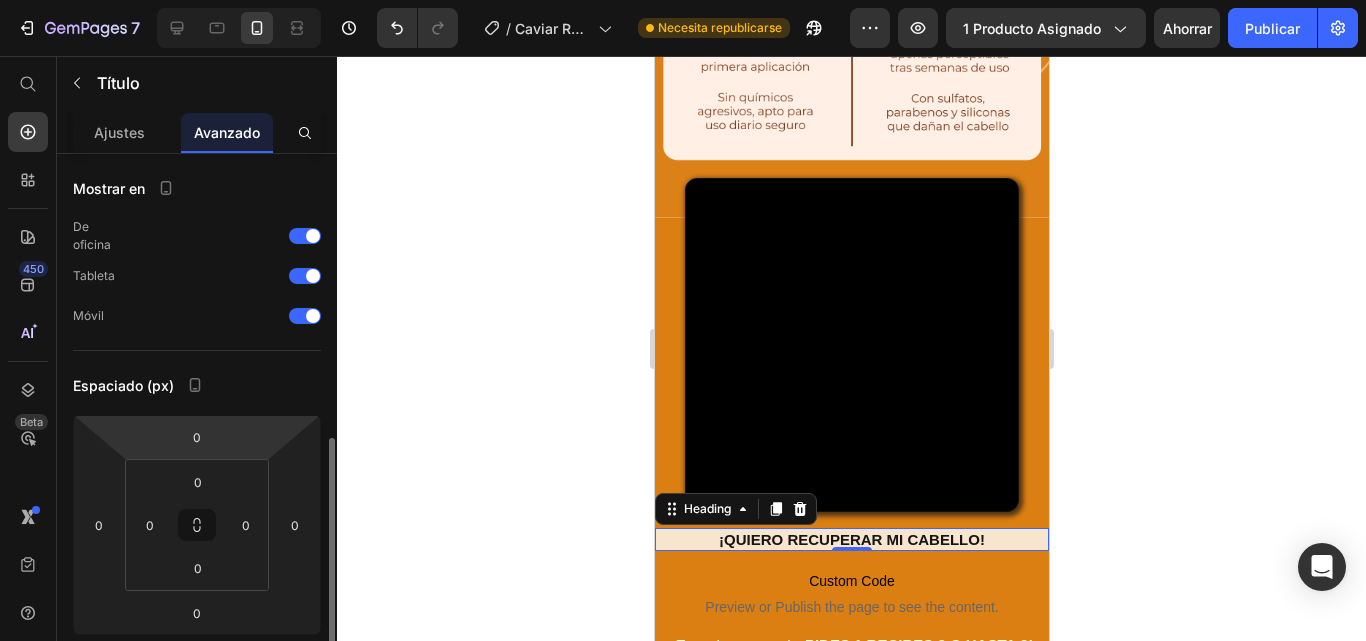 scroll, scrollTop: 200, scrollLeft: 0, axis: vertical 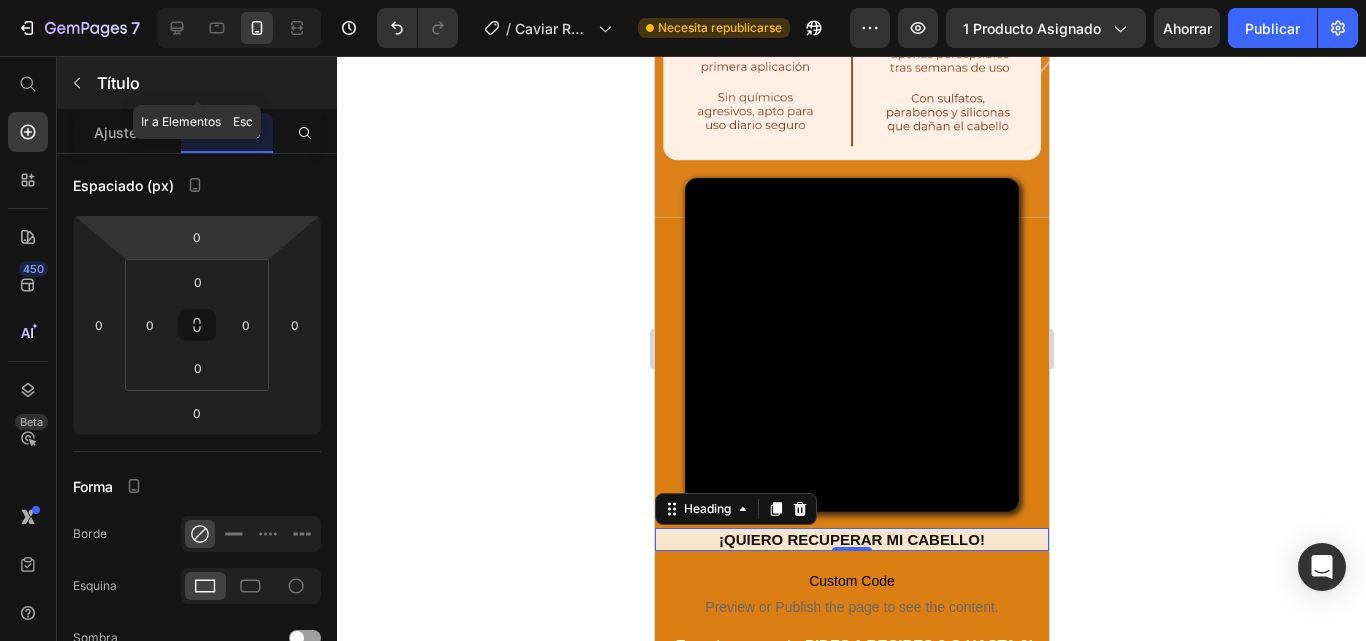 click 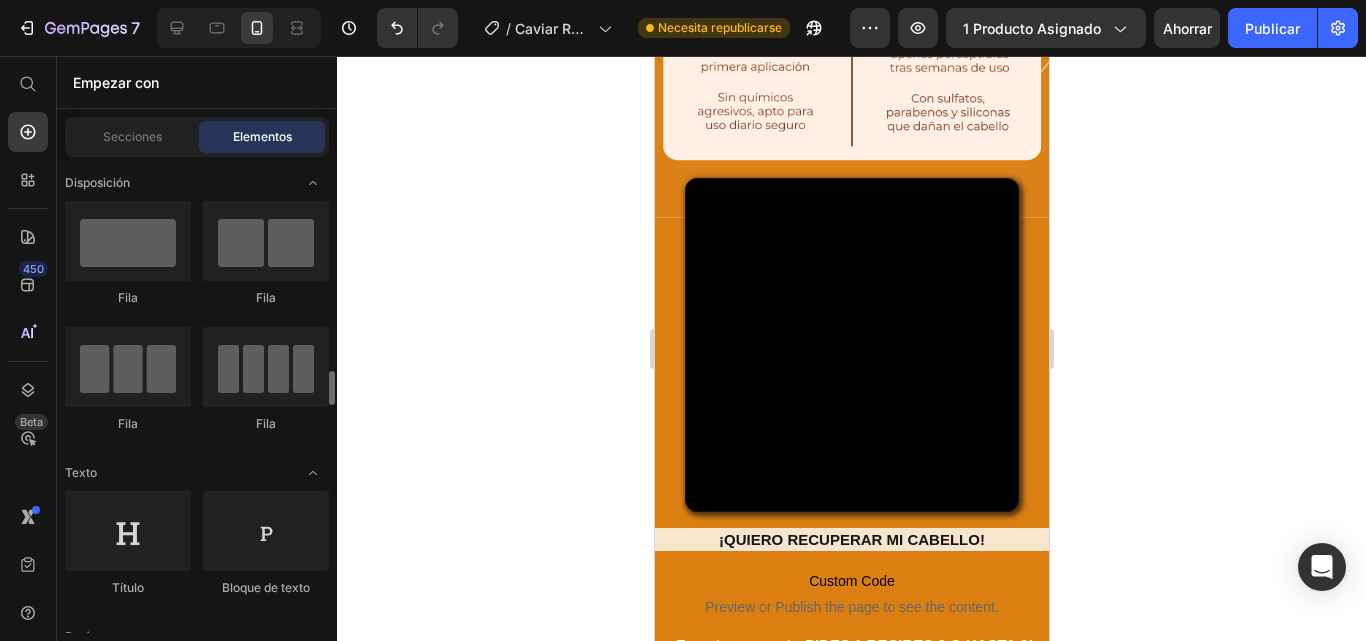 scroll, scrollTop: 300, scrollLeft: 0, axis: vertical 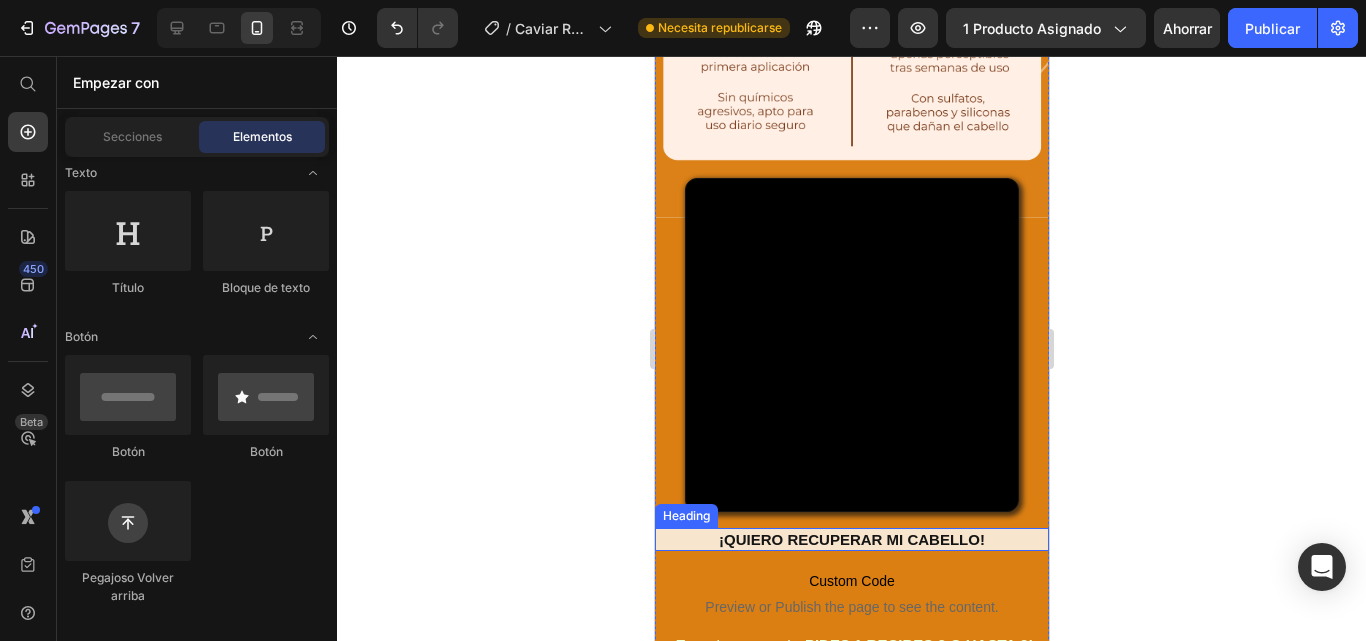 click on "¡QUIERO RECUPERAR MI CABELLO!" at bounding box center [851, 540] 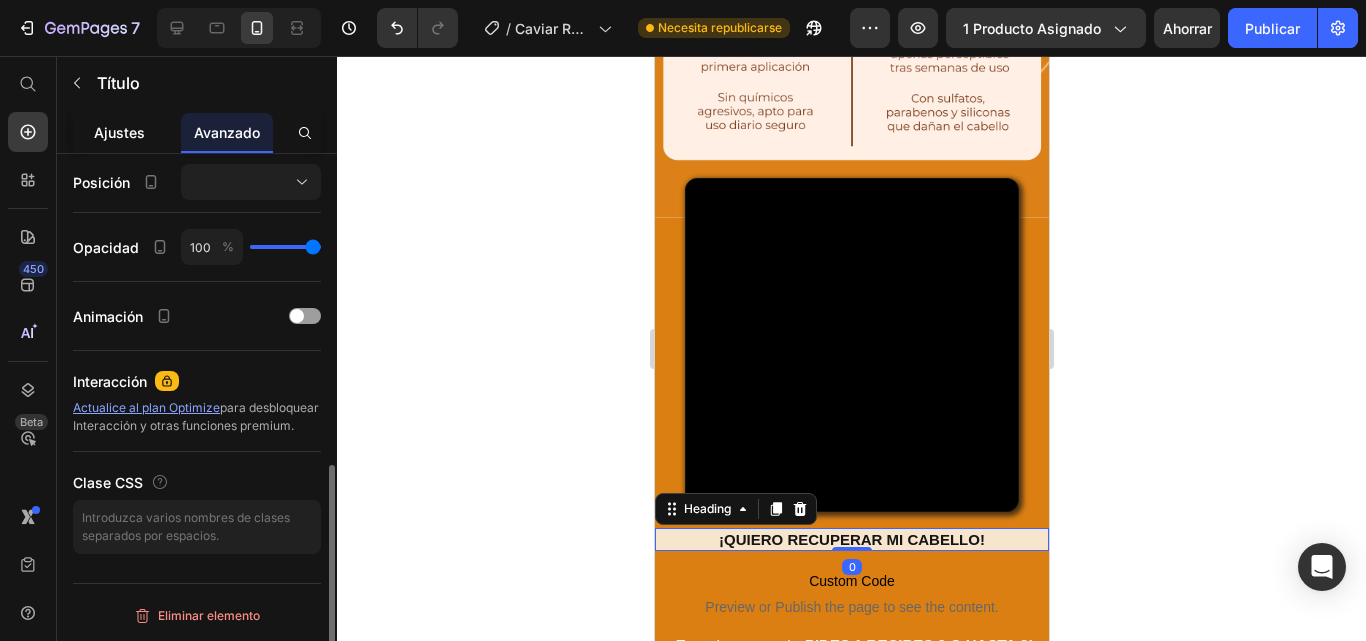 click on "Ajustes" at bounding box center [119, 132] 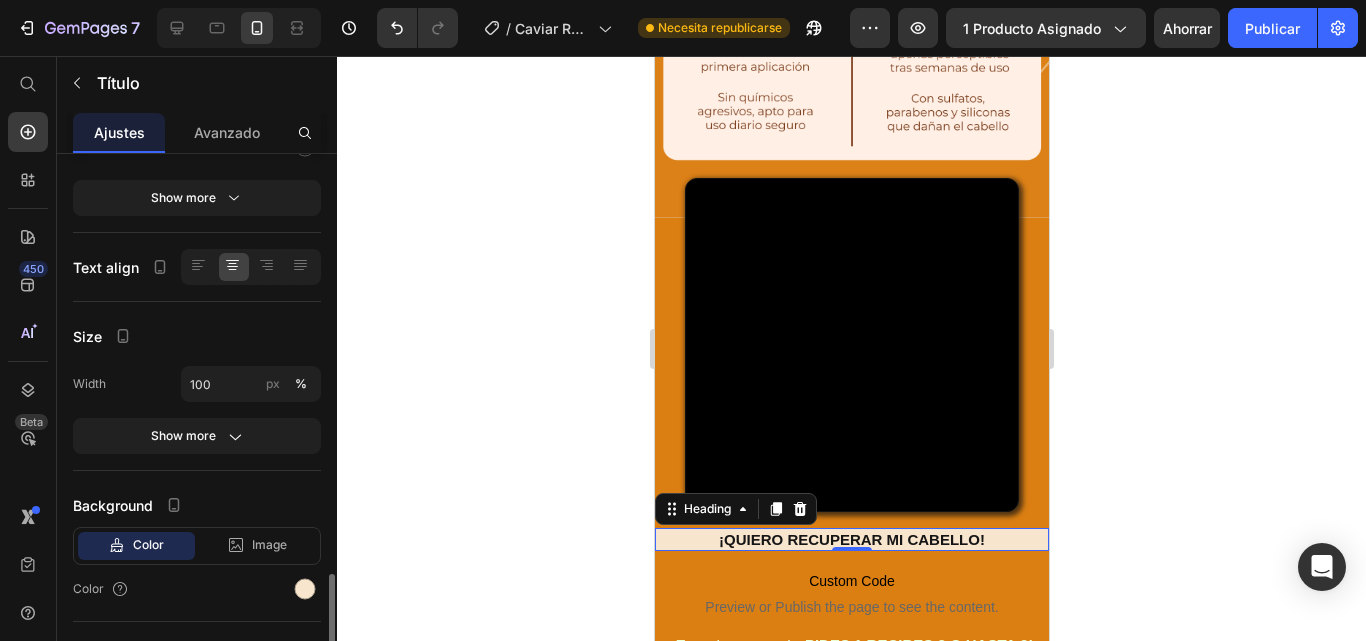 scroll, scrollTop: 468, scrollLeft: 0, axis: vertical 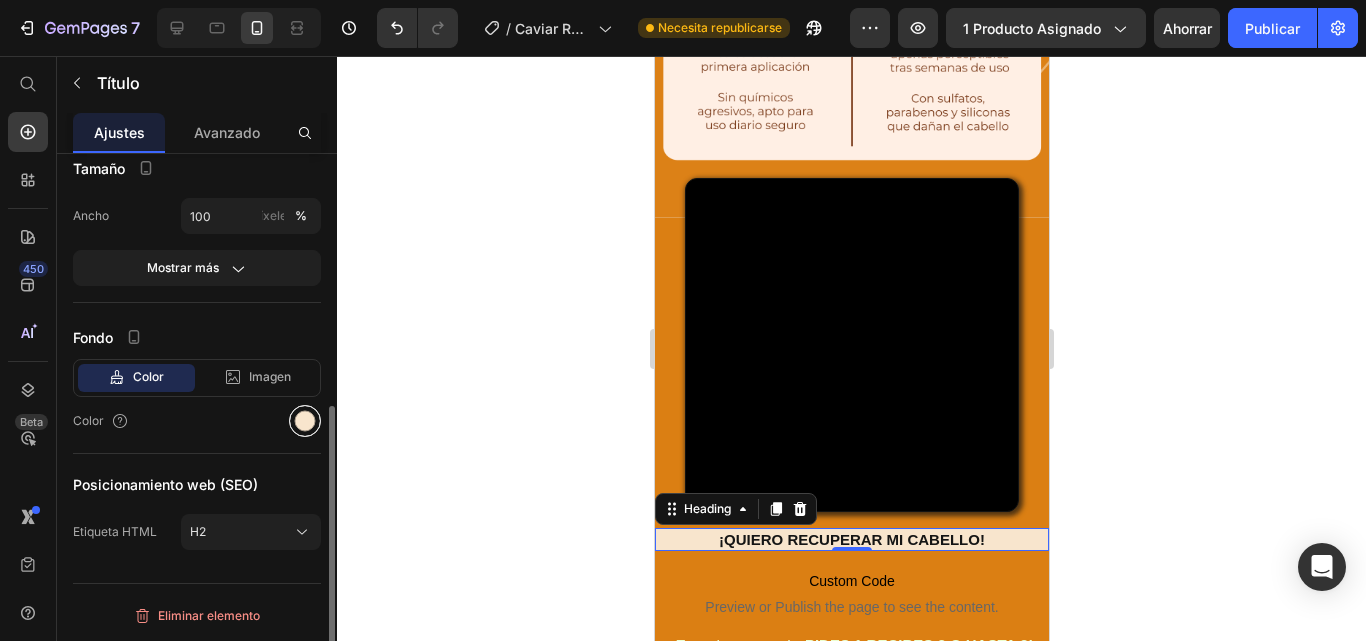 click at bounding box center [305, 421] 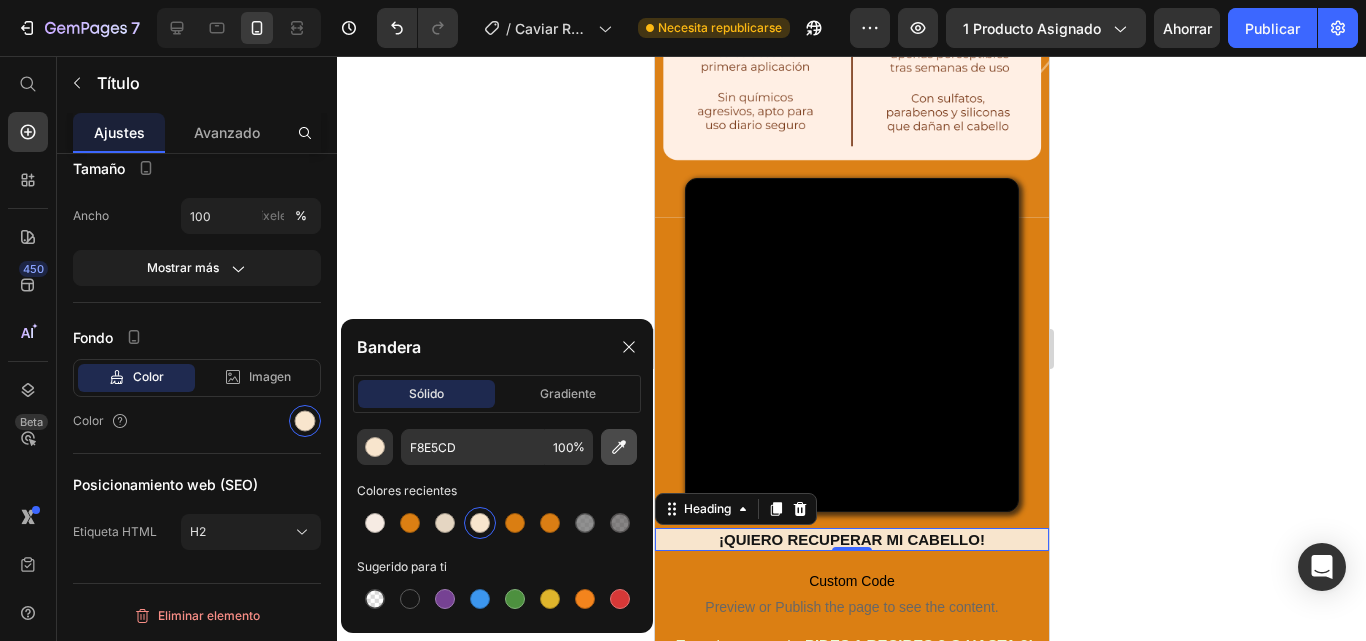 click 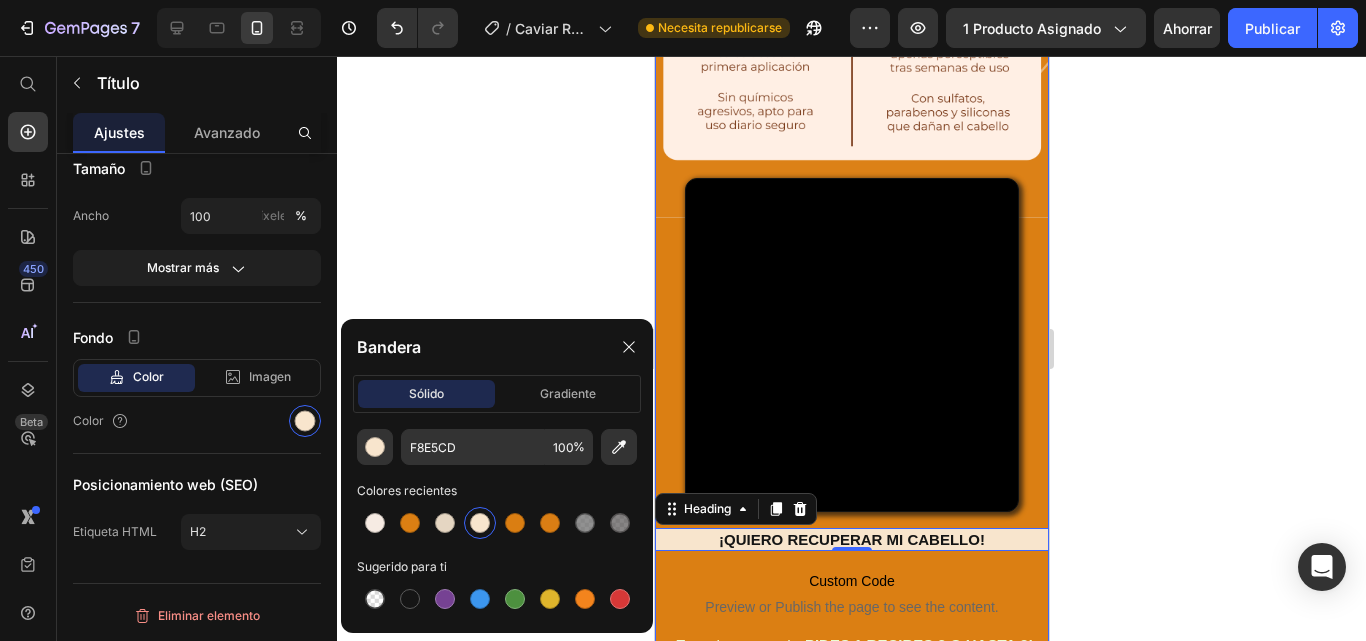 type on "DB7F13" 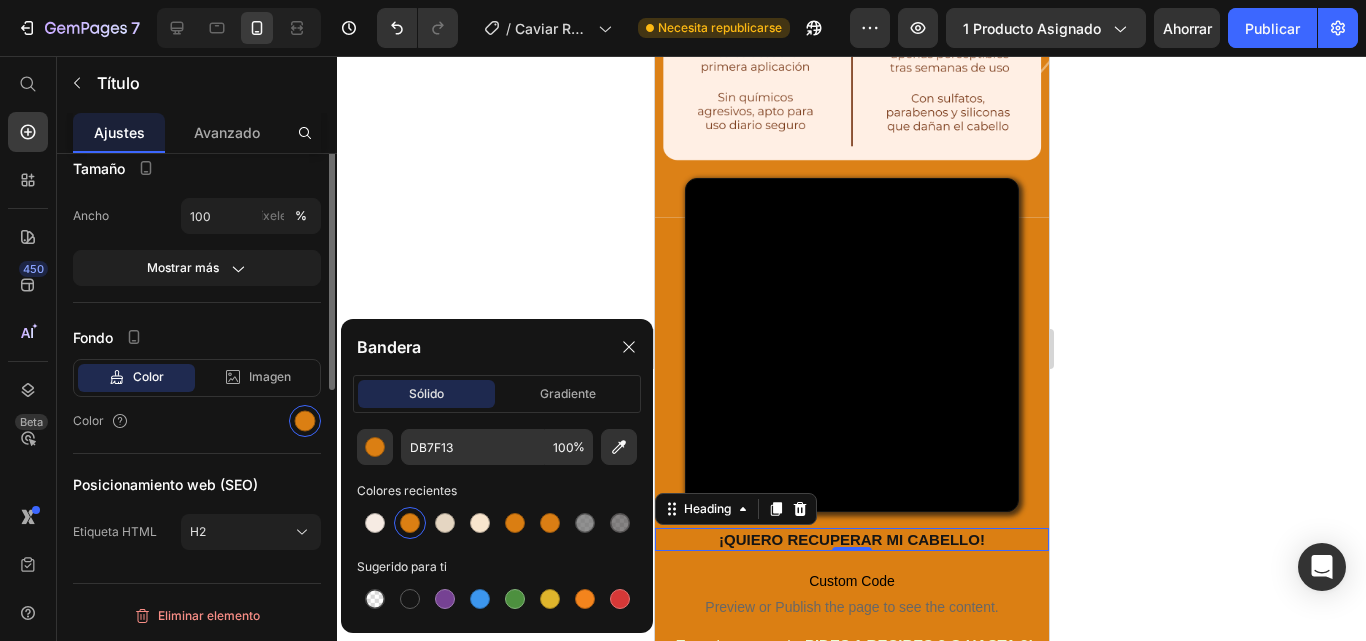 scroll, scrollTop: 268, scrollLeft: 0, axis: vertical 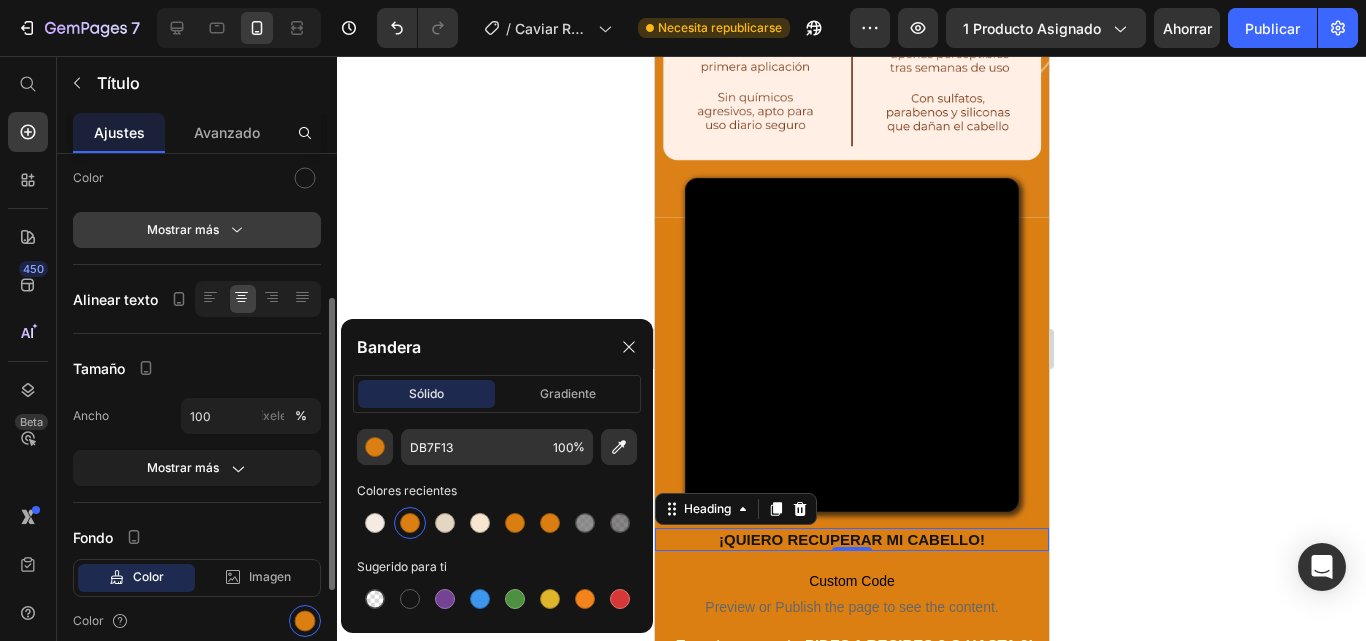 click at bounding box center [305, 178] 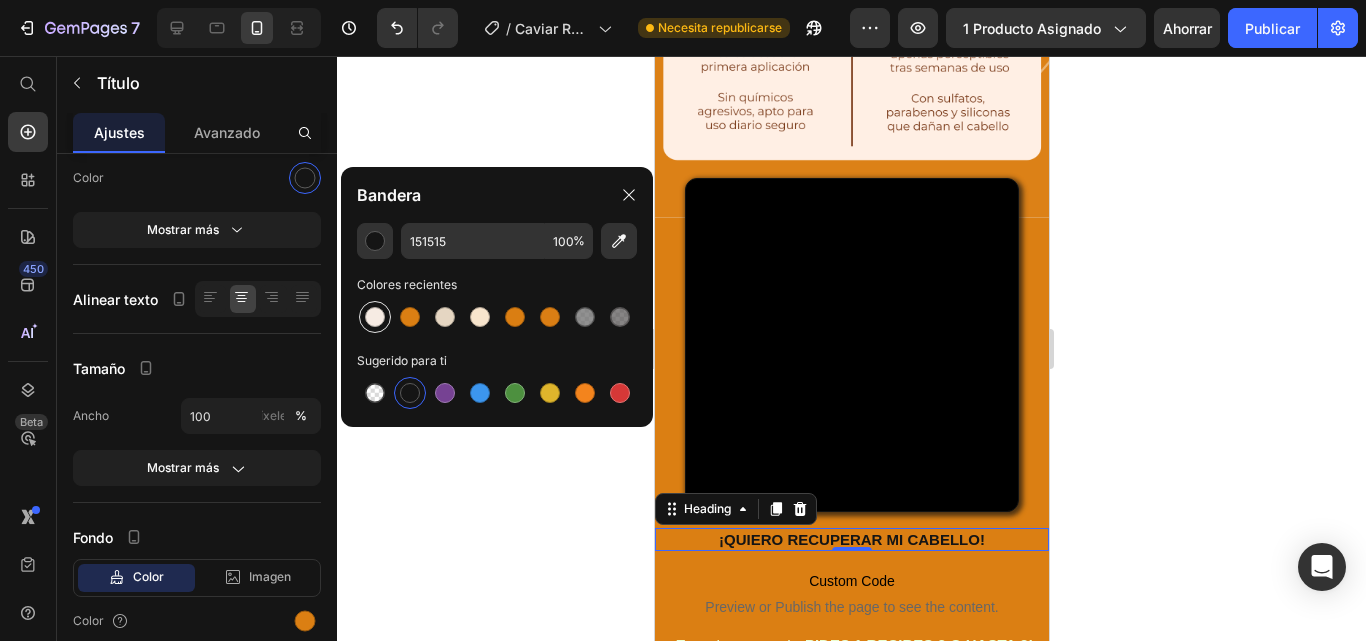 click at bounding box center [375, 317] 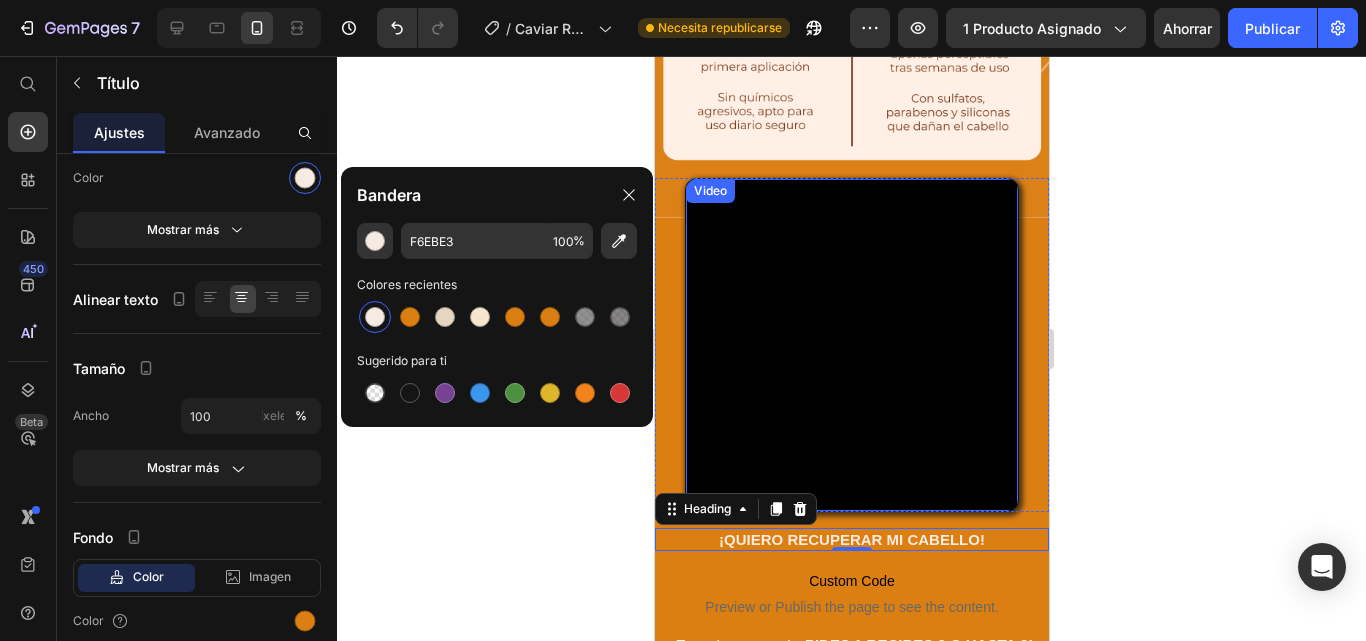 scroll, scrollTop: 7301, scrollLeft: 0, axis: vertical 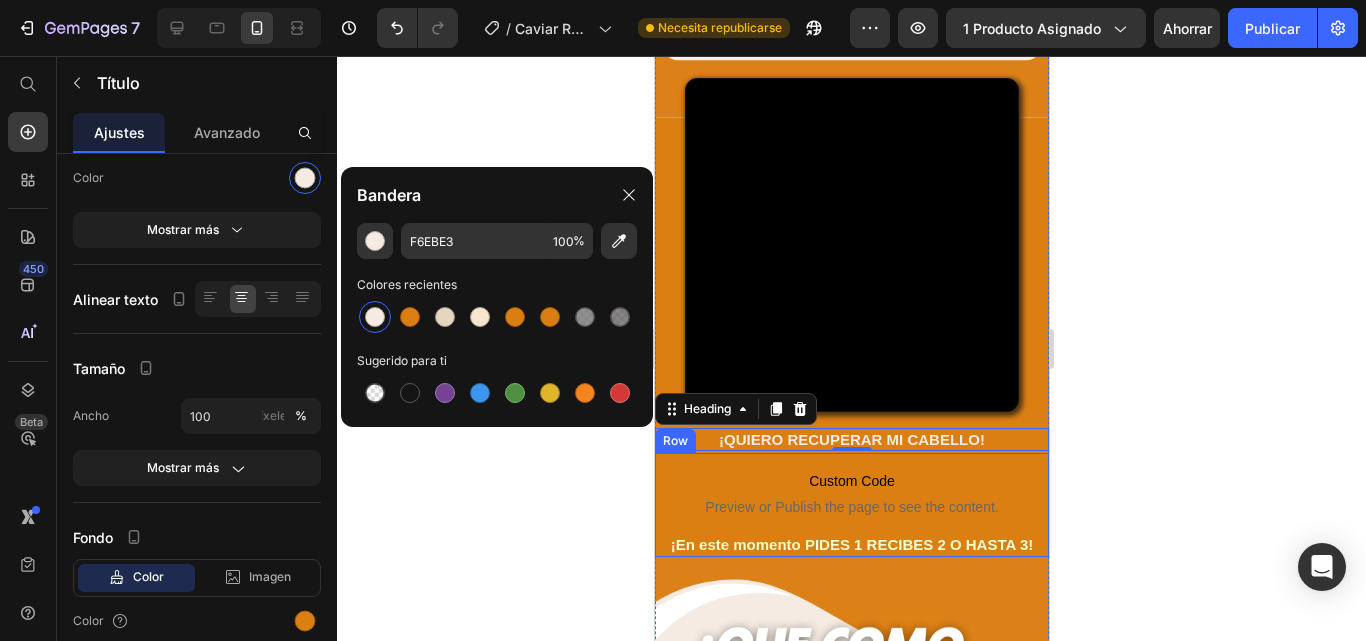 click 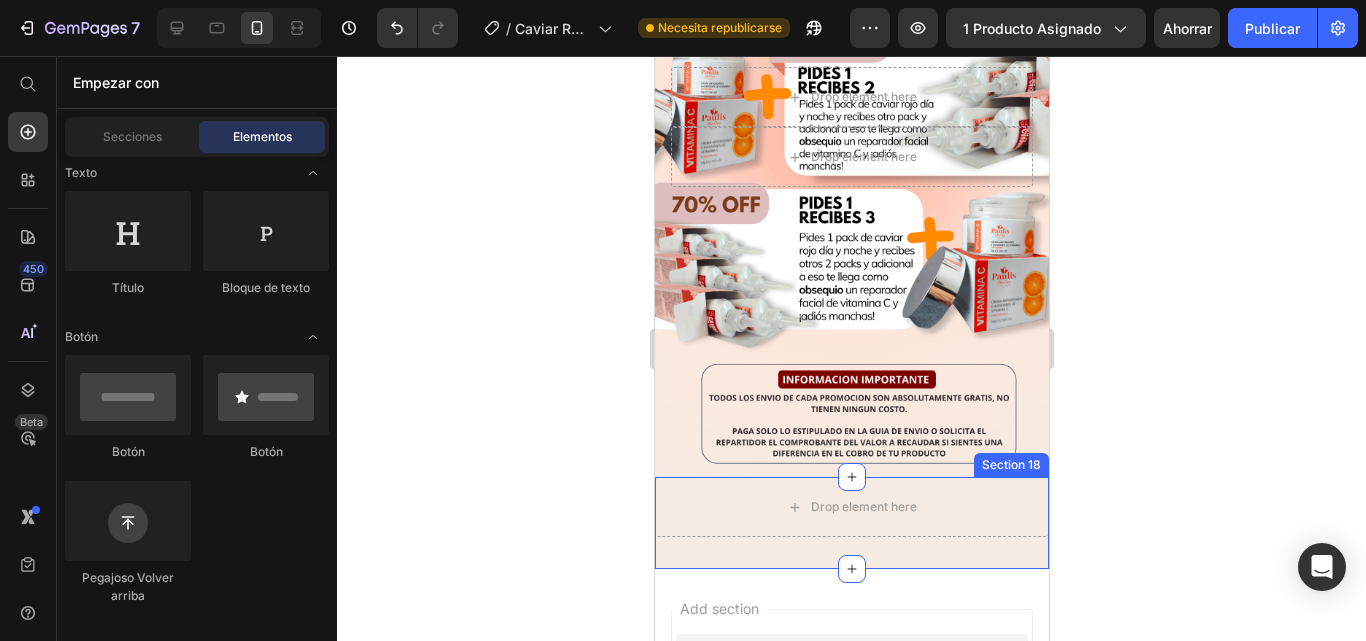 scroll, scrollTop: 8979, scrollLeft: 0, axis: vertical 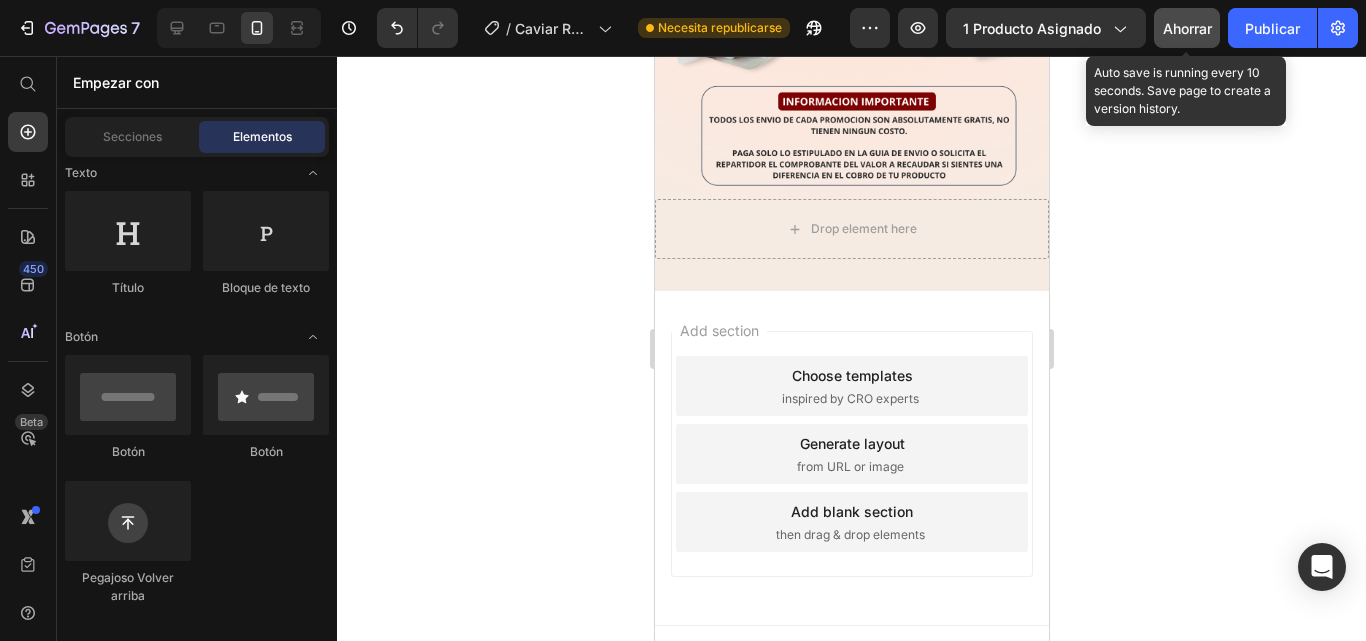click on "Ahorrar" 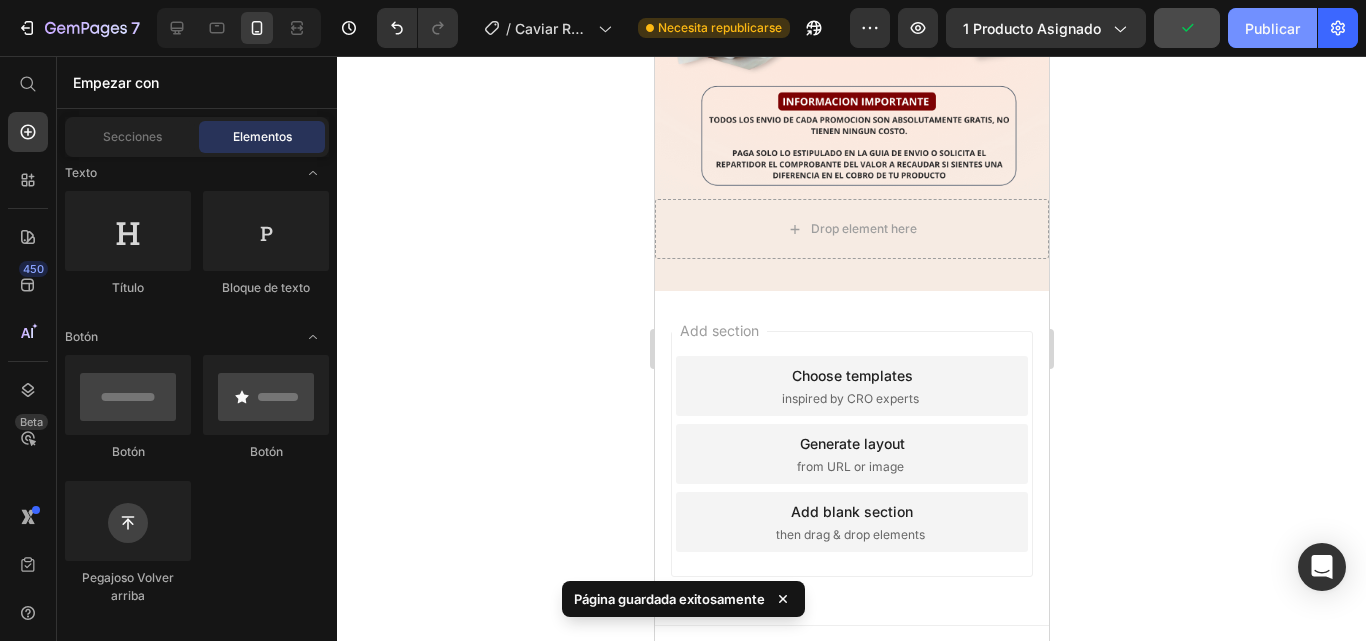 click on "Publicar" at bounding box center [1272, 28] 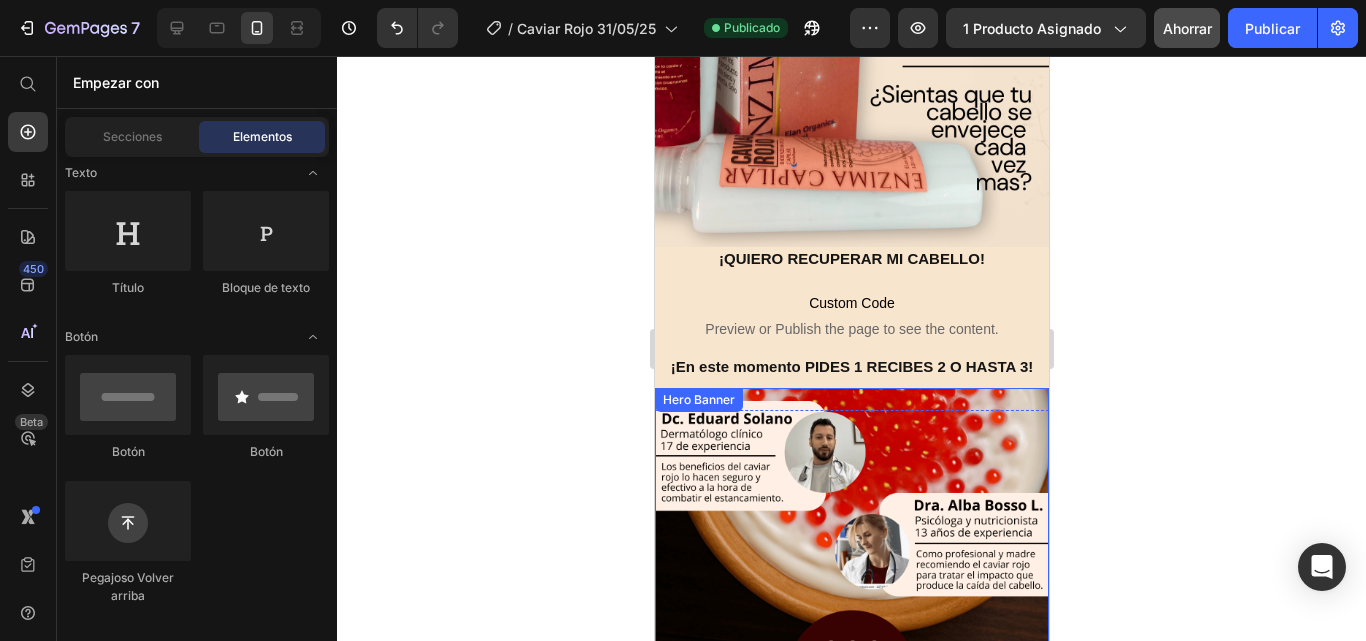 scroll, scrollTop: 5679, scrollLeft: 0, axis: vertical 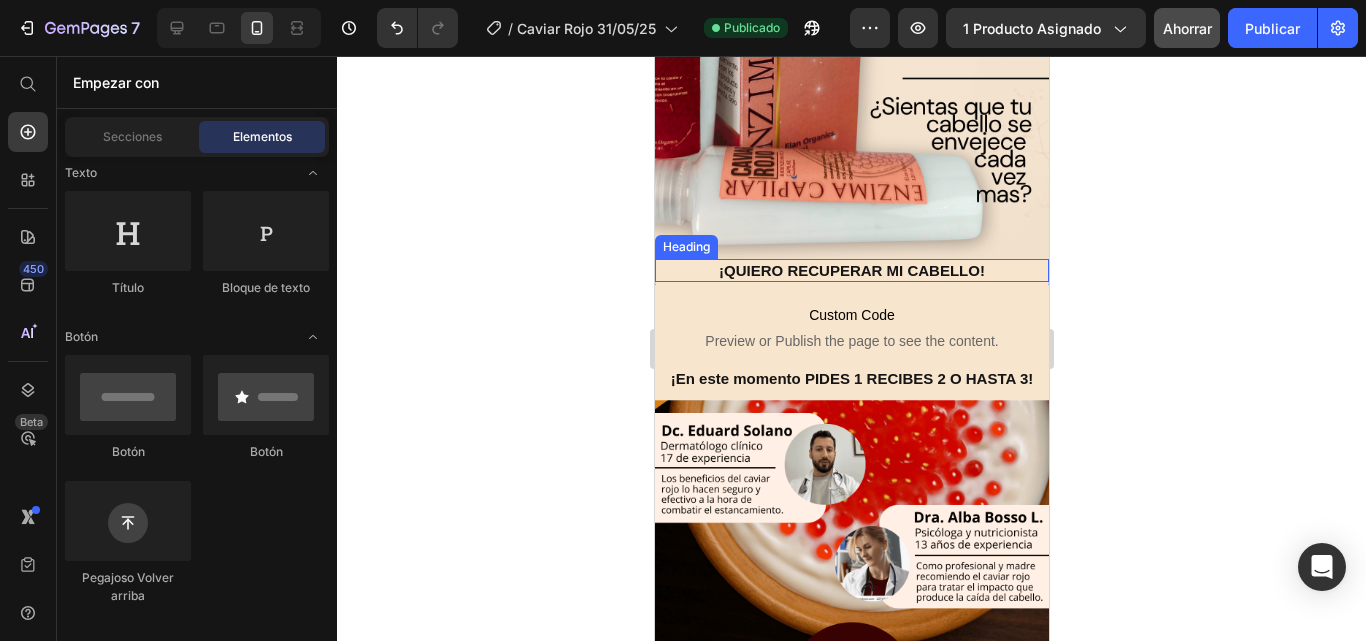 click on "¡QUIERO RECUPERAR MI CABELLO!" at bounding box center (851, 271) 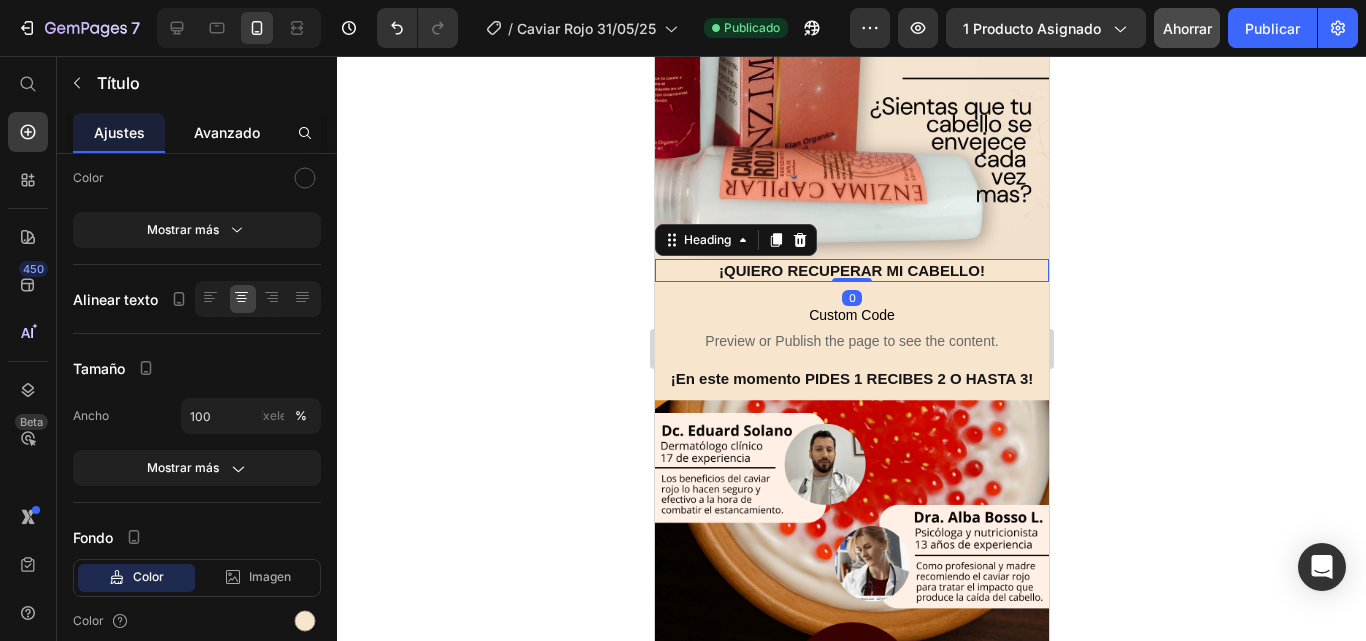 click on "Avanzado" at bounding box center (227, 132) 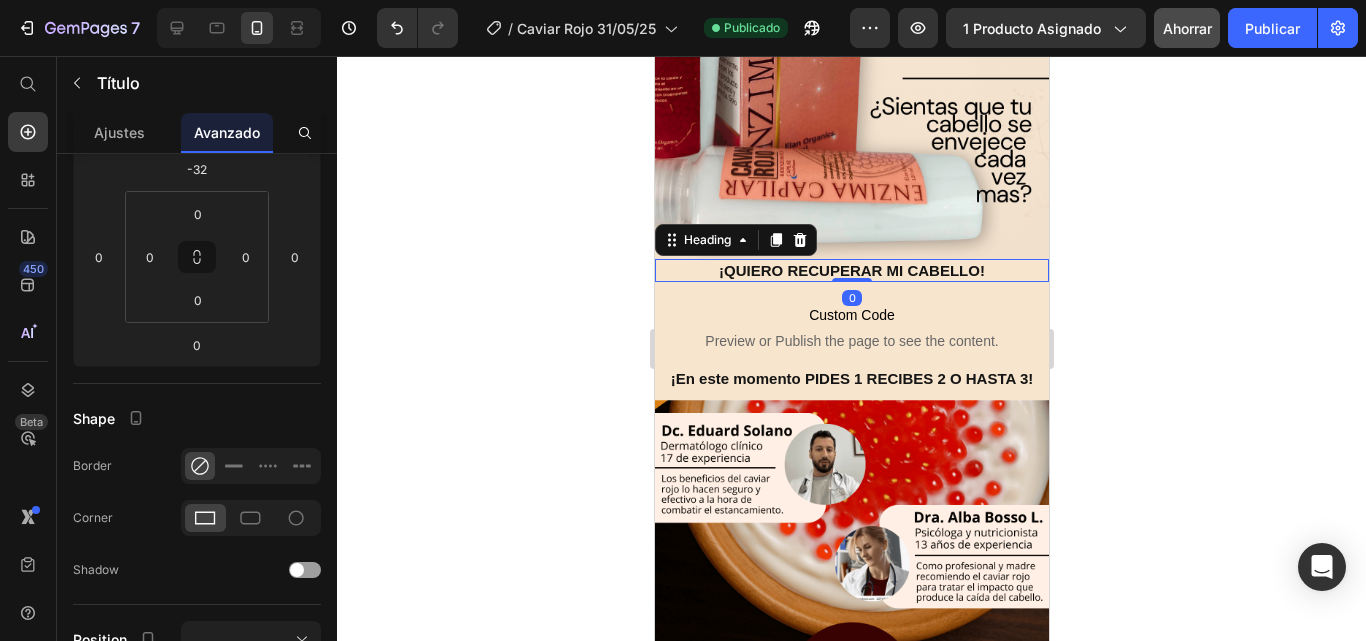 scroll, scrollTop: 0, scrollLeft: 0, axis: both 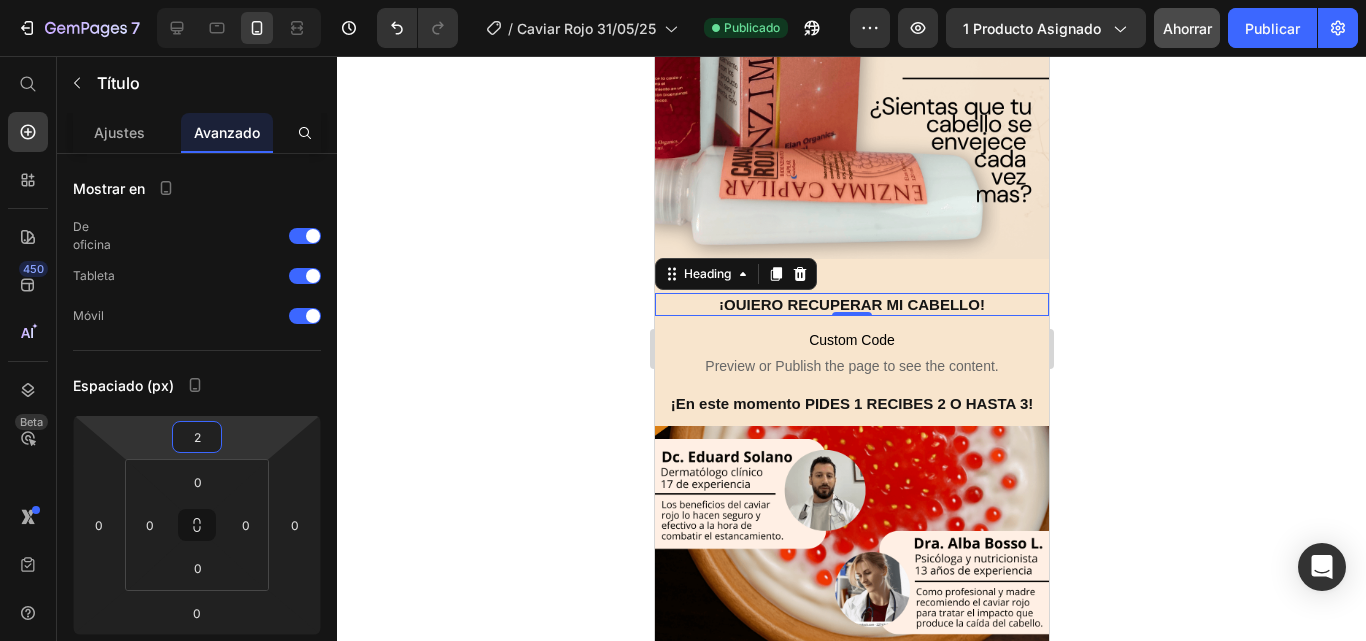type on "0" 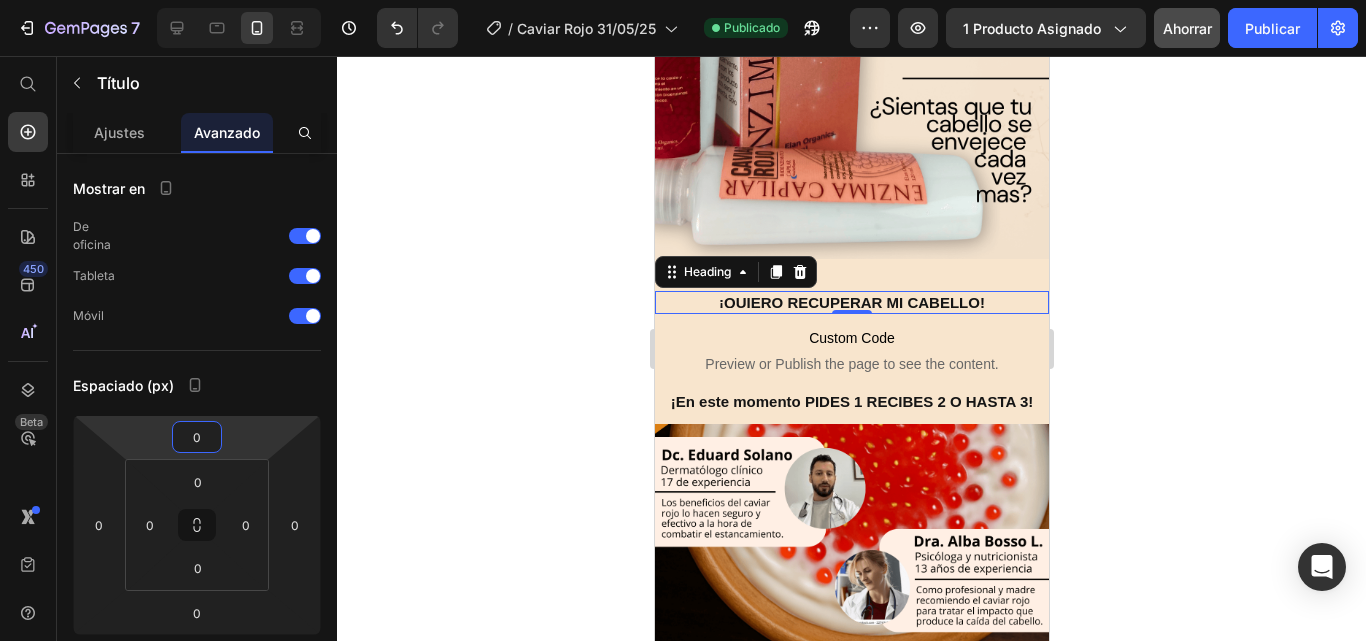 drag, startPoint x: 228, startPoint y: 414, endPoint x: 358, endPoint y: 34, distance: 401.6217 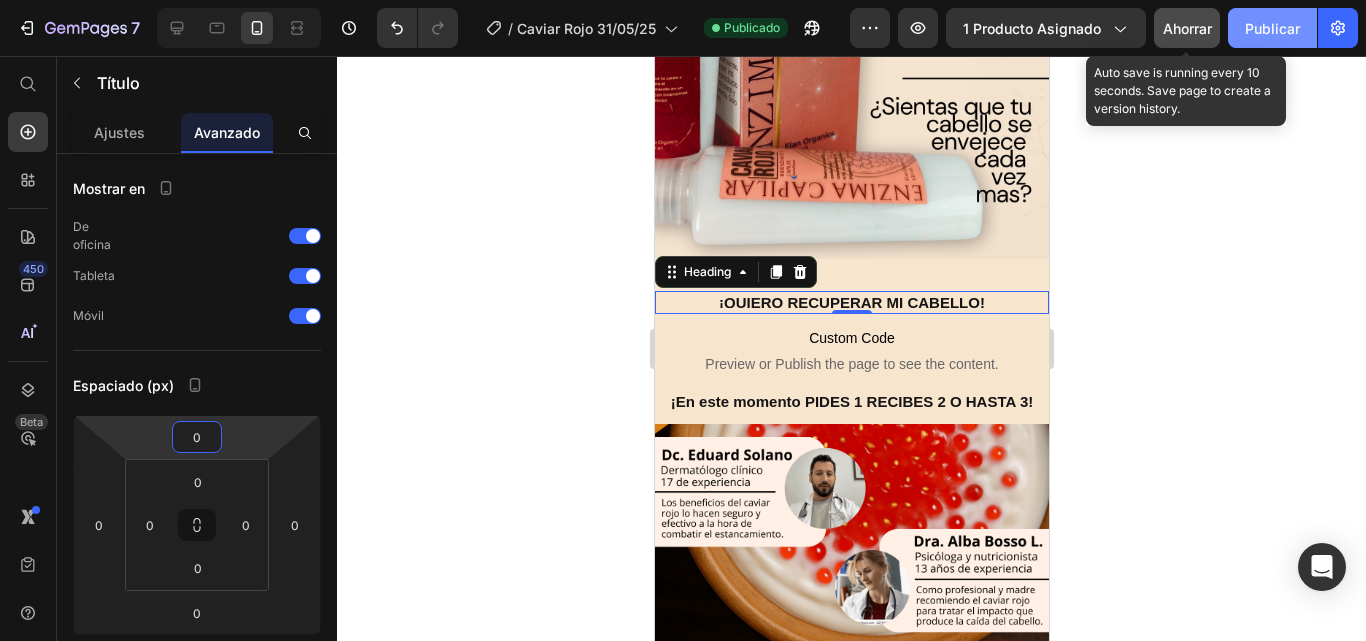 click on "Ahorrar" at bounding box center [1187, 28] 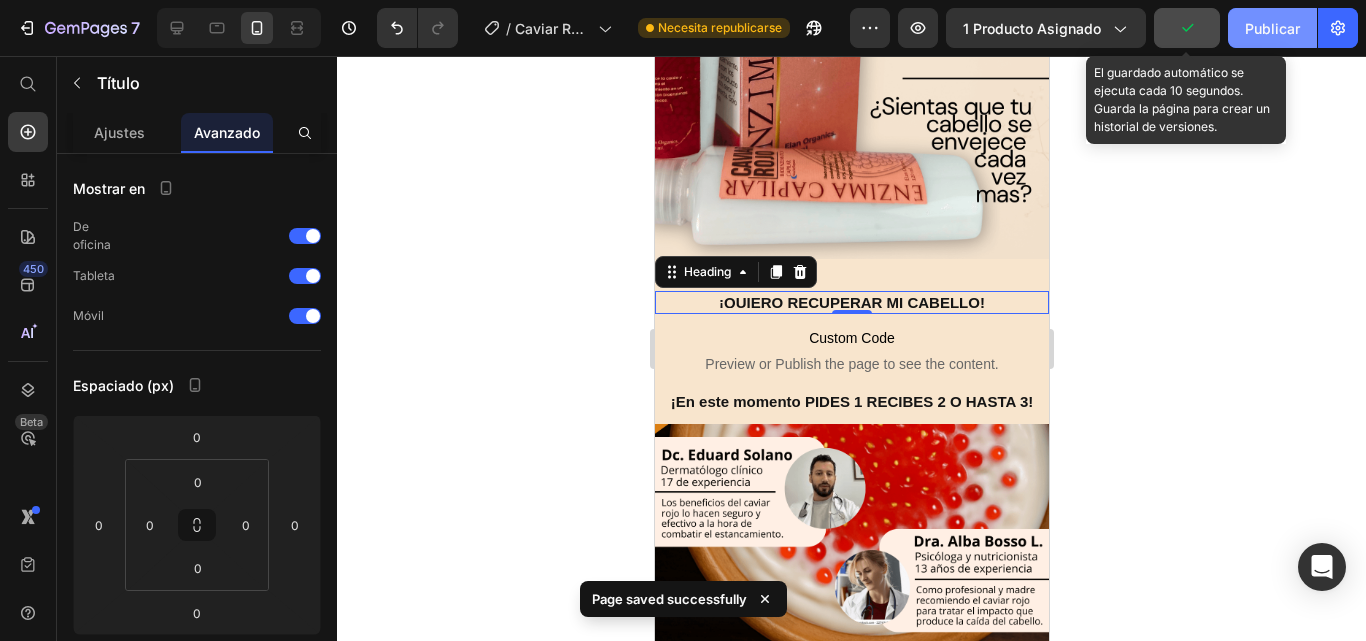 click on "Publicar" at bounding box center [1272, 28] 